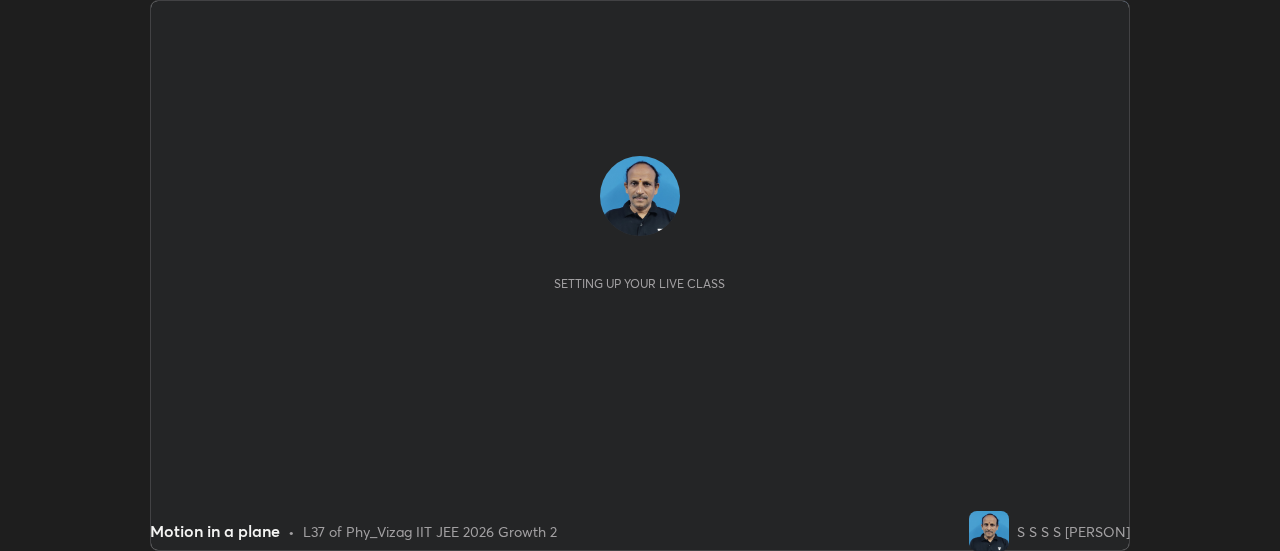 scroll, scrollTop: 0, scrollLeft: 0, axis: both 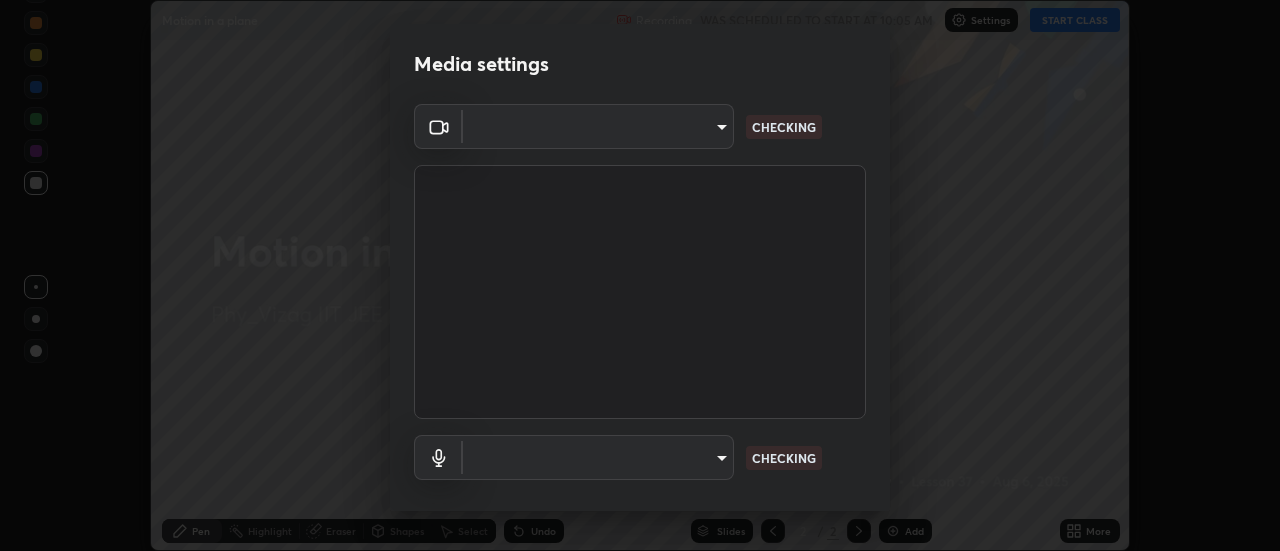 type on "c8d4d34ac1f352bb95d5f05a967dc34c6676a64432e358c7d9874fe1d0247c02" 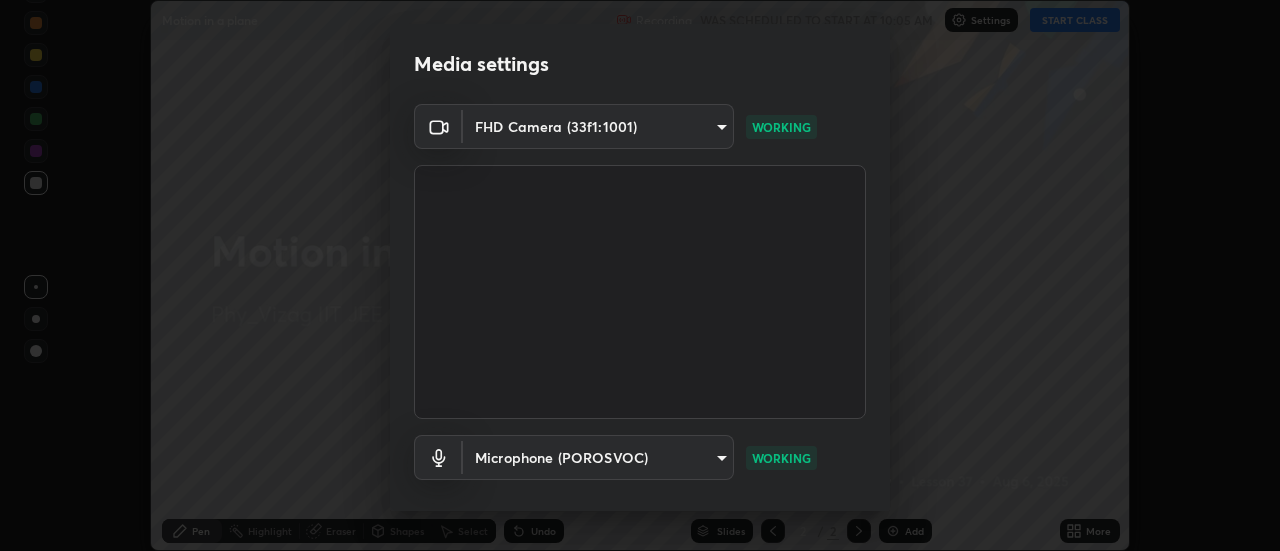 scroll, scrollTop: 105, scrollLeft: 0, axis: vertical 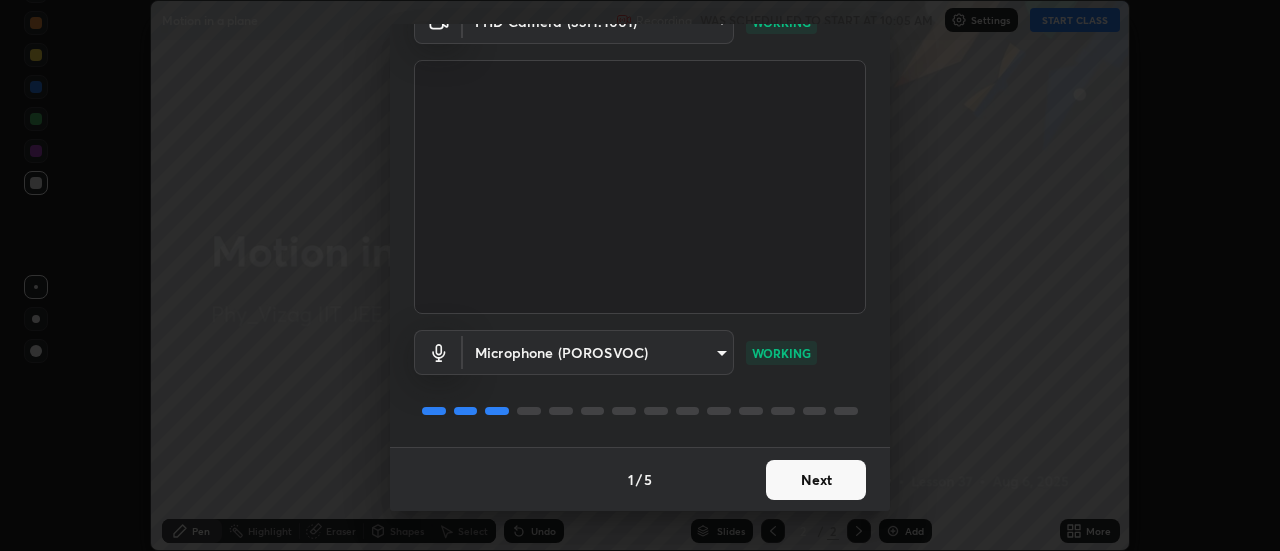 click on "FHD Camera (33f1:1001) c8d4d34ac1f352bb95d5f05a967dc34c6676a64432e358c7d9874fe1d0247c02 WORKING Microphone (POROSVOC) b9bb430fdf9f768488c5f2e372f4db7af61689c5bc9d9c64ae4649d5afc8471e WORKING" at bounding box center (640, 223) 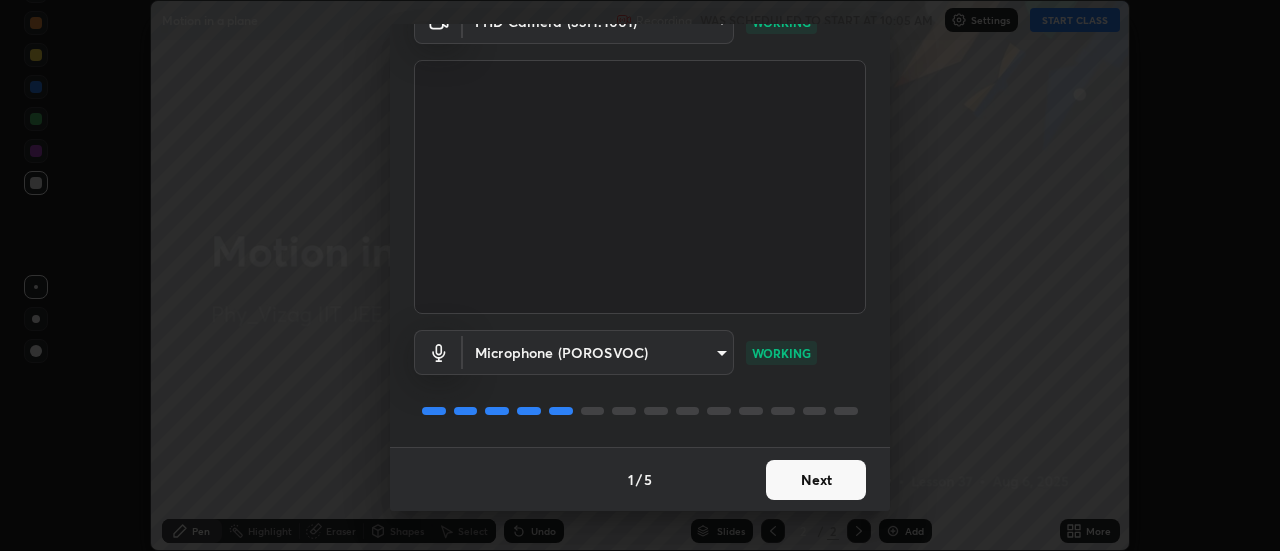 click on "Next" at bounding box center [816, 480] 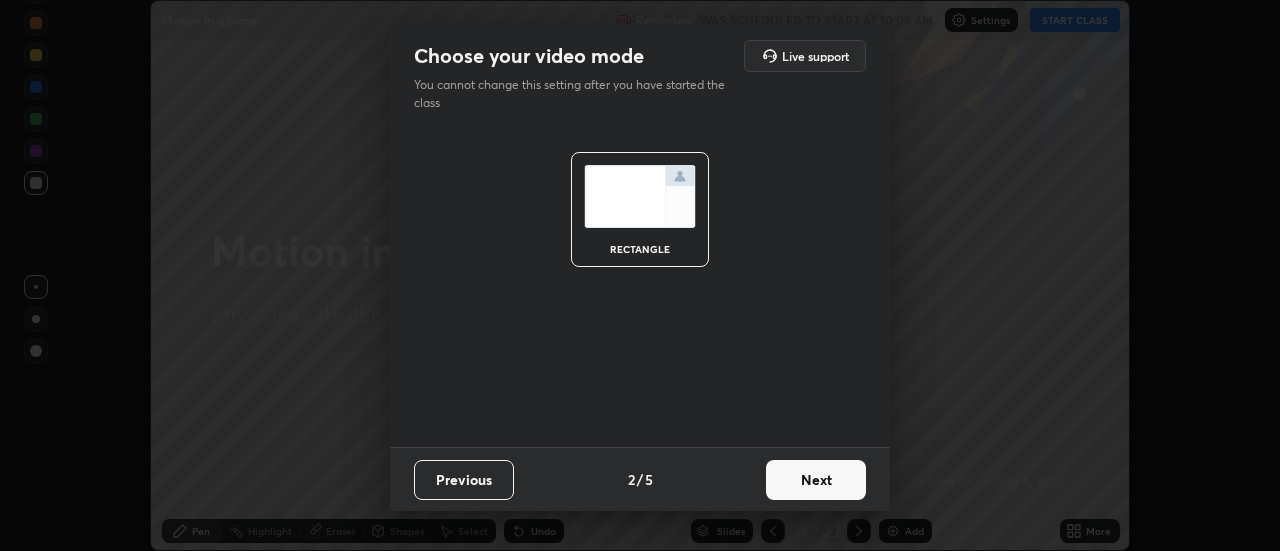 click on "Next" at bounding box center (816, 480) 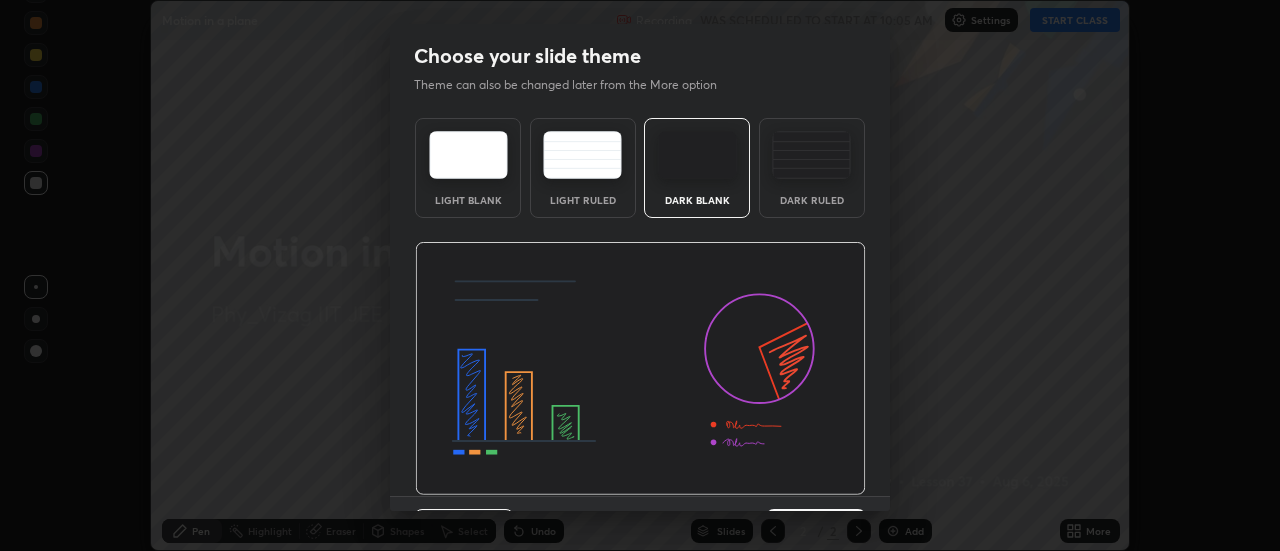 scroll, scrollTop: 49, scrollLeft: 0, axis: vertical 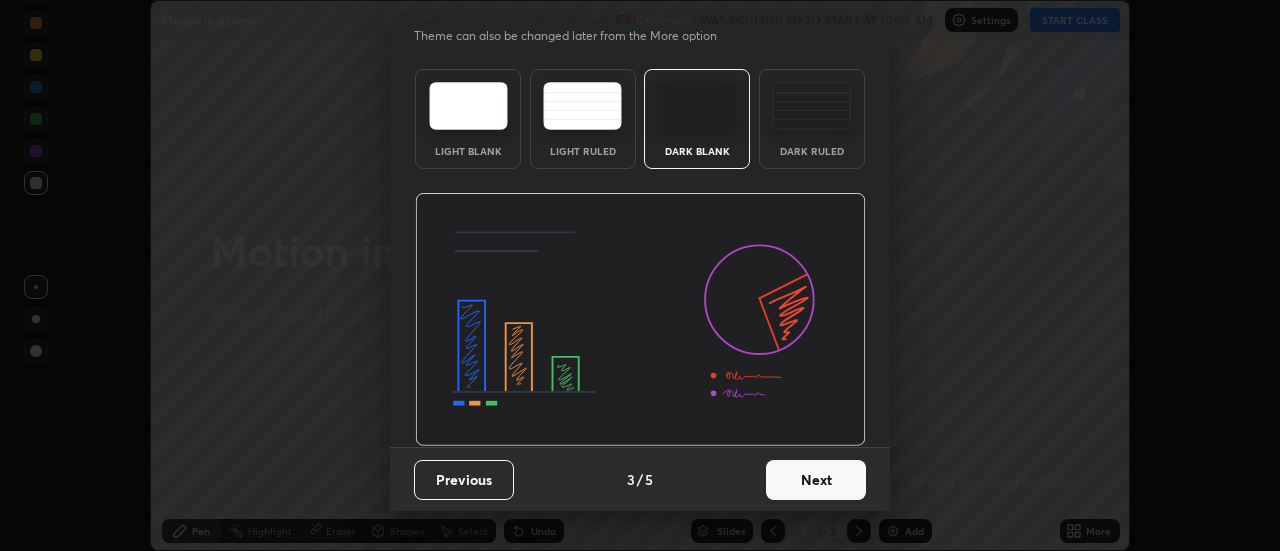 click on "Next" at bounding box center [816, 480] 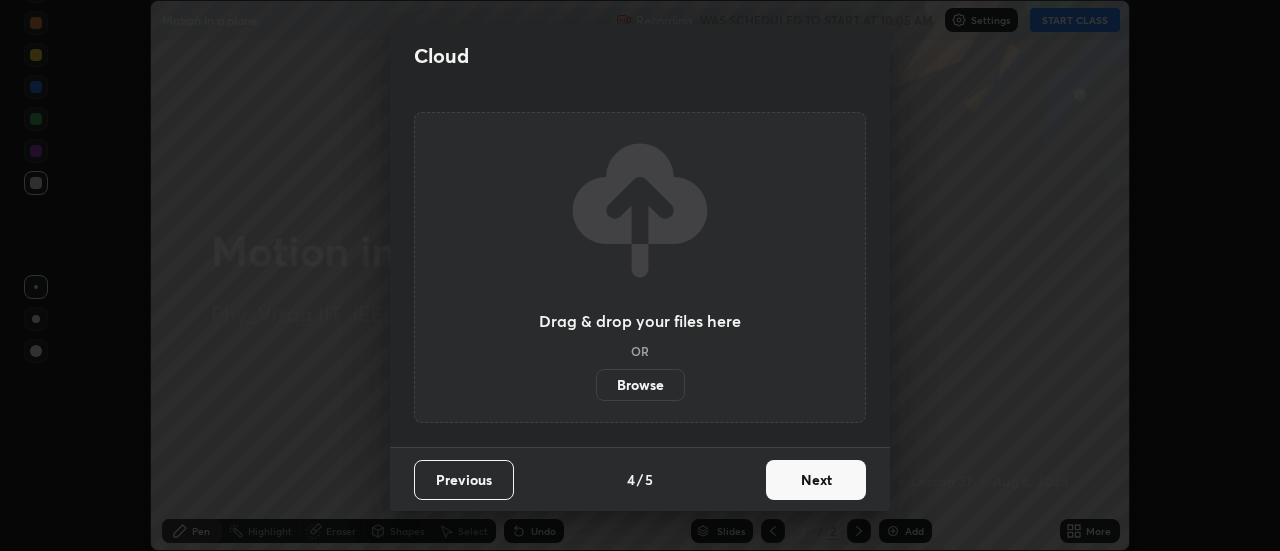 click on "Next" at bounding box center [816, 480] 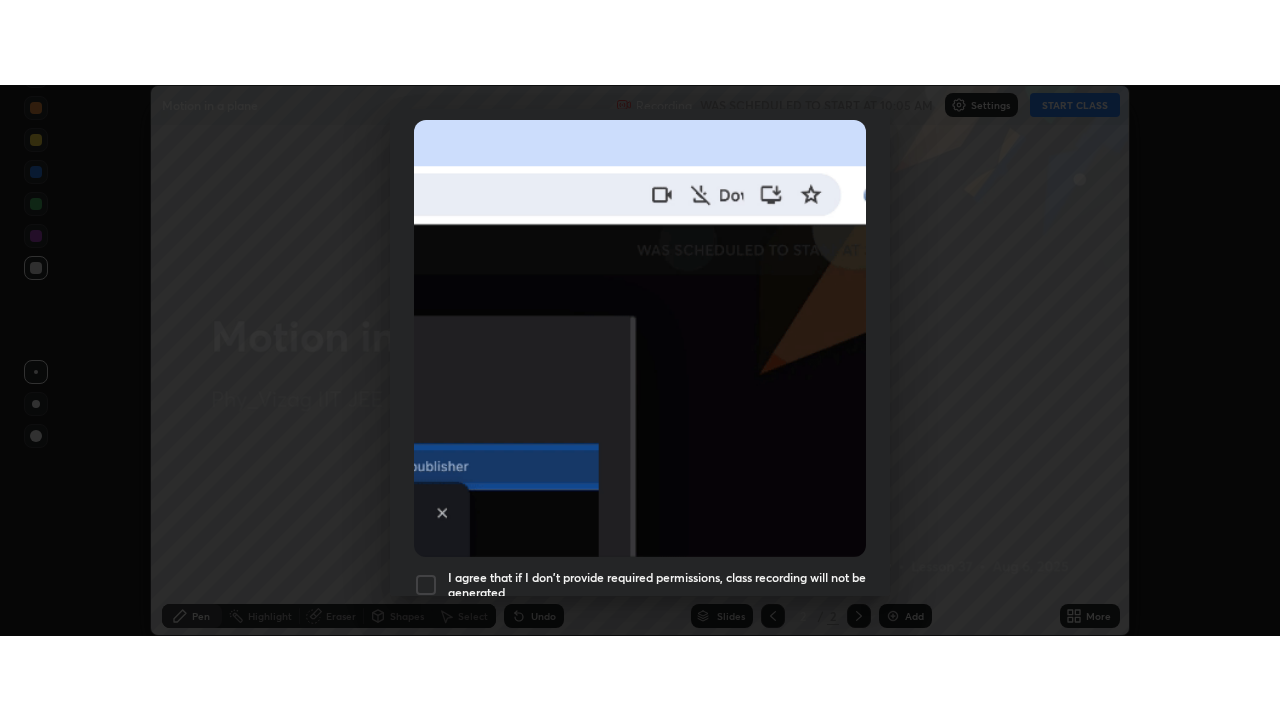 scroll, scrollTop: 513, scrollLeft: 0, axis: vertical 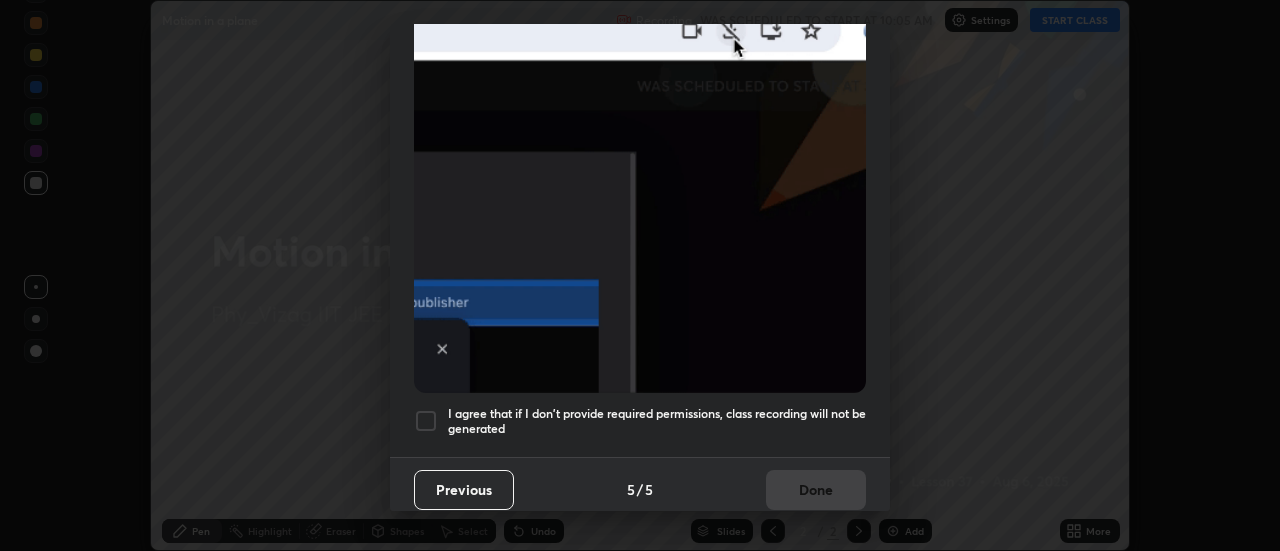 click on "I agree that if I don't provide required permissions, class recording will not be generated" at bounding box center (640, 421) 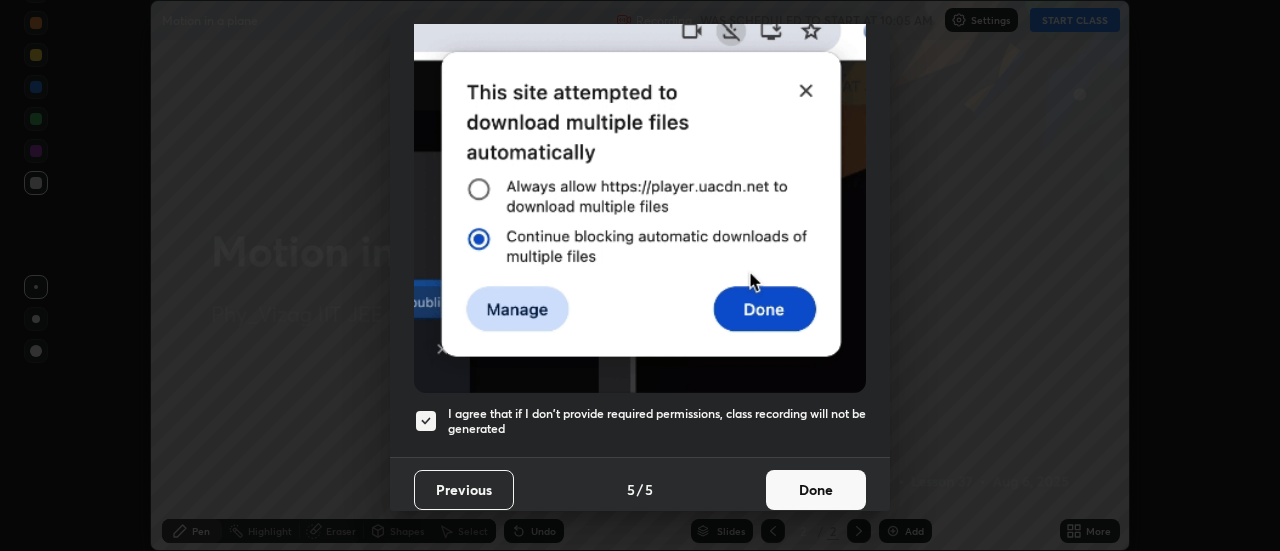 click on "Done" at bounding box center (816, 490) 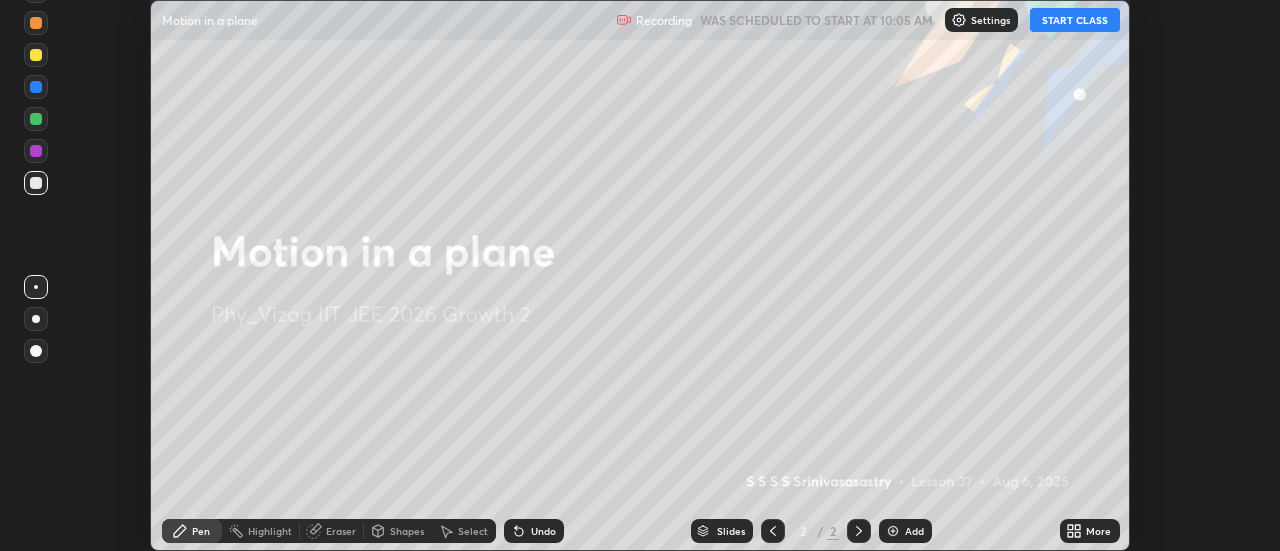 click on "START CLASS" at bounding box center [1075, 20] 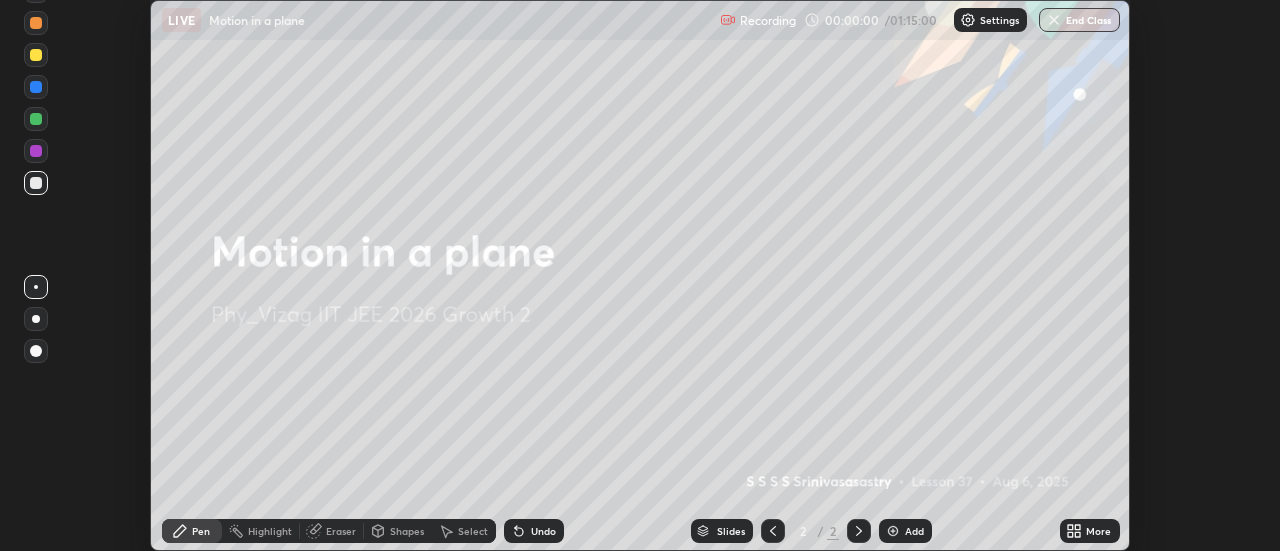 click 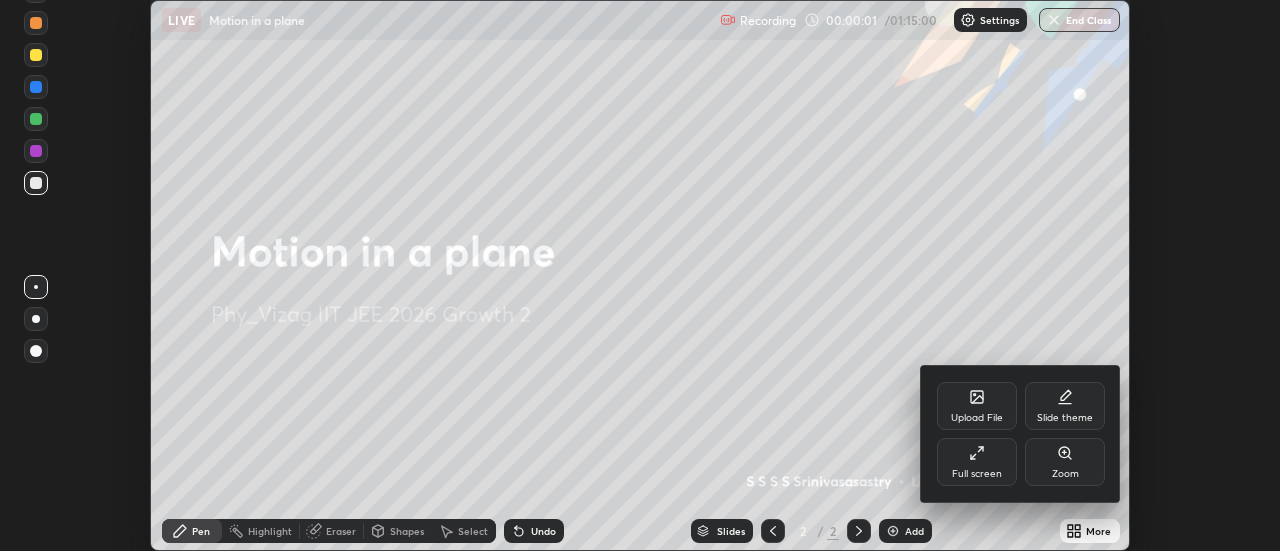 click on "Full screen" at bounding box center (977, 462) 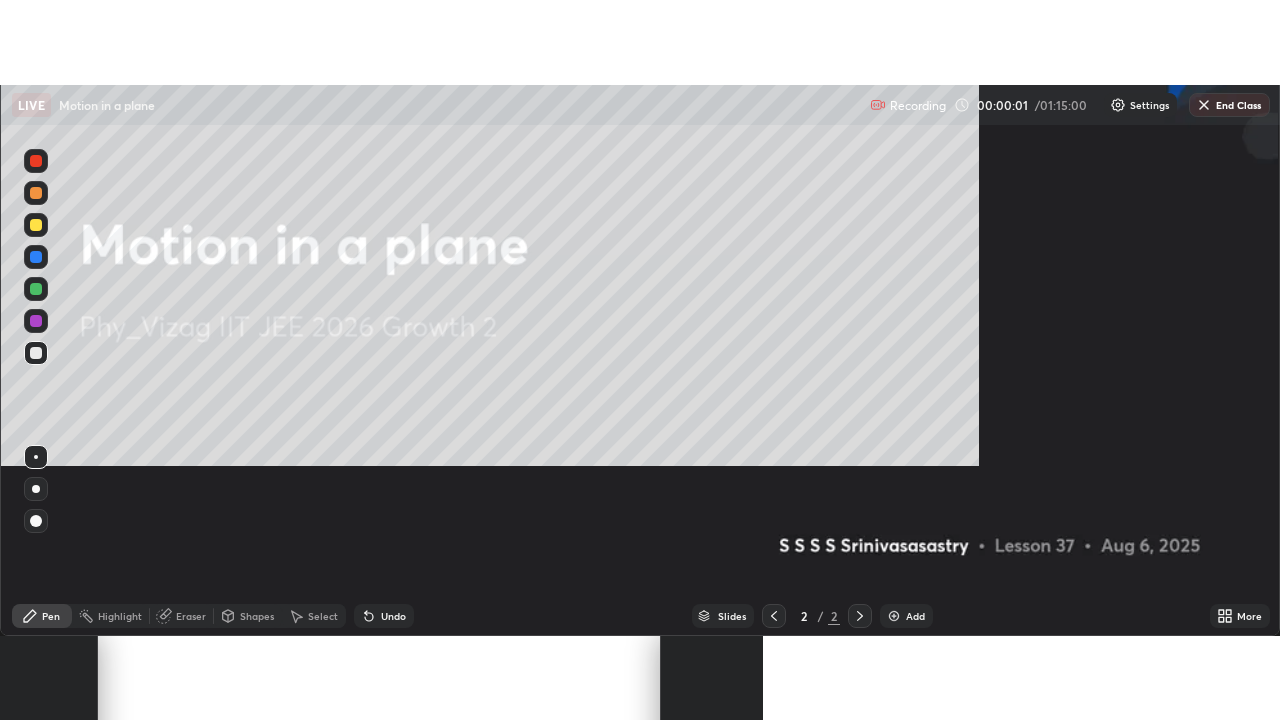 scroll, scrollTop: 99280, scrollLeft: 98720, axis: both 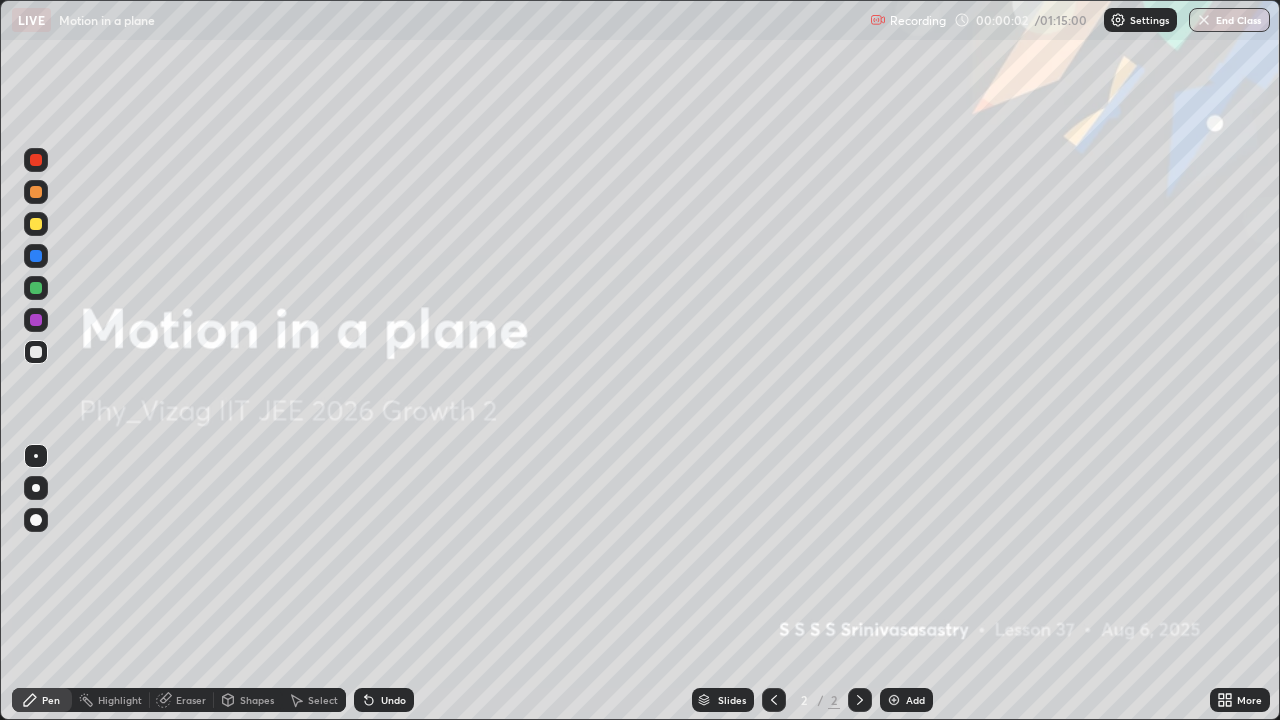 click 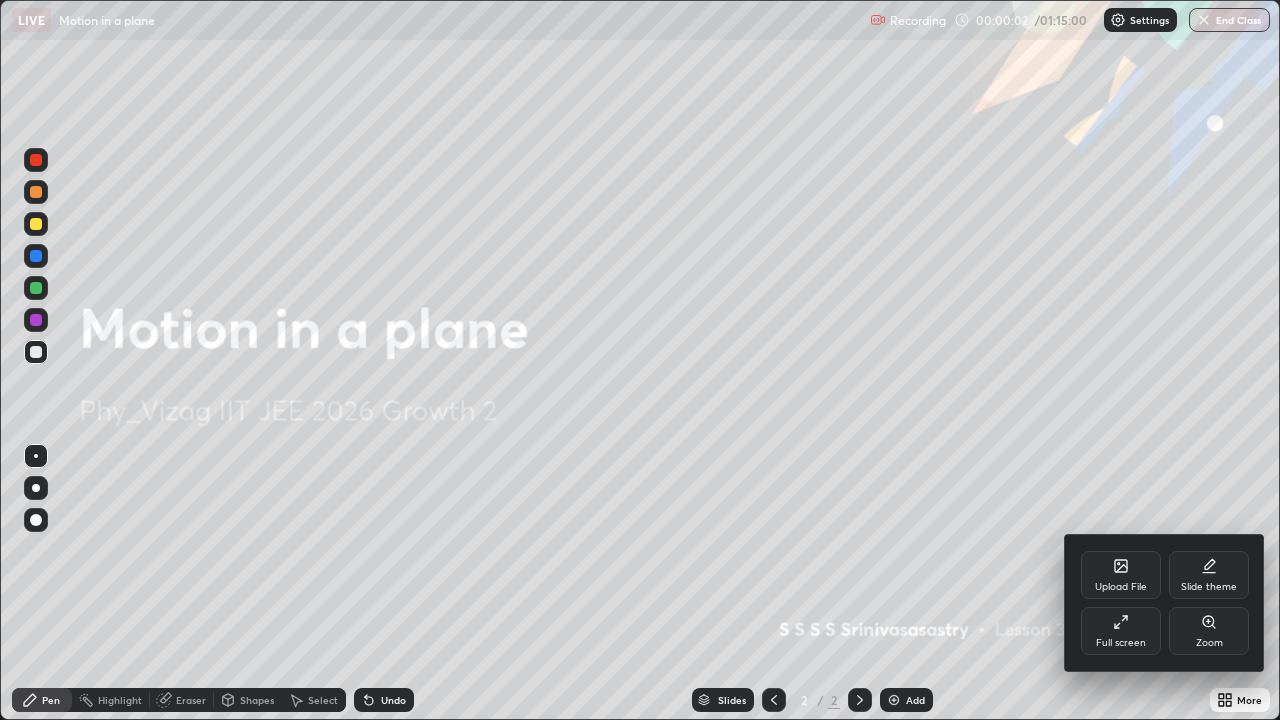click 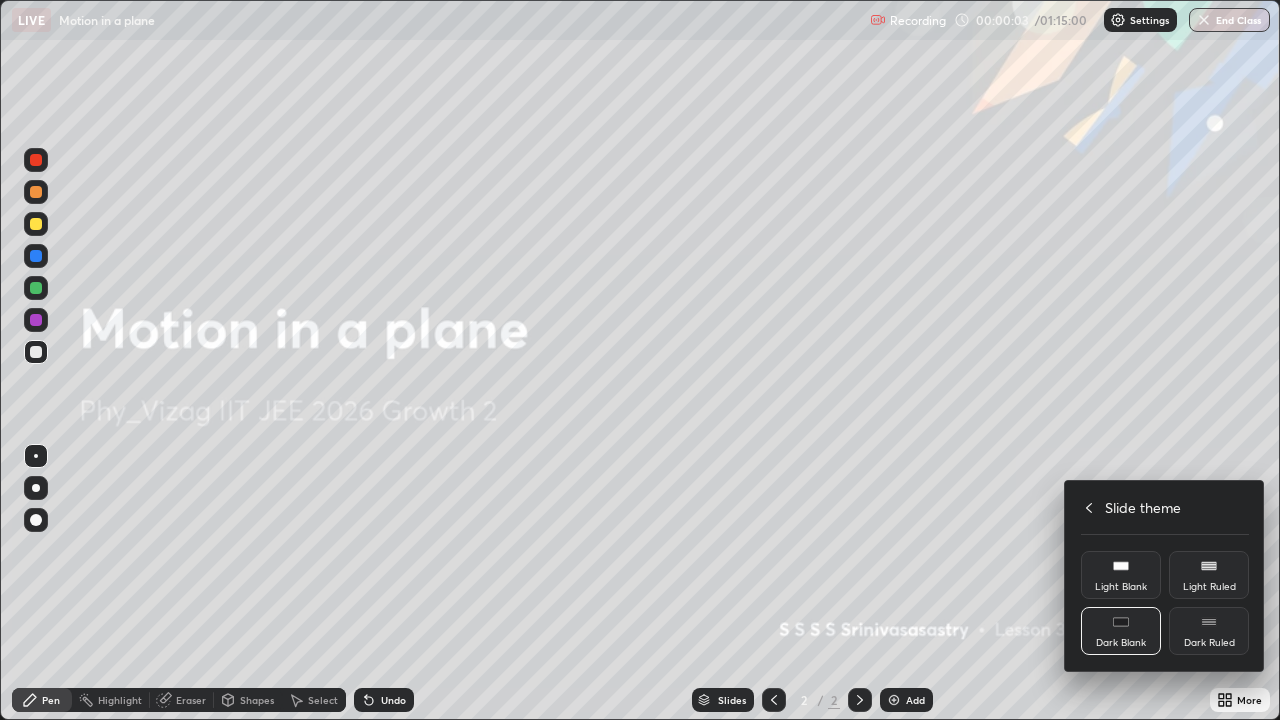 click on "Dark Ruled" at bounding box center (1209, 643) 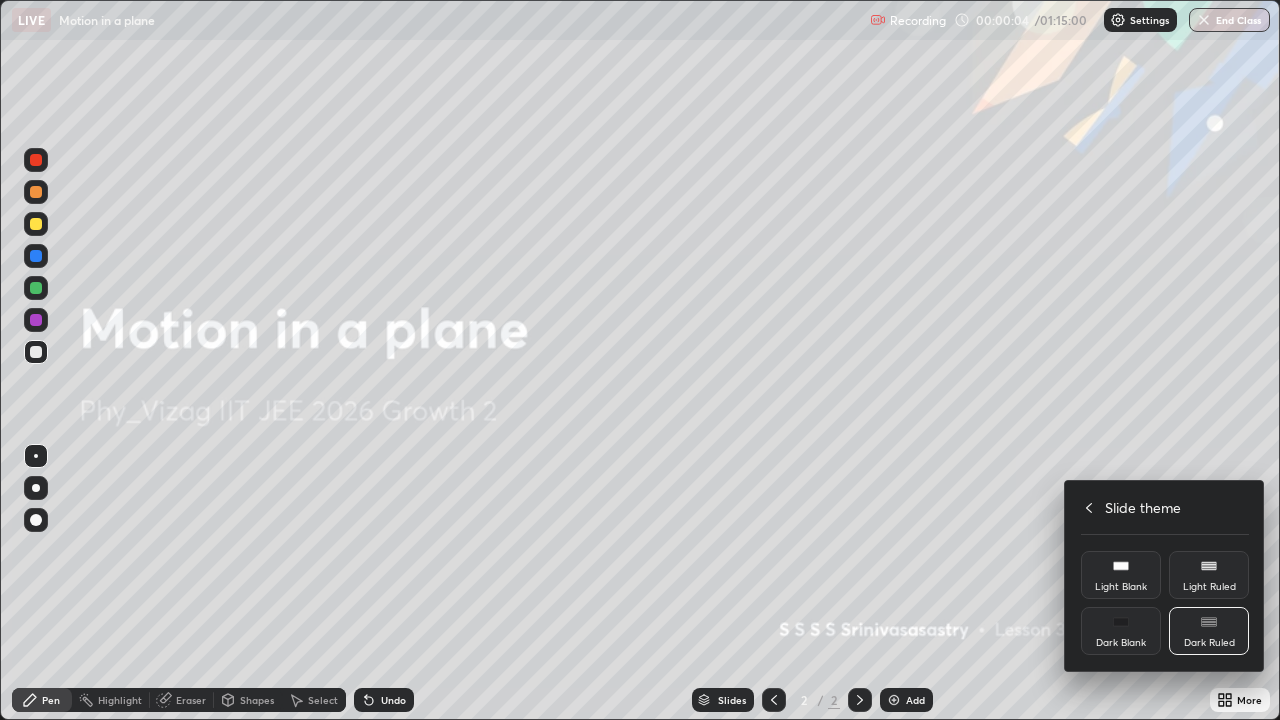 click at bounding box center (640, 360) 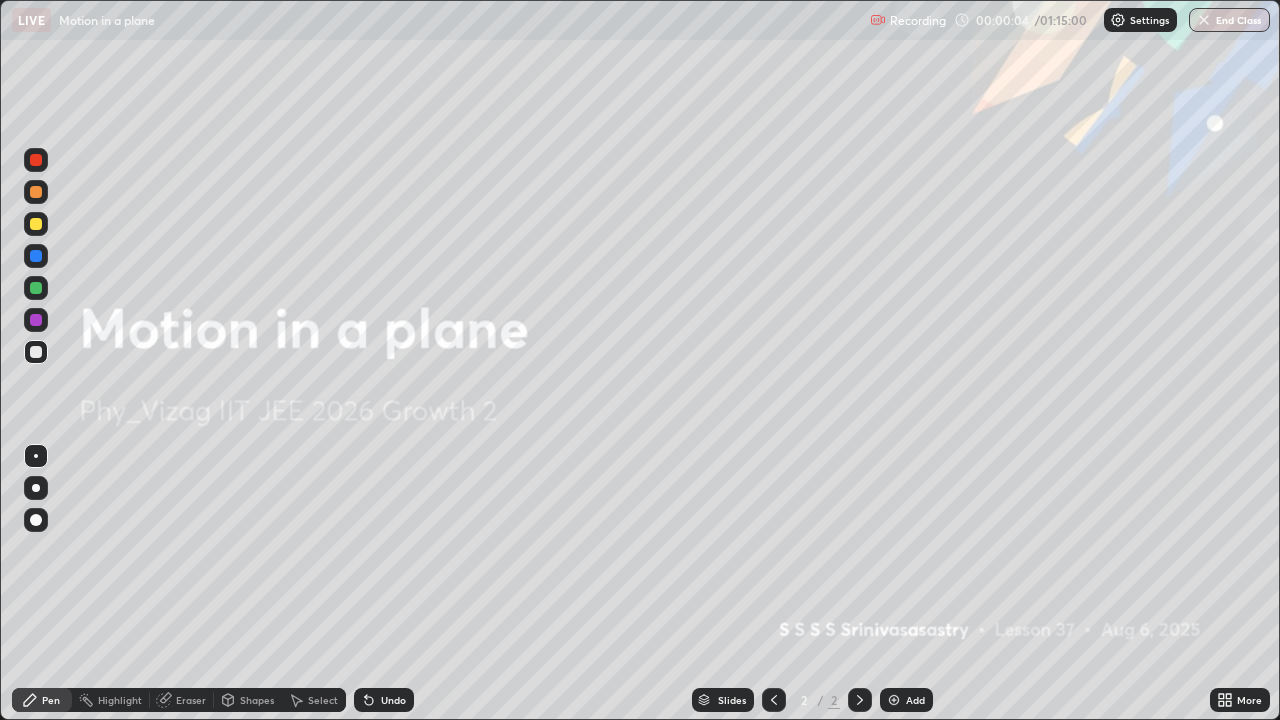 click on "Add" at bounding box center (915, 700) 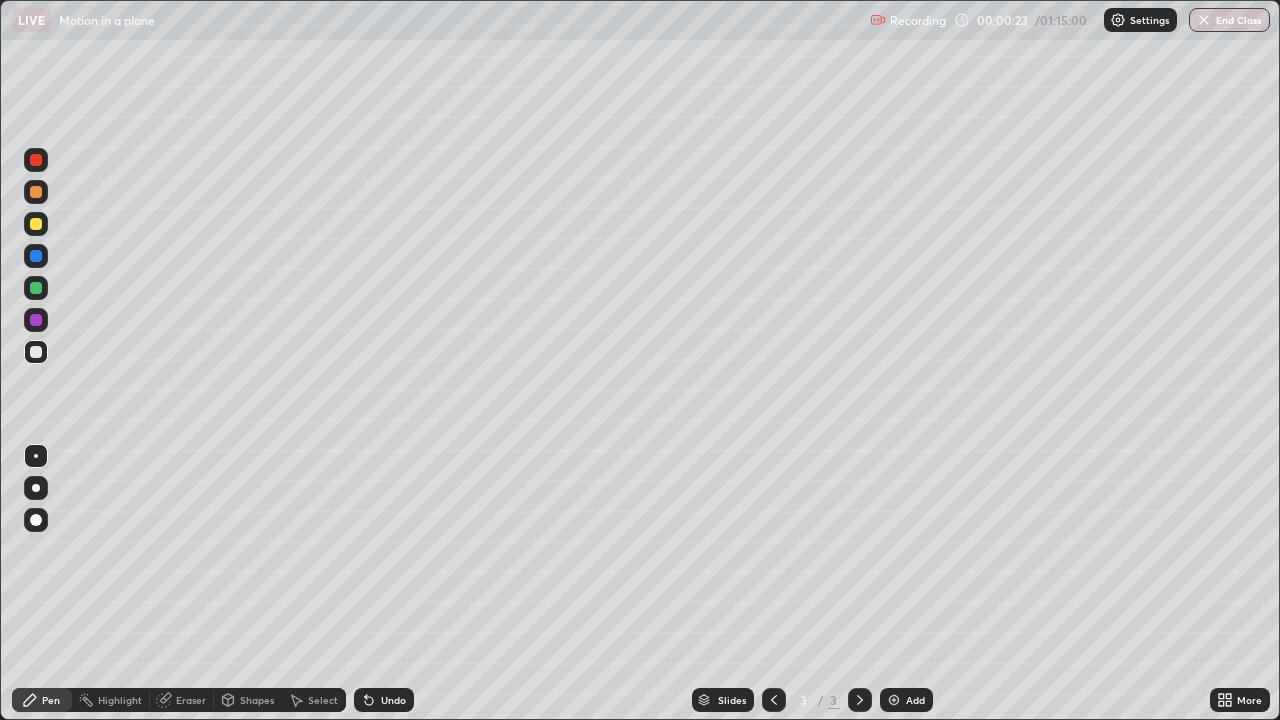 click at bounding box center (36, 520) 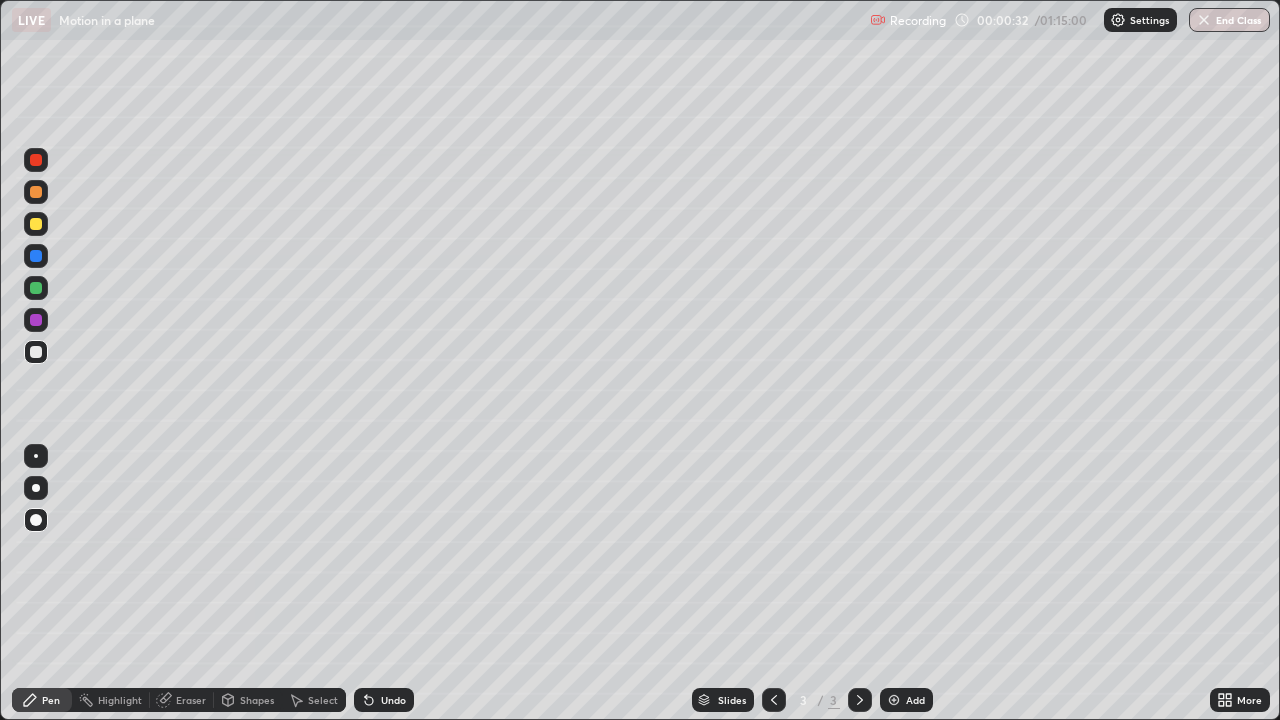 click on "Undo" at bounding box center [384, 700] 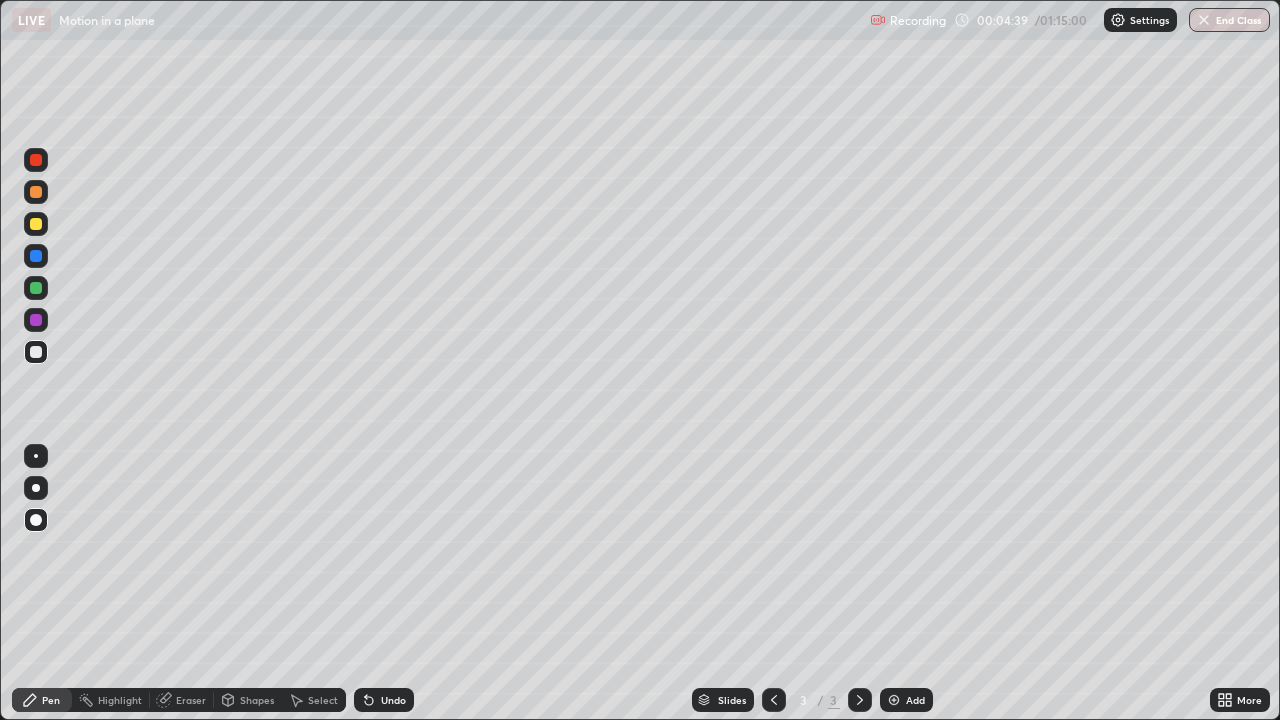 click on "Undo" at bounding box center [393, 700] 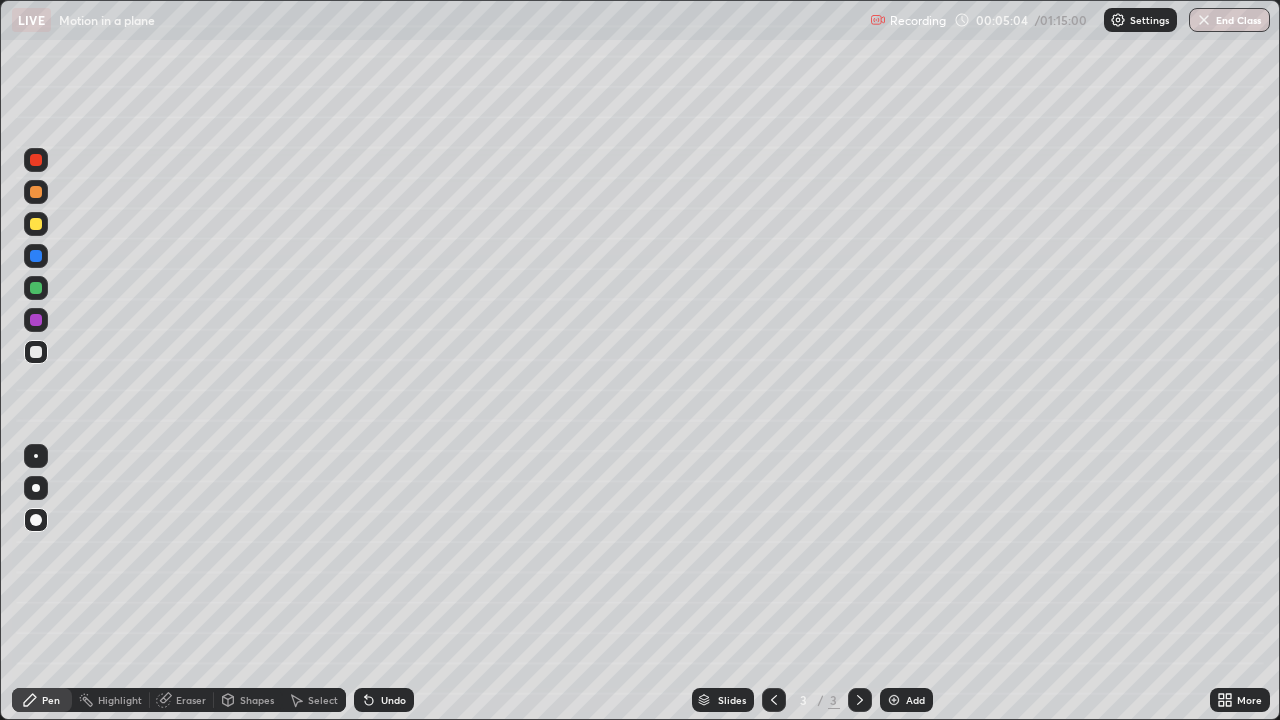 click on "Shapes" at bounding box center [257, 700] 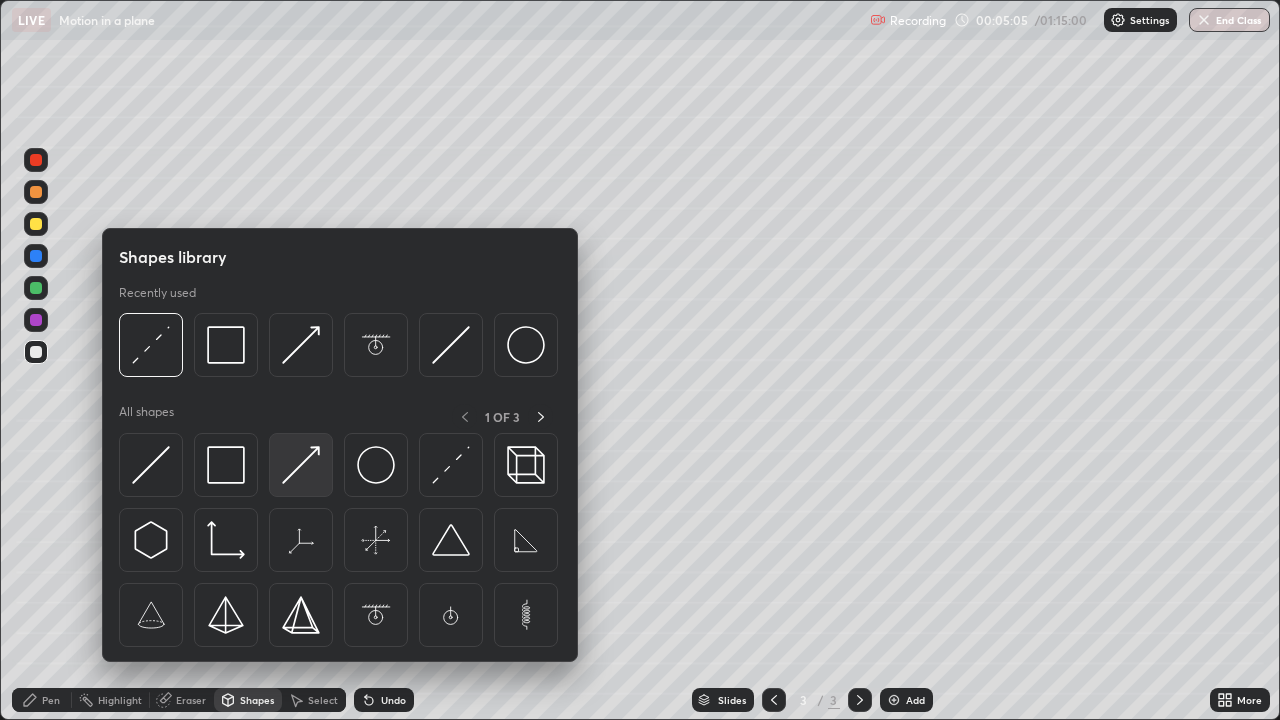 click at bounding box center (301, 465) 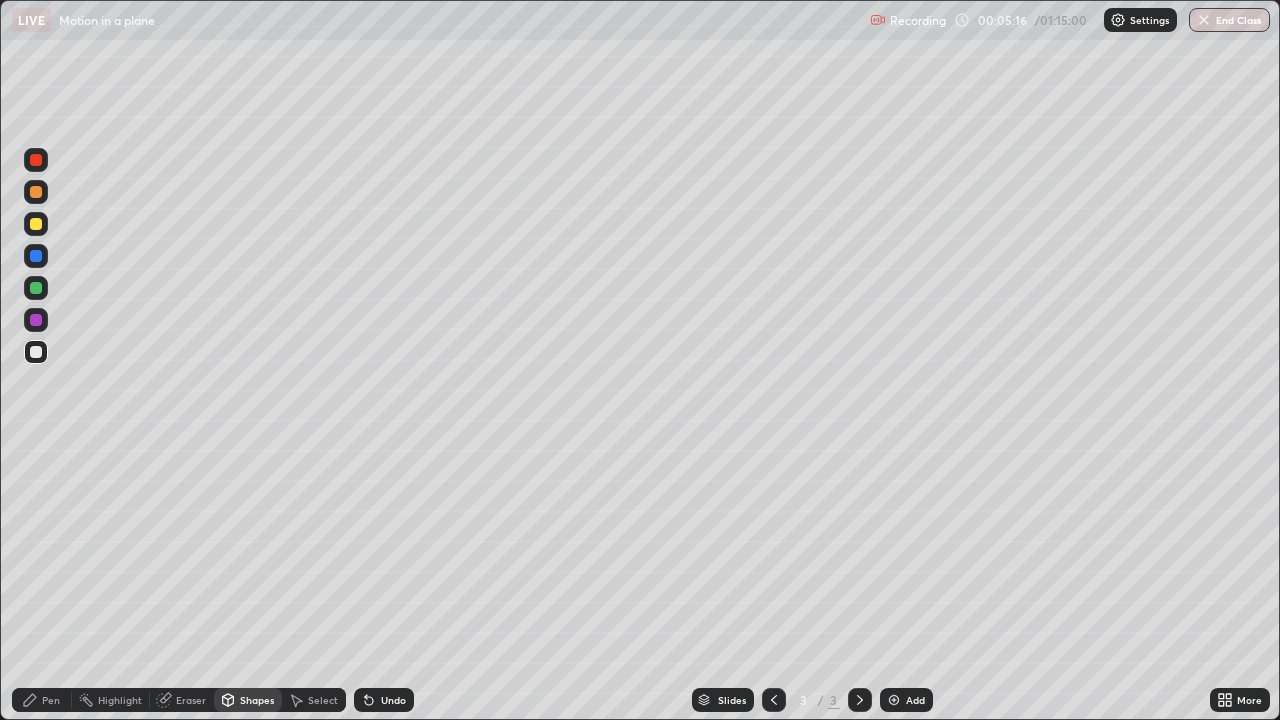 click on "Shapes" at bounding box center (257, 700) 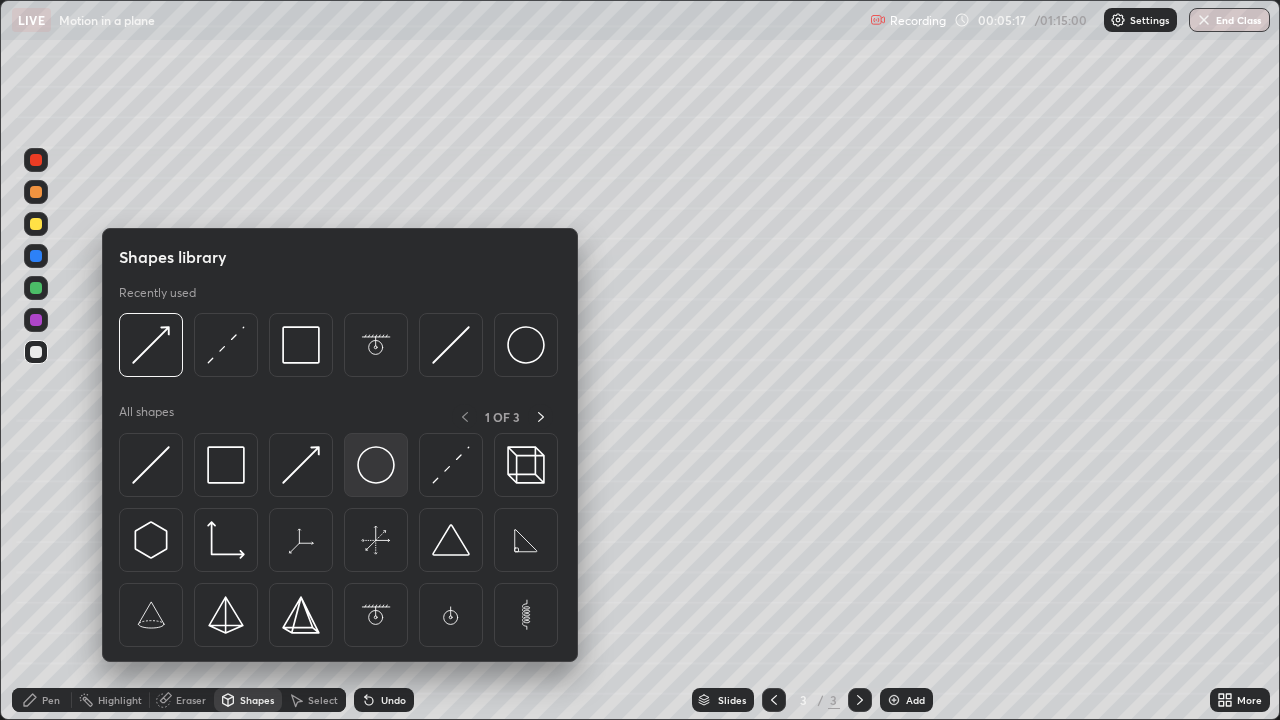 click at bounding box center [376, 465] 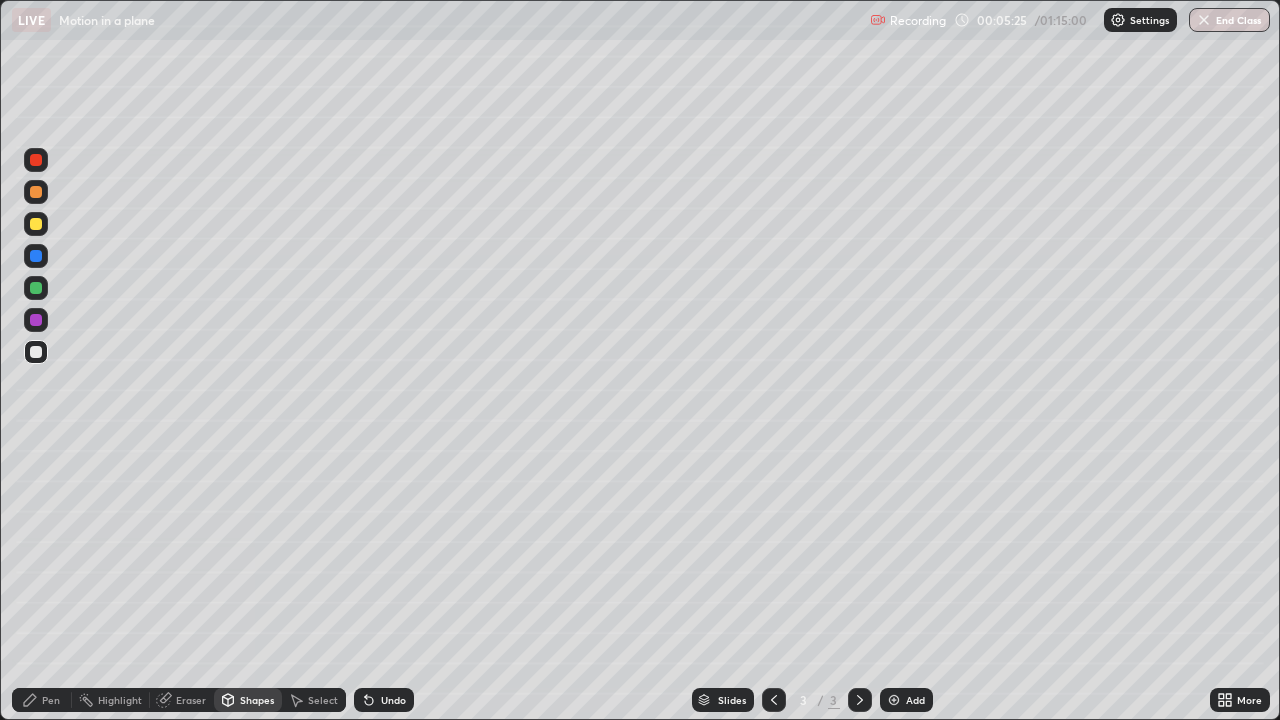 click on "Shapes" at bounding box center [257, 700] 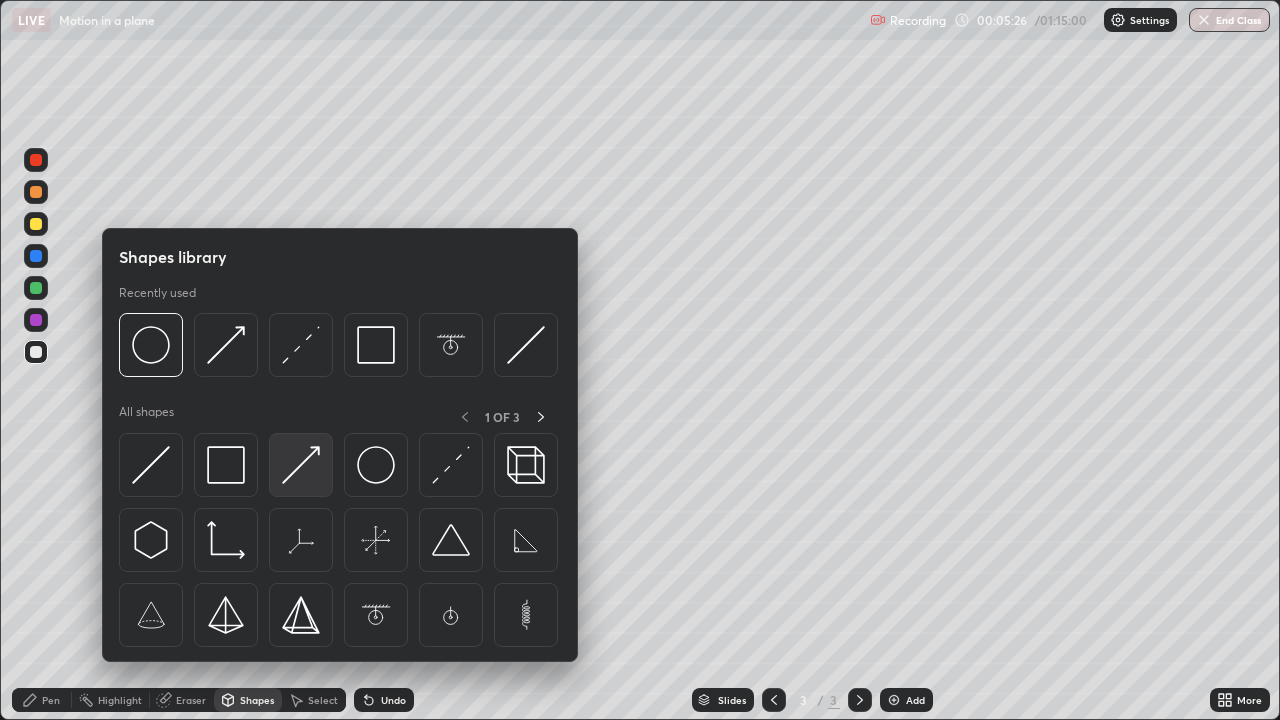 click at bounding box center [301, 465] 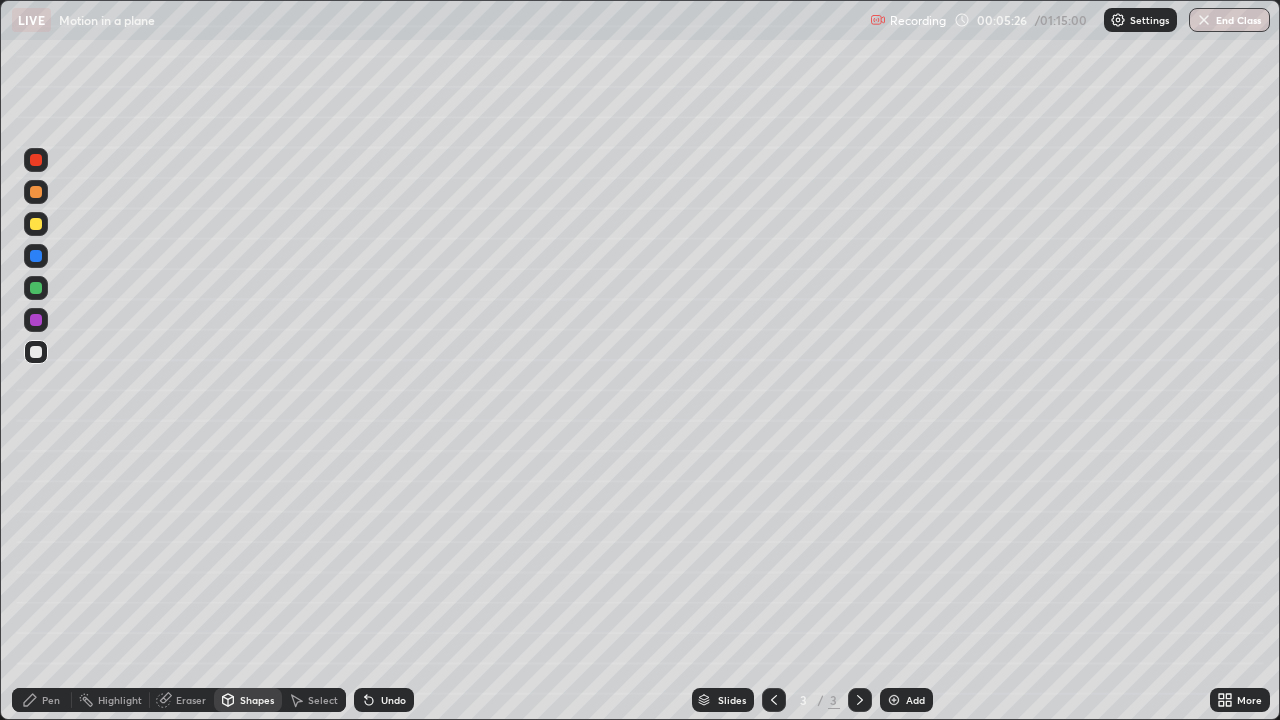 click at bounding box center (36, 320) 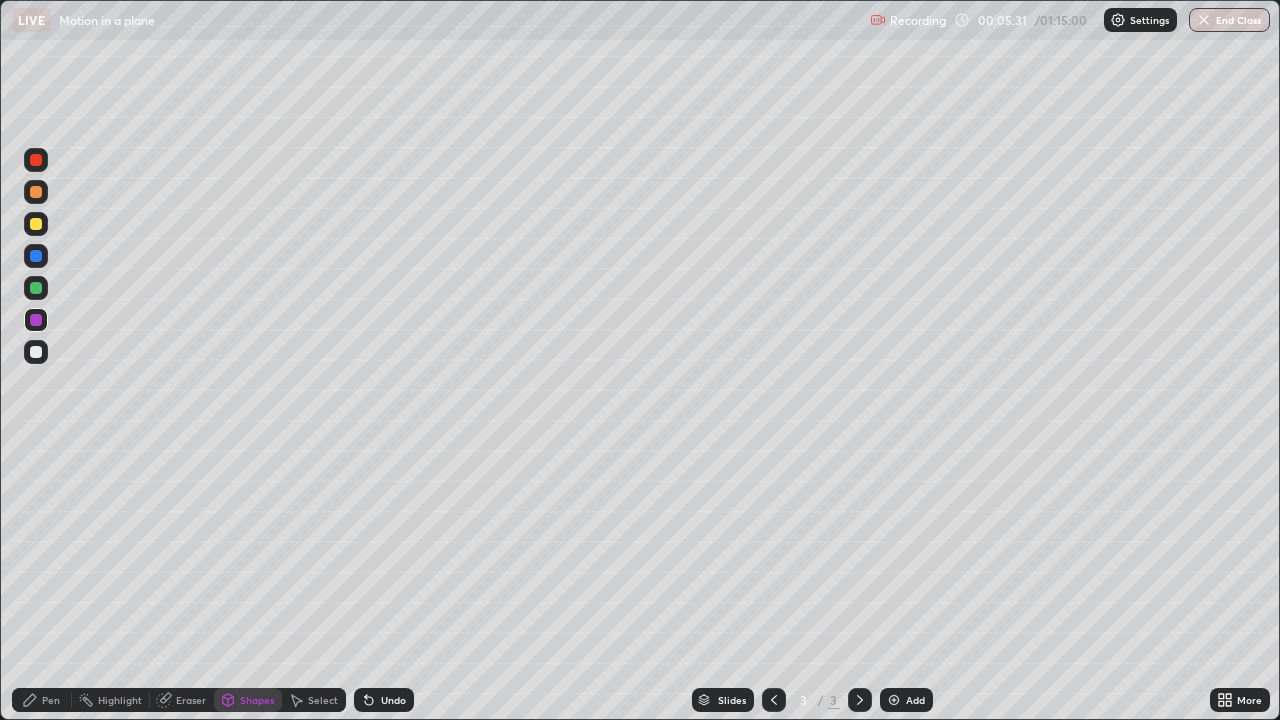 click at bounding box center [36, 288] 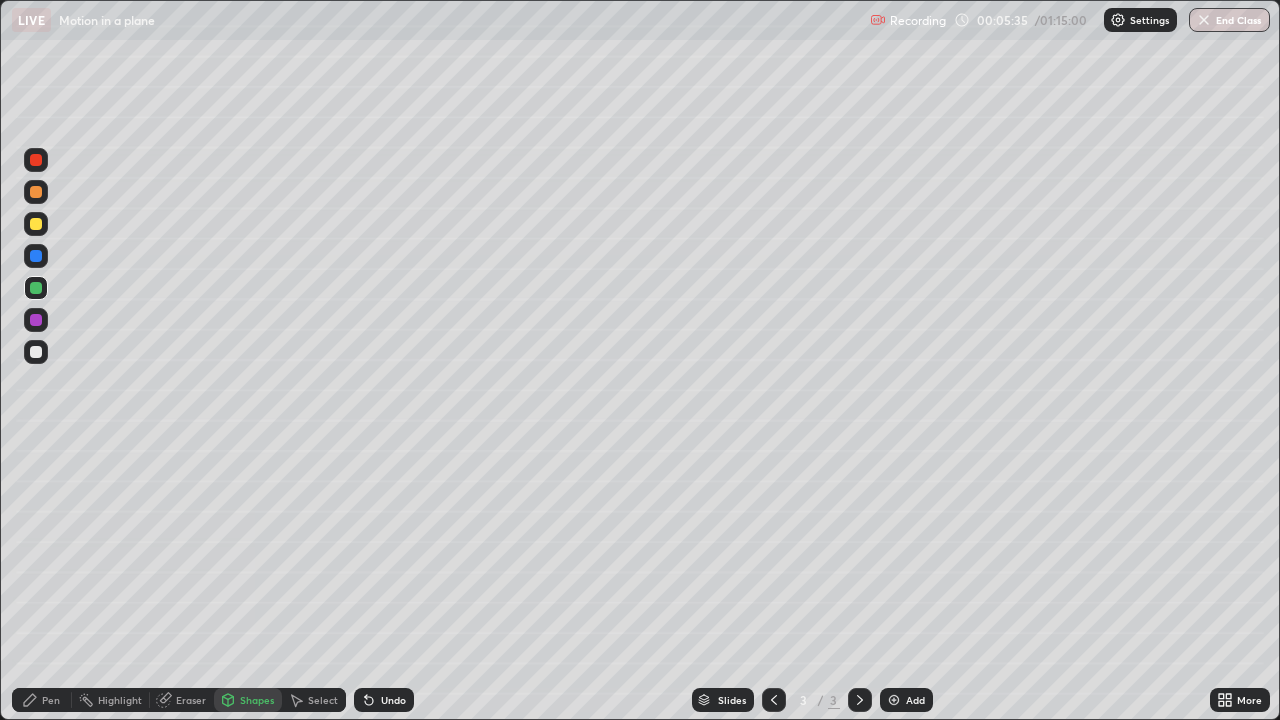 click at bounding box center [36, 224] 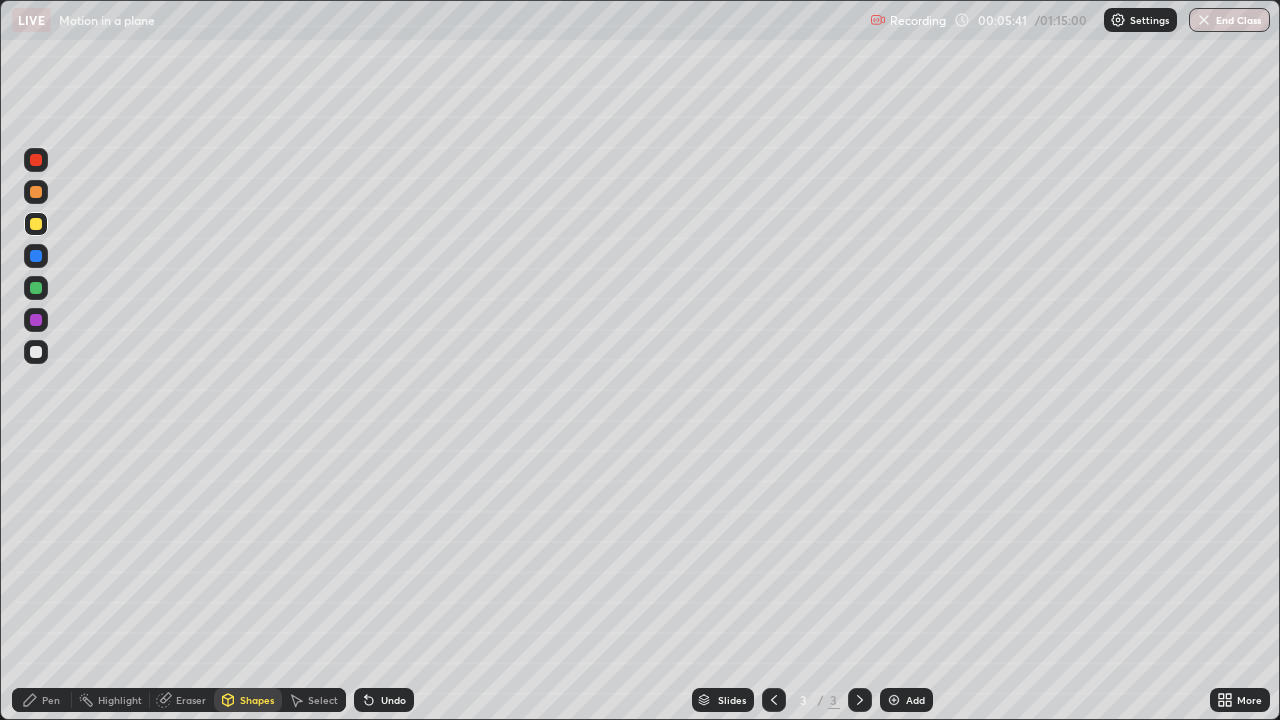 click at bounding box center (36, 256) 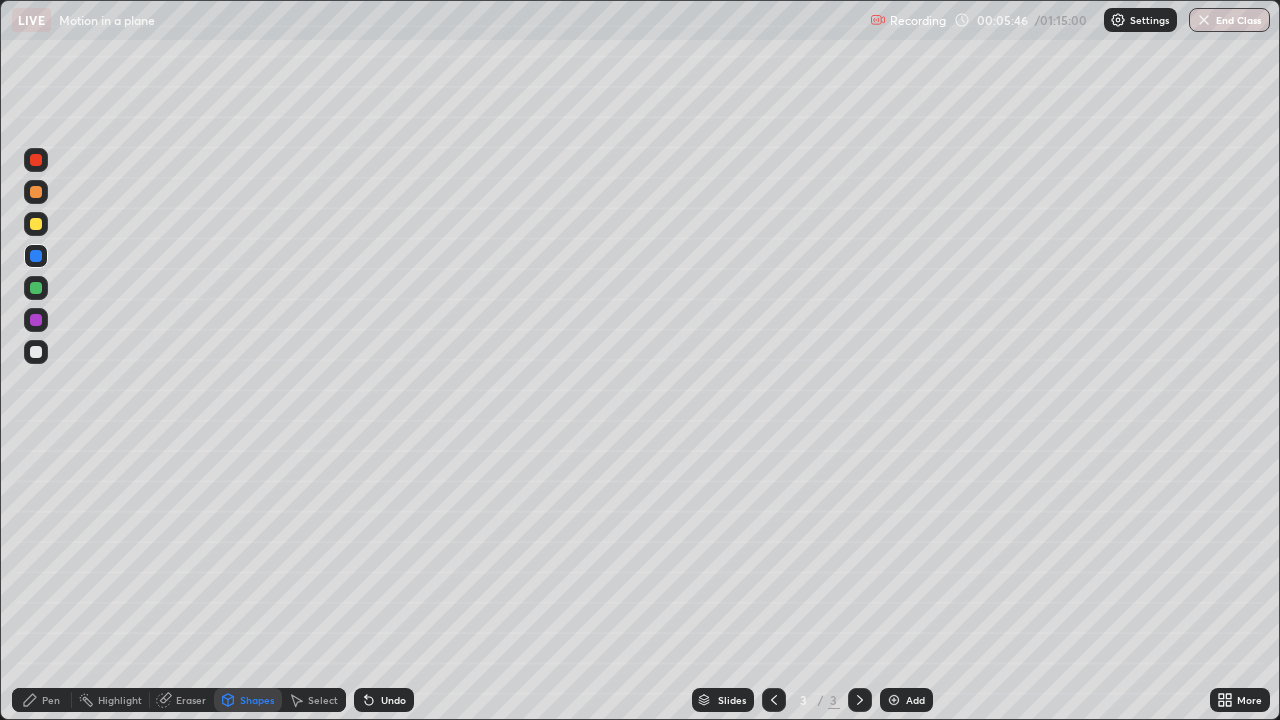 click on "Pen" at bounding box center (51, 700) 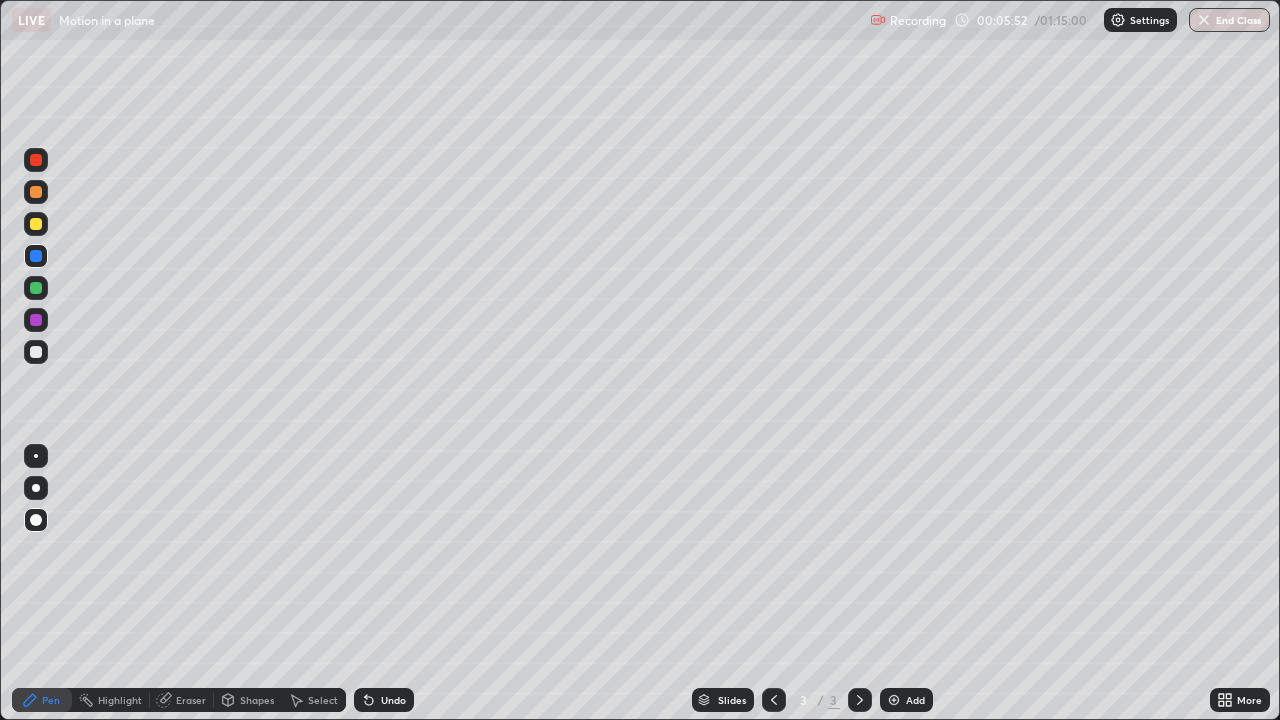 click at bounding box center (36, 320) 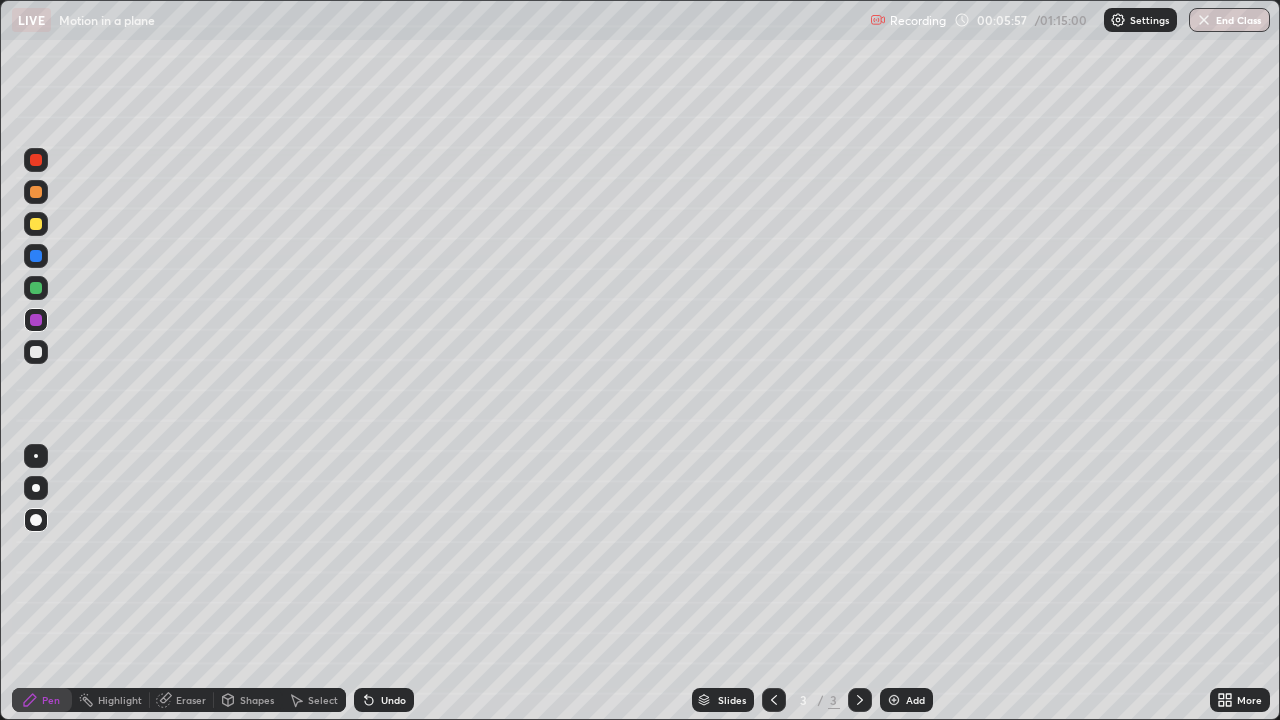 click at bounding box center [36, 224] 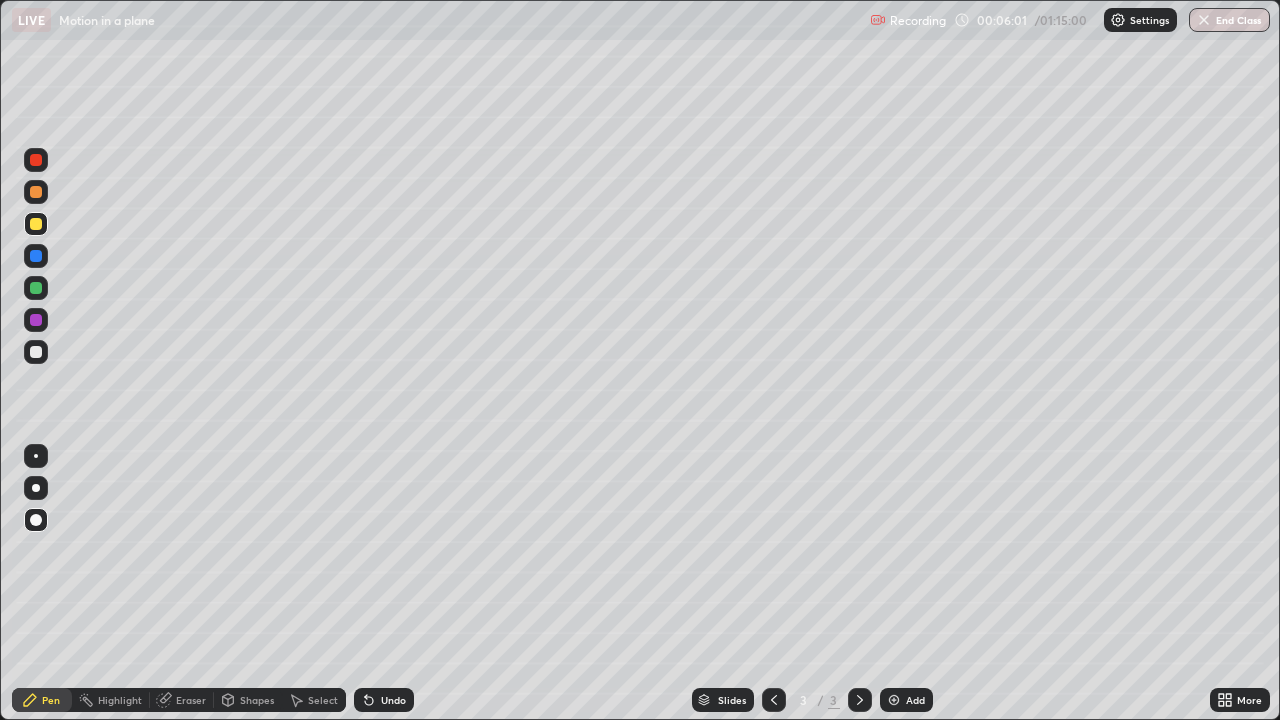 click on "Undo" at bounding box center [393, 700] 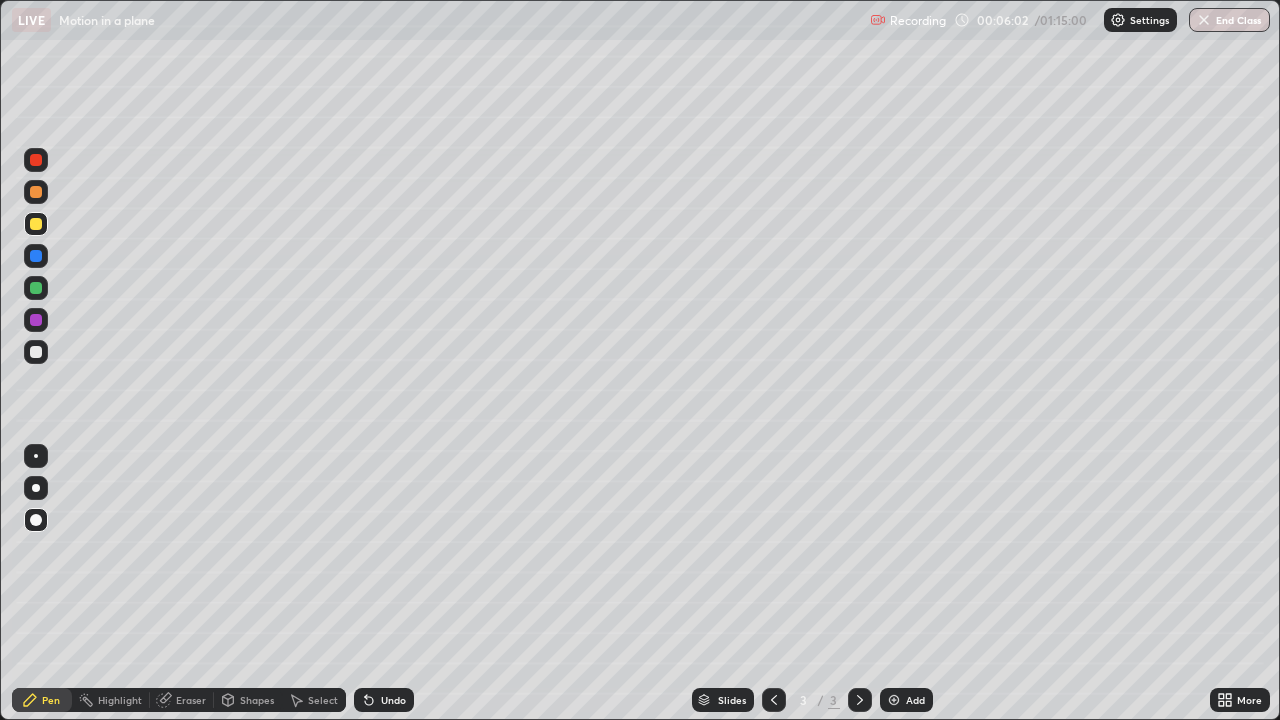 click on "Undo" at bounding box center [384, 700] 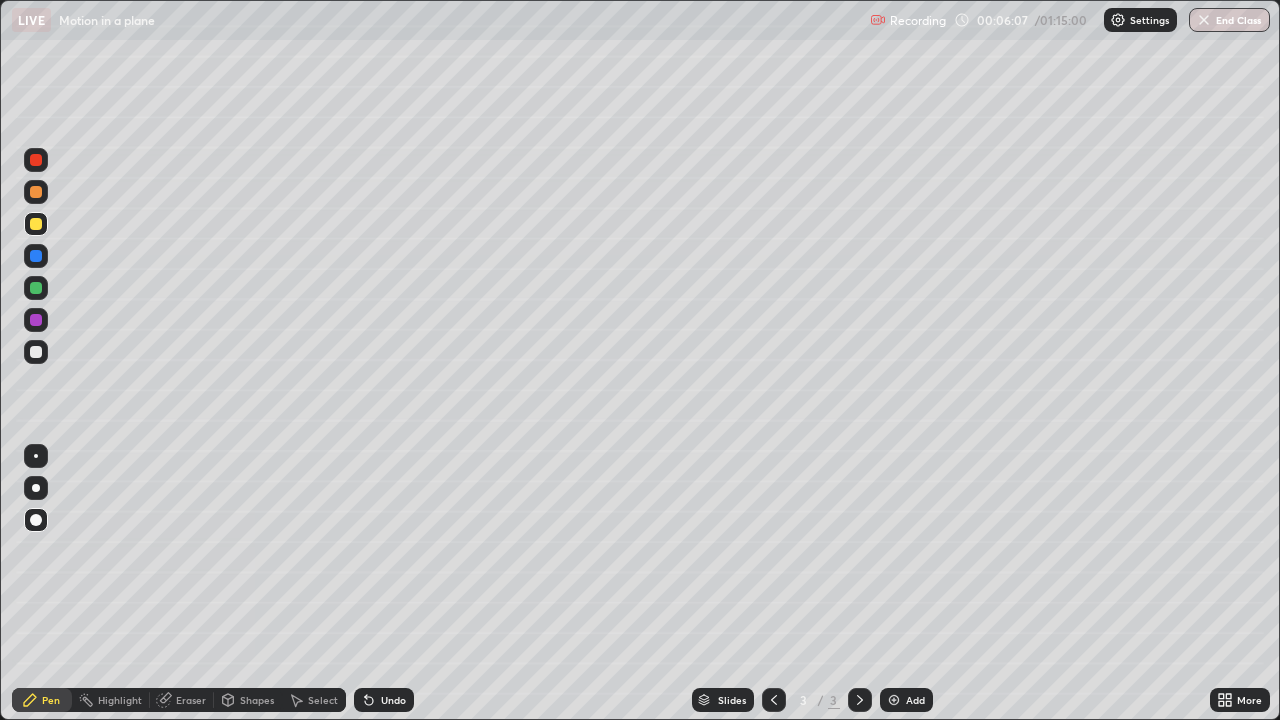 click at bounding box center (36, 288) 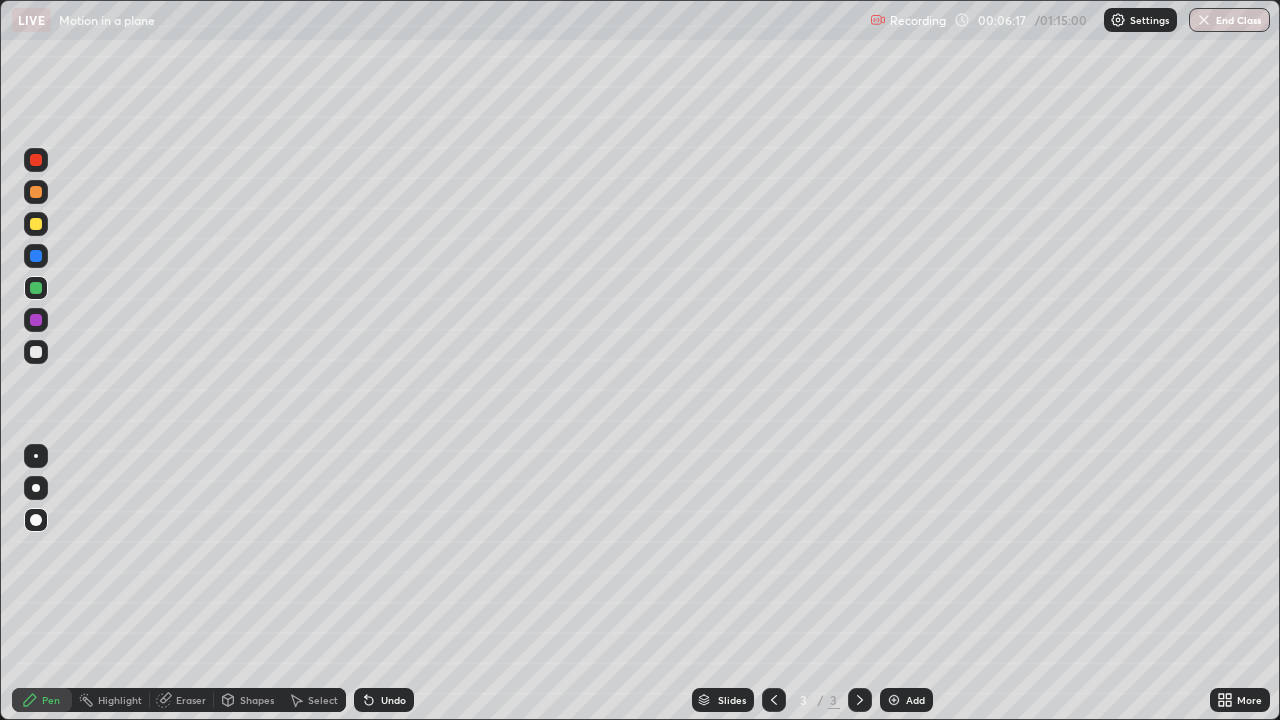 click at bounding box center [36, 352] 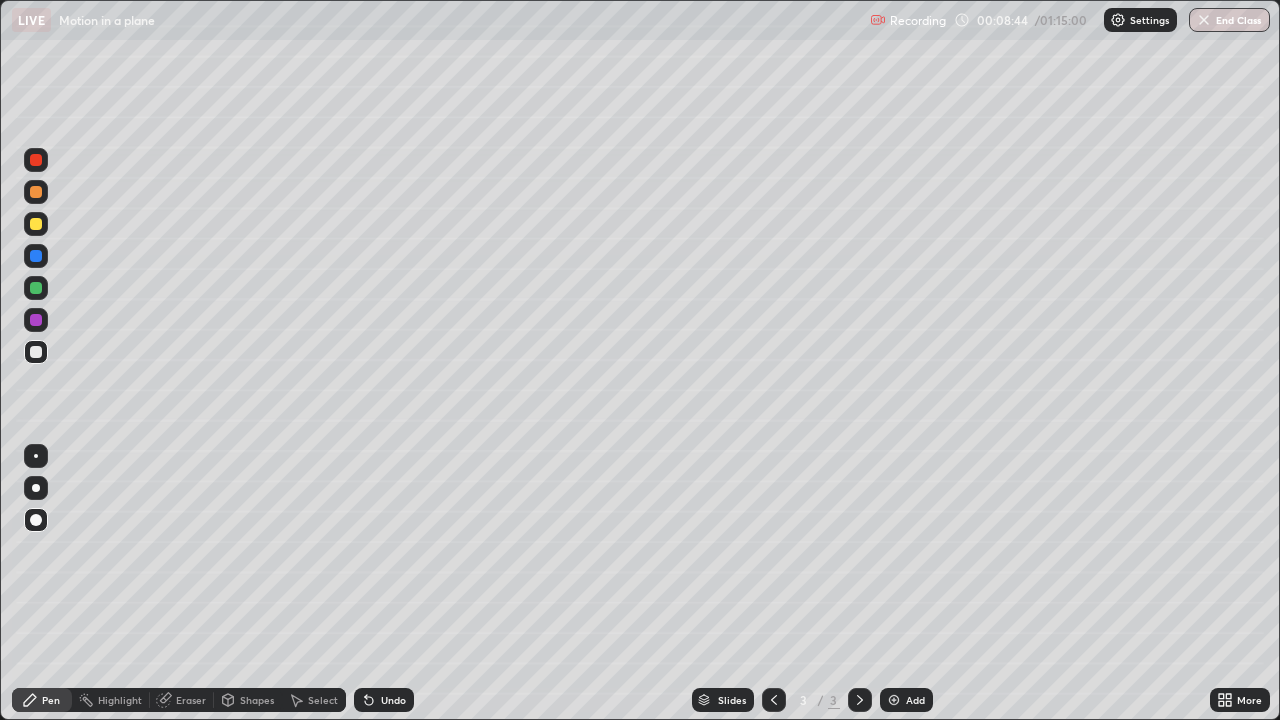 click at bounding box center [36, 224] 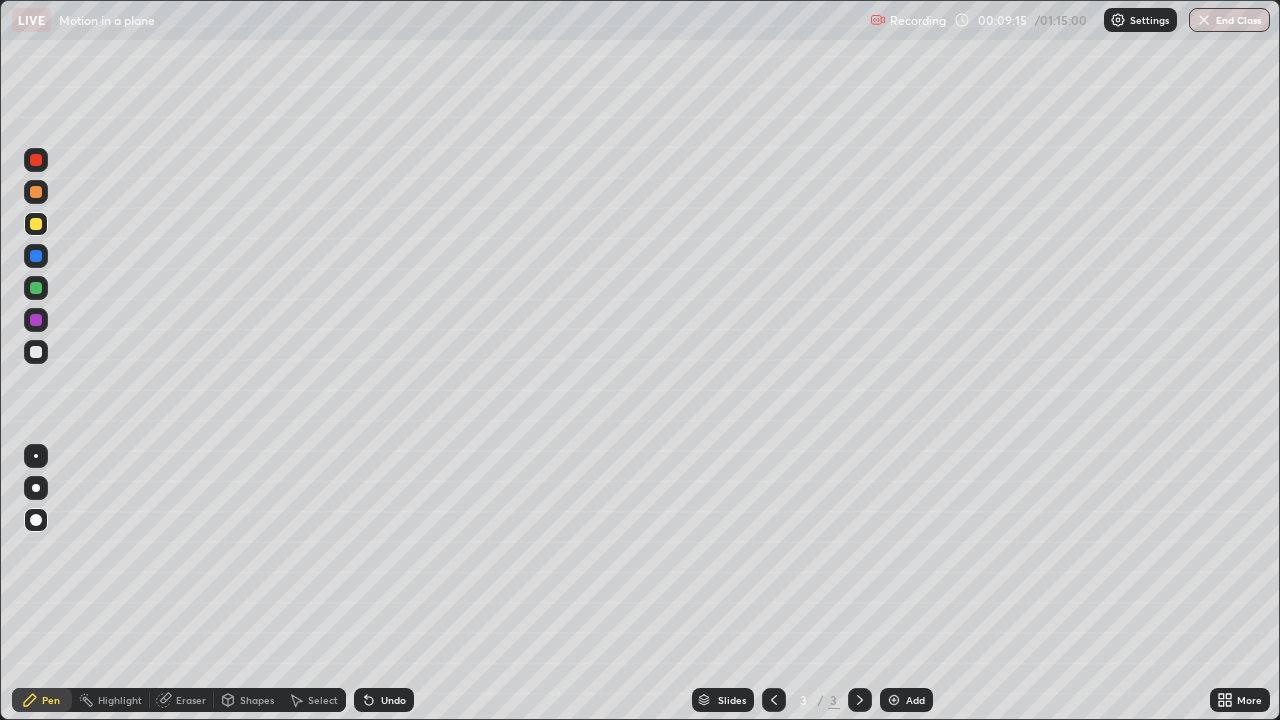 click on "Select" at bounding box center (323, 700) 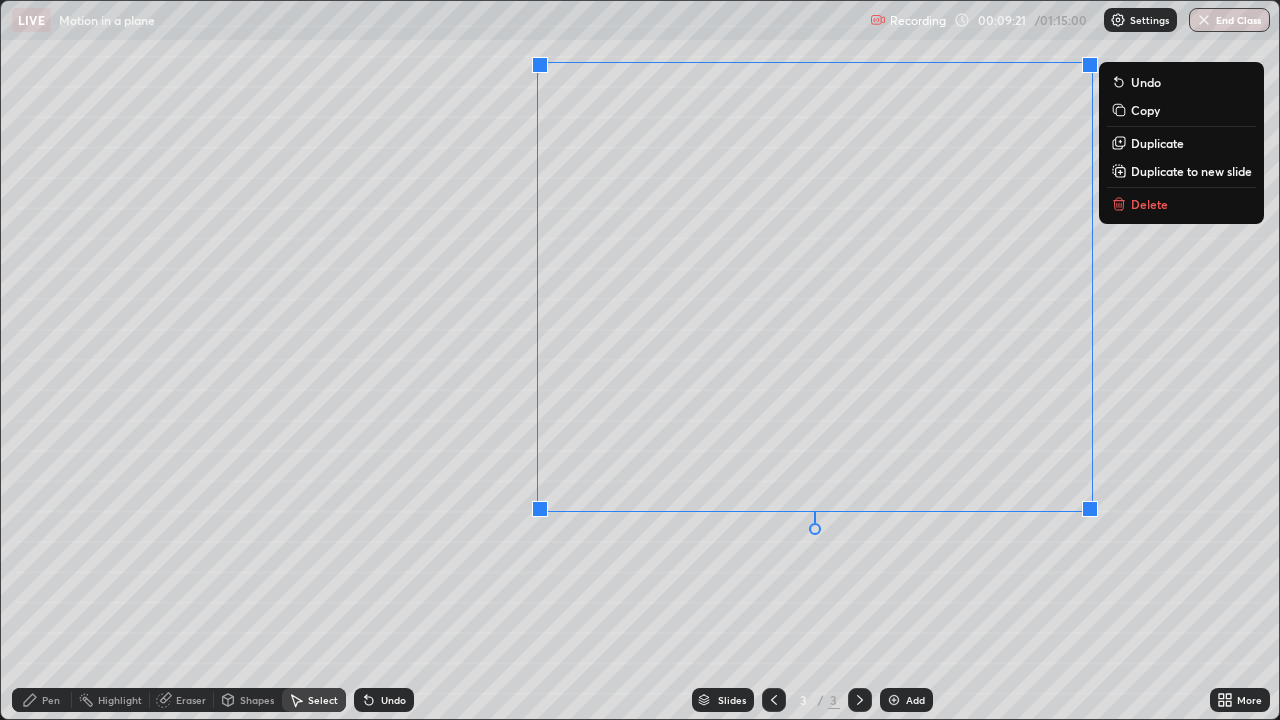 click on "Duplicate to new slide" at bounding box center [1191, 171] 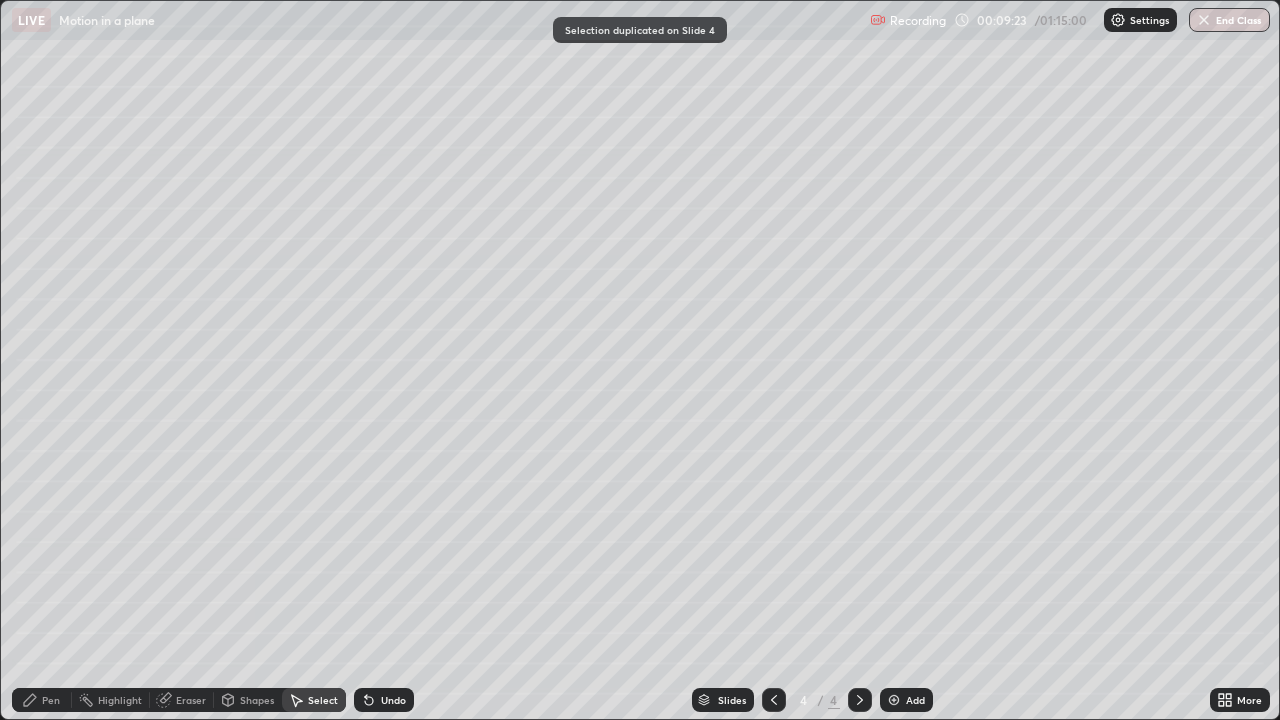 click on "Shapes" at bounding box center (257, 700) 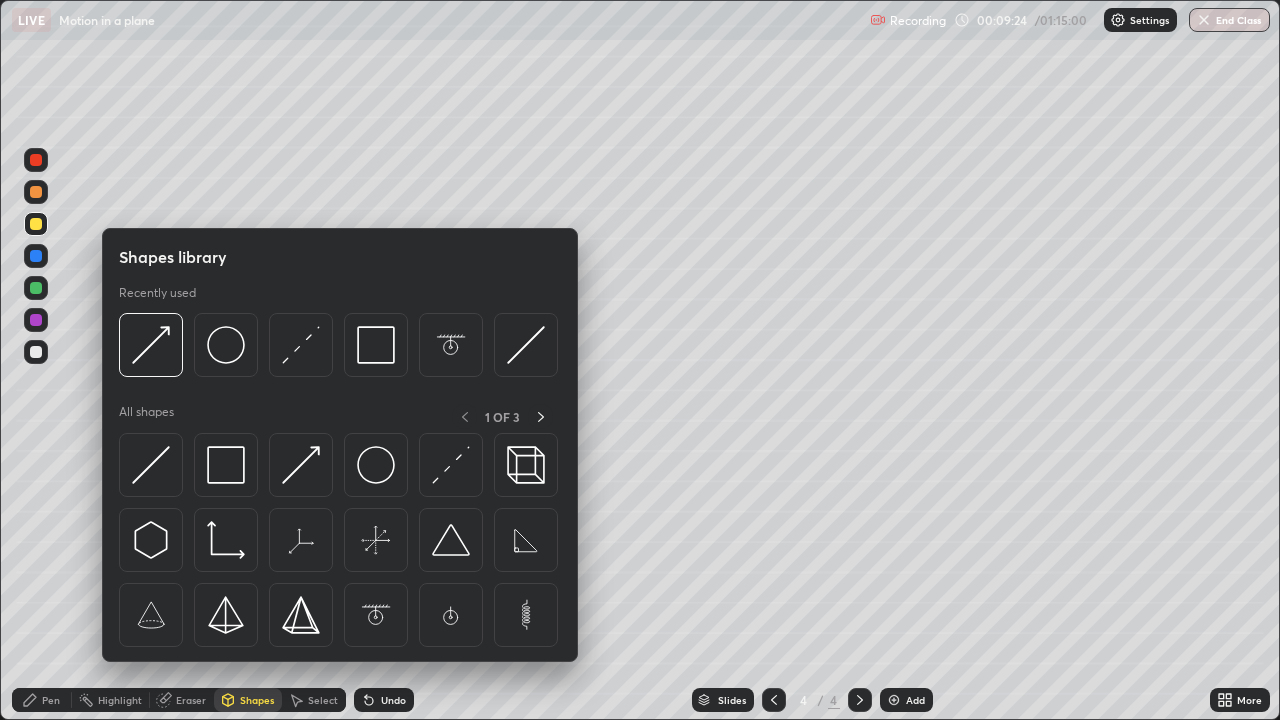 click on "Eraser" at bounding box center [182, 700] 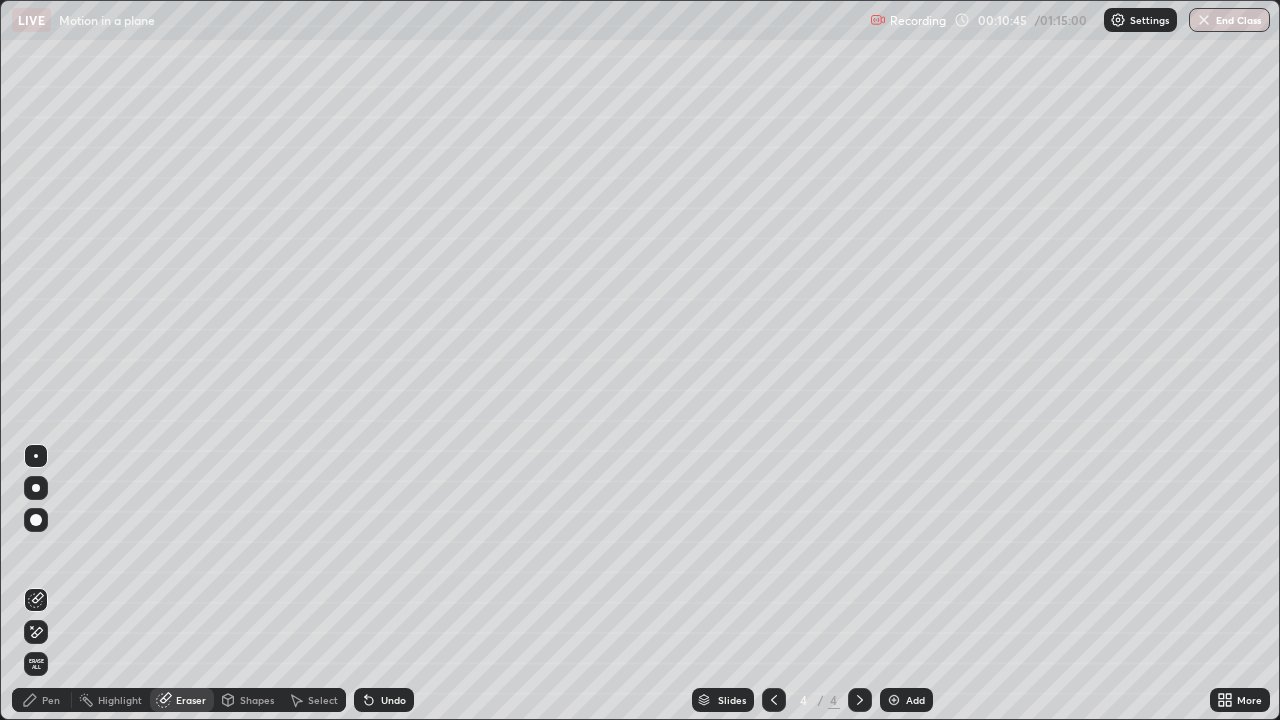 click on "Pen" at bounding box center [51, 700] 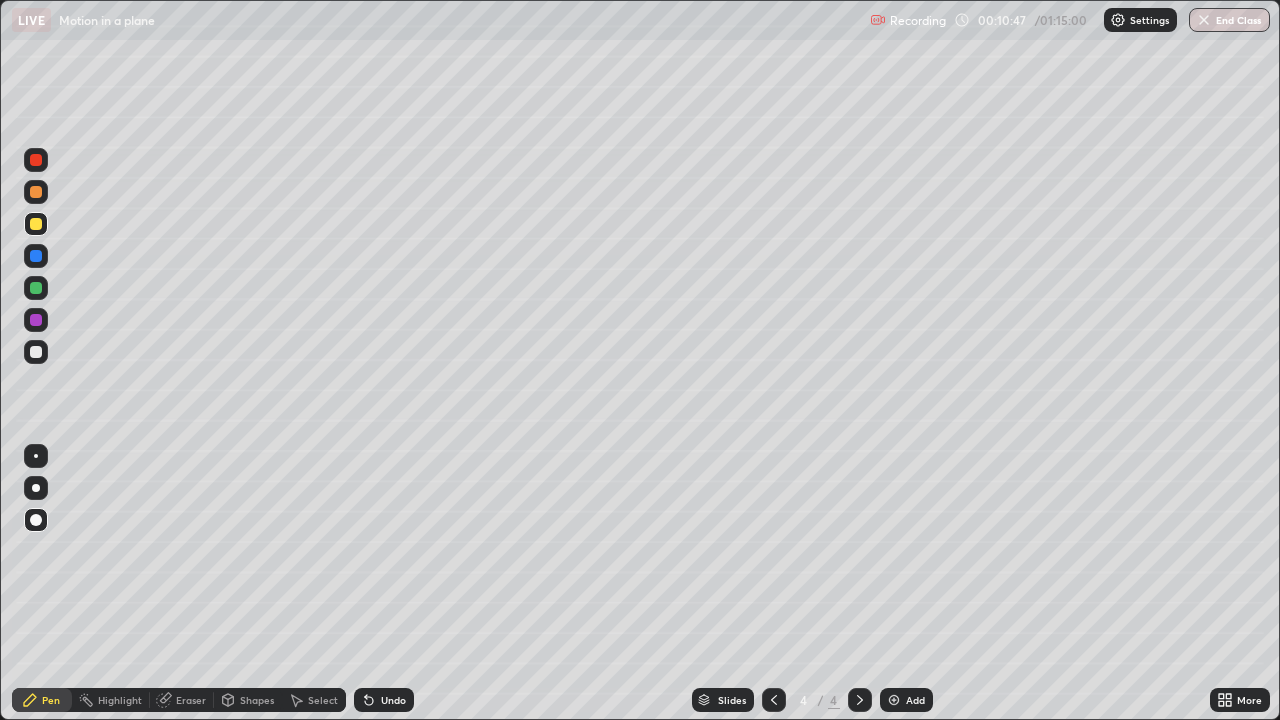 click at bounding box center [36, 256] 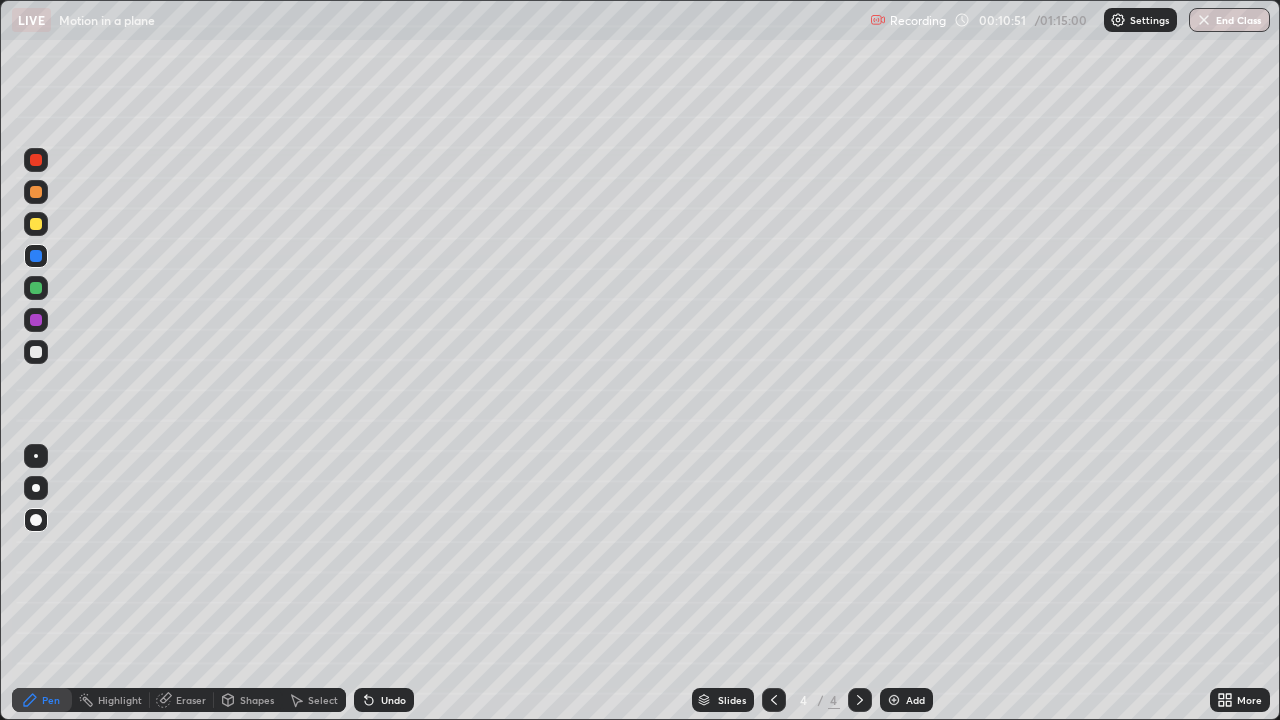 click at bounding box center (36, 352) 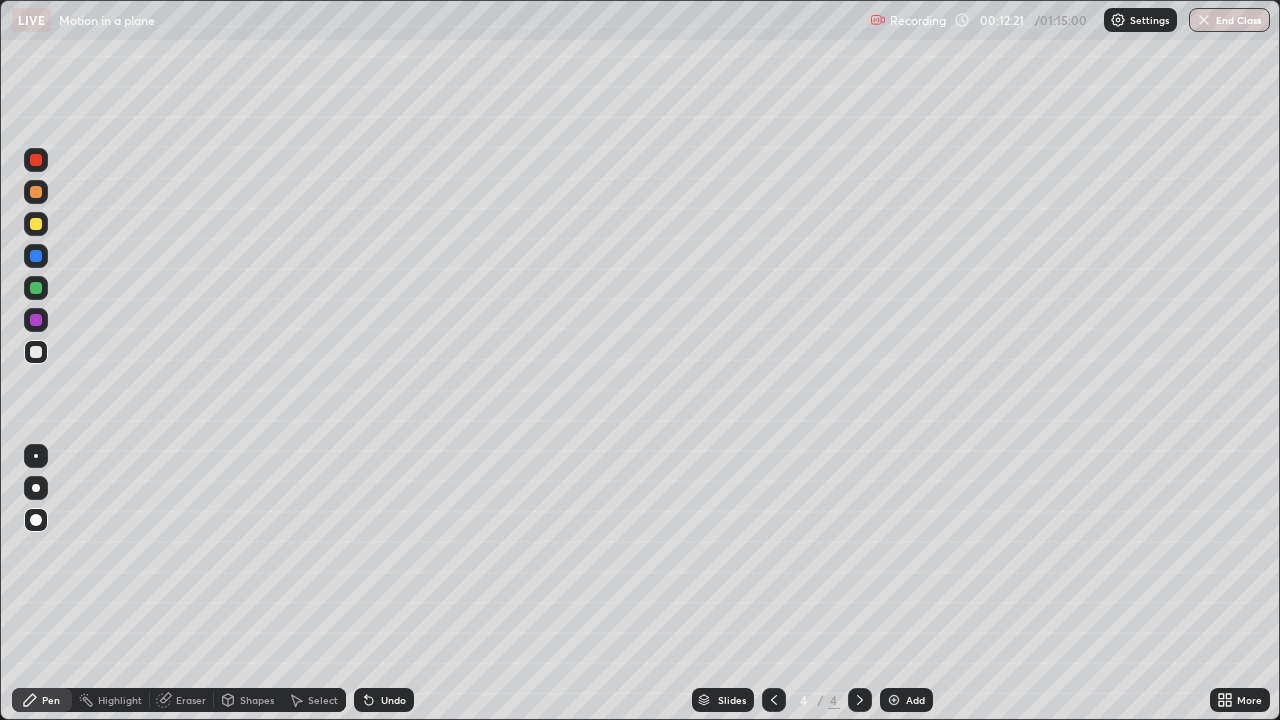 click at bounding box center [36, 288] 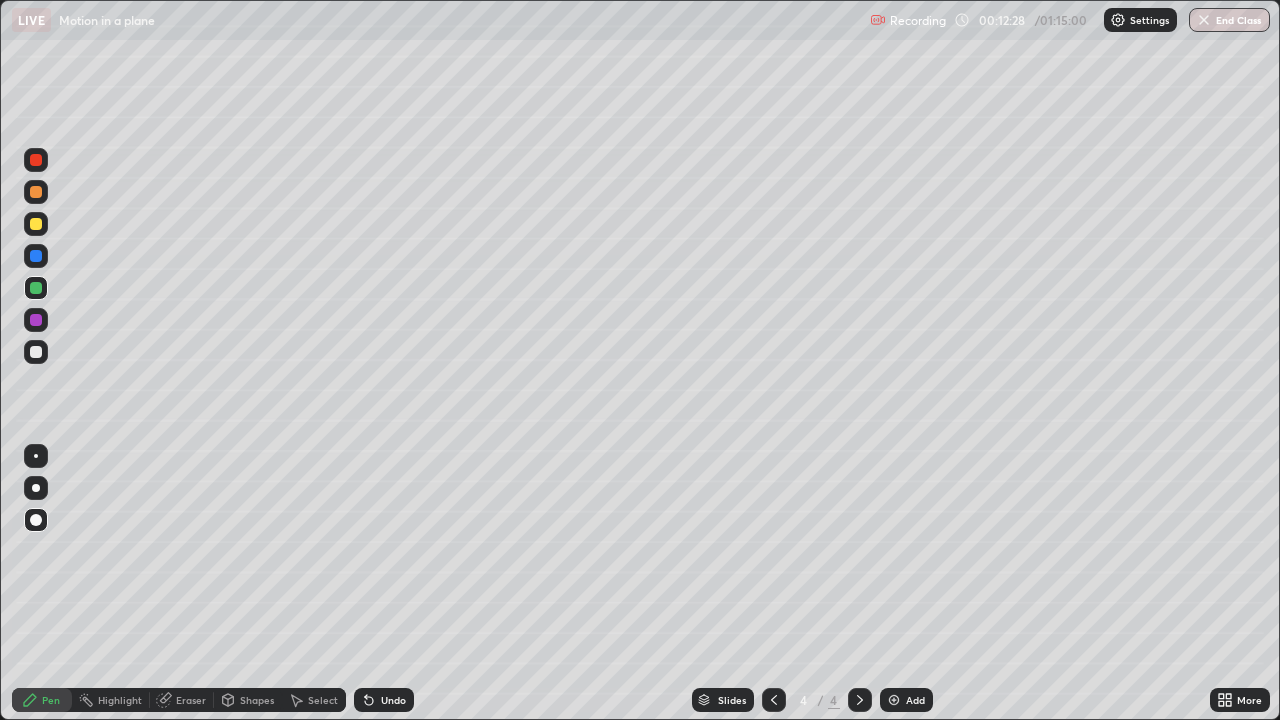 click on "Undo" at bounding box center (393, 700) 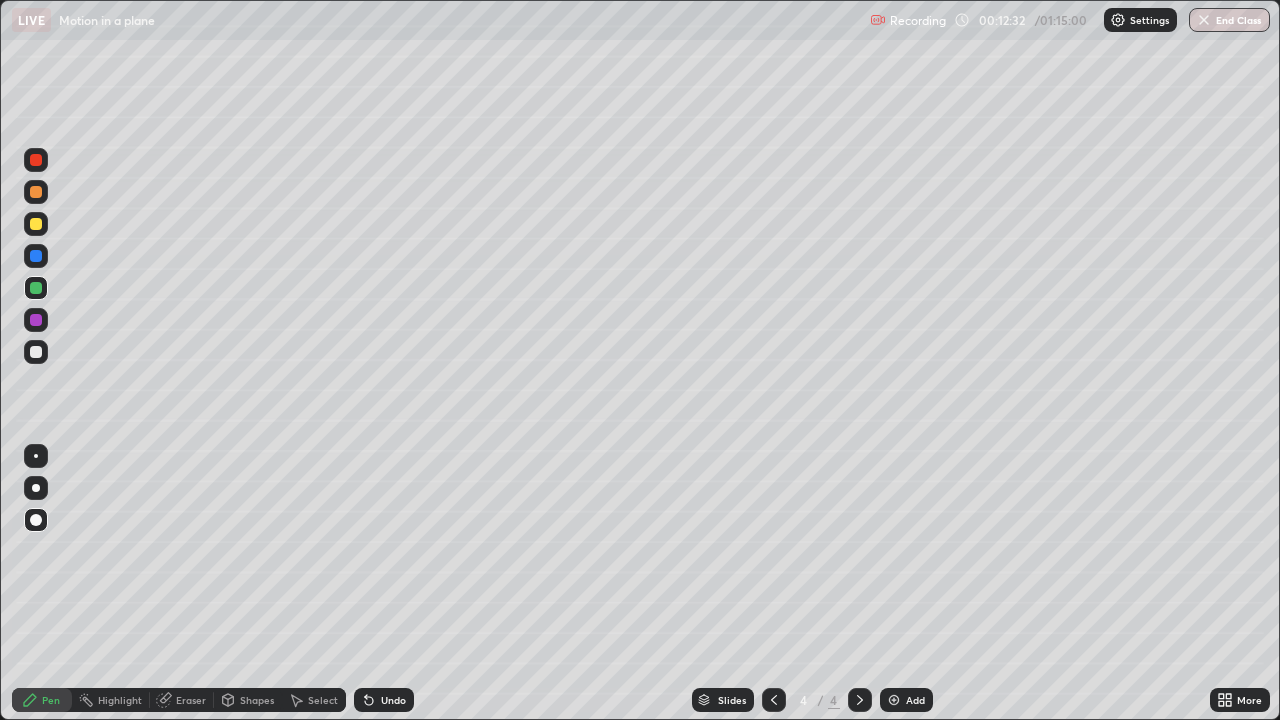 click on "Undo" at bounding box center (393, 700) 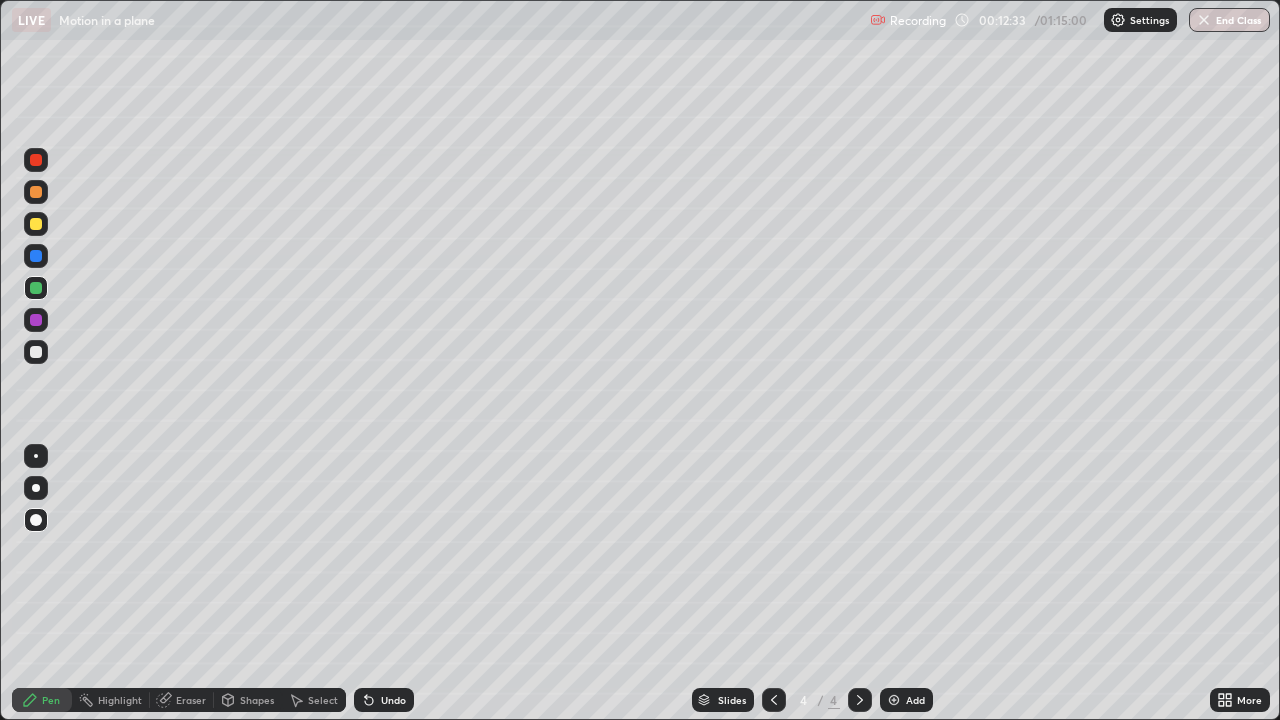 click on "Undo" at bounding box center (393, 700) 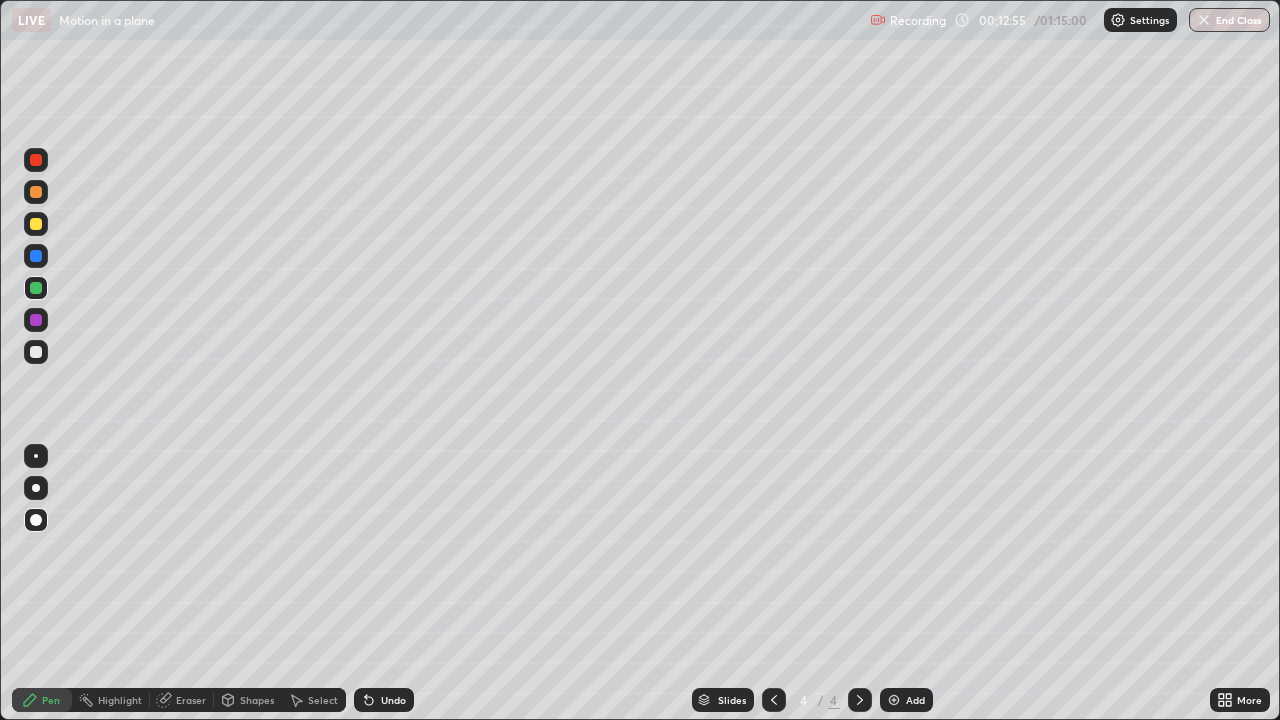 click at bounding box center (36, 320) 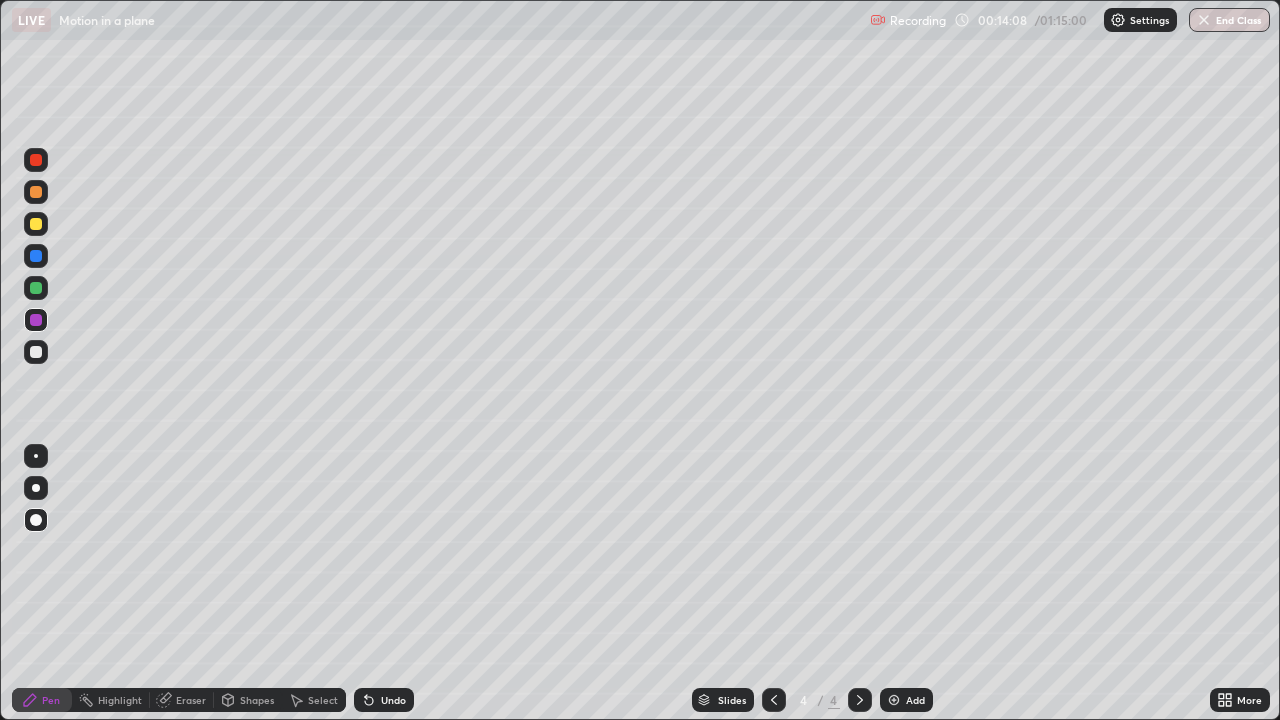 click at bounding box center [36, 224] 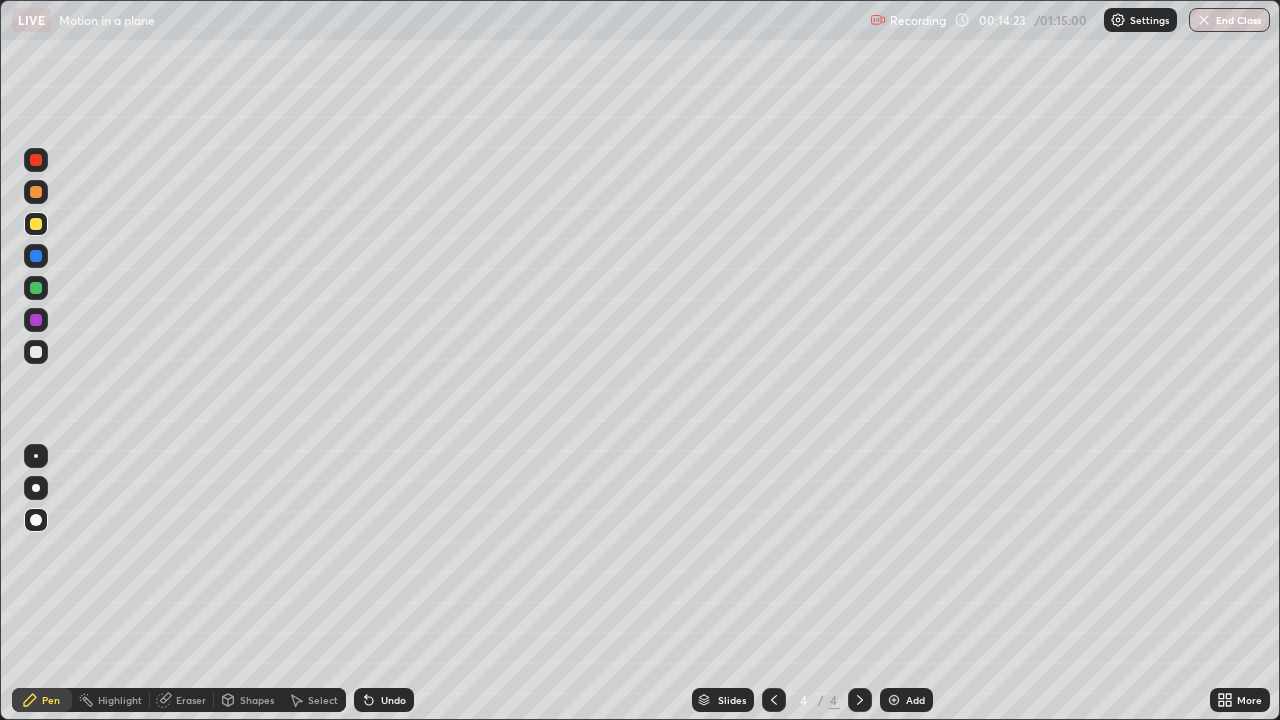 click at bounding box center [36, 352] 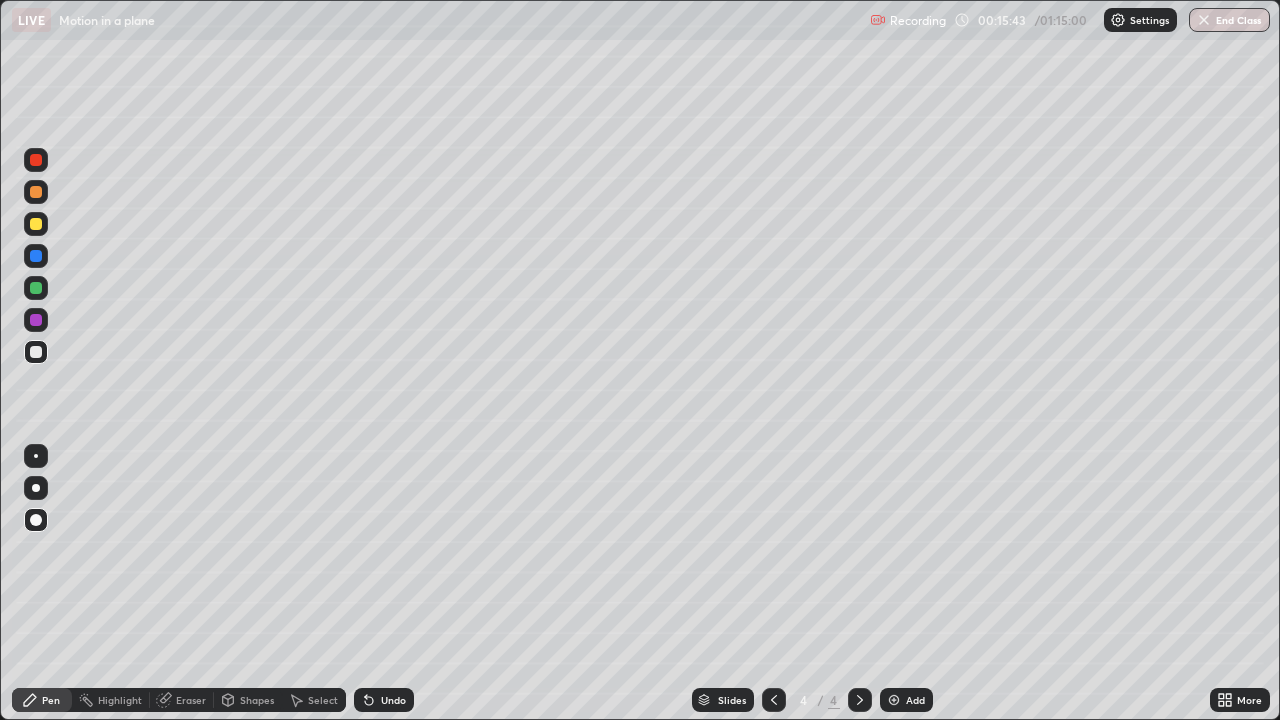 click 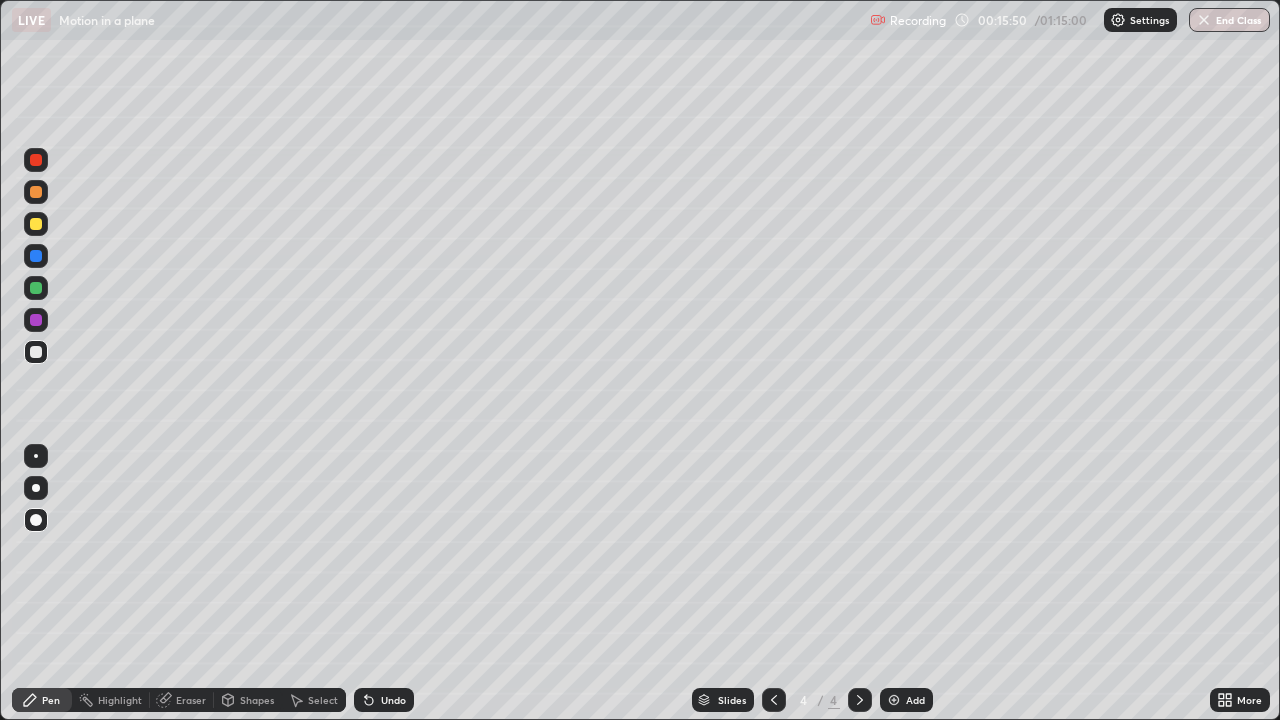 click on "Undo" at bounding box center [393, 700] 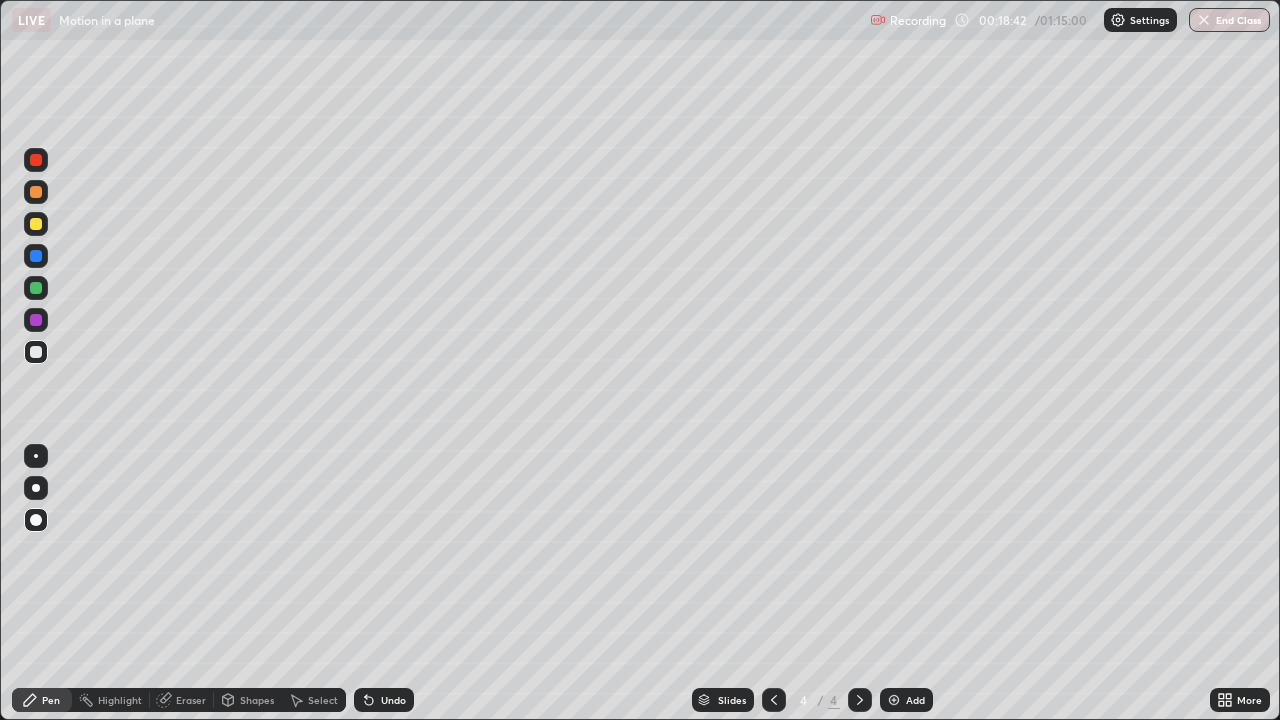 click on "Eraser" at bounding box center [191, 700] 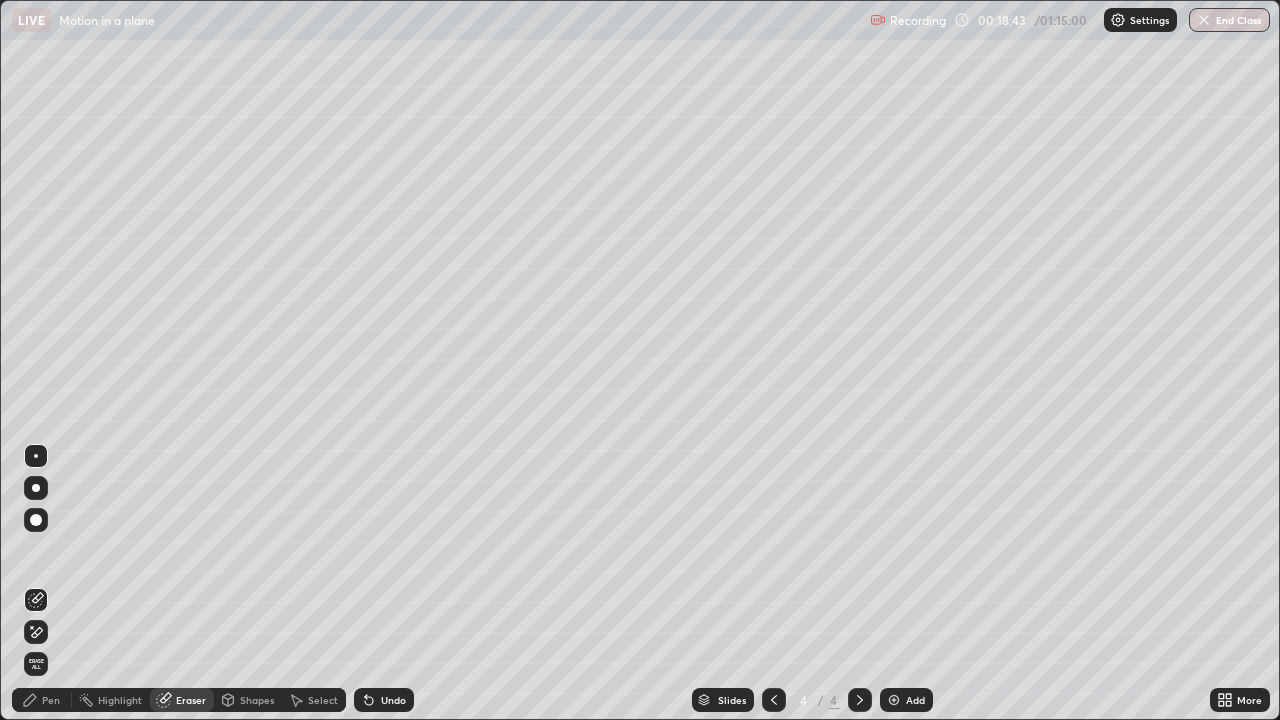 click on "Pen" at bounding box center (51, 700) 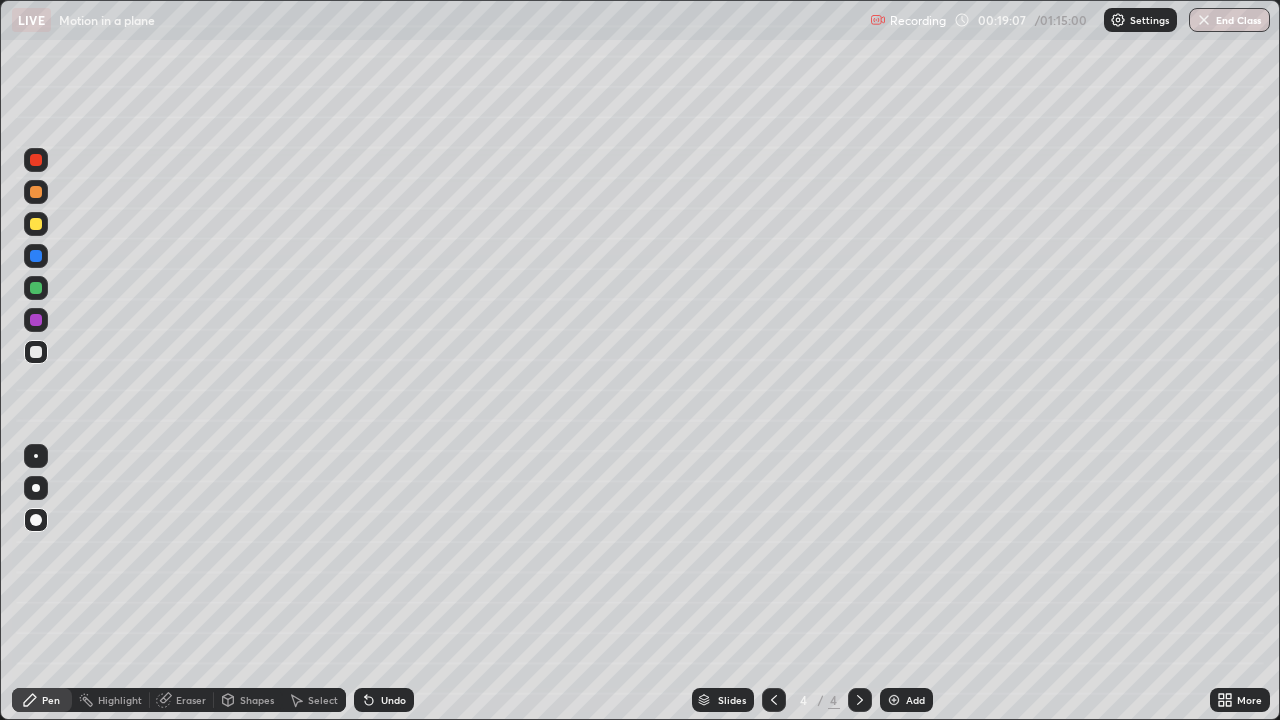 click on "Add" at bounding box center [915, 700] 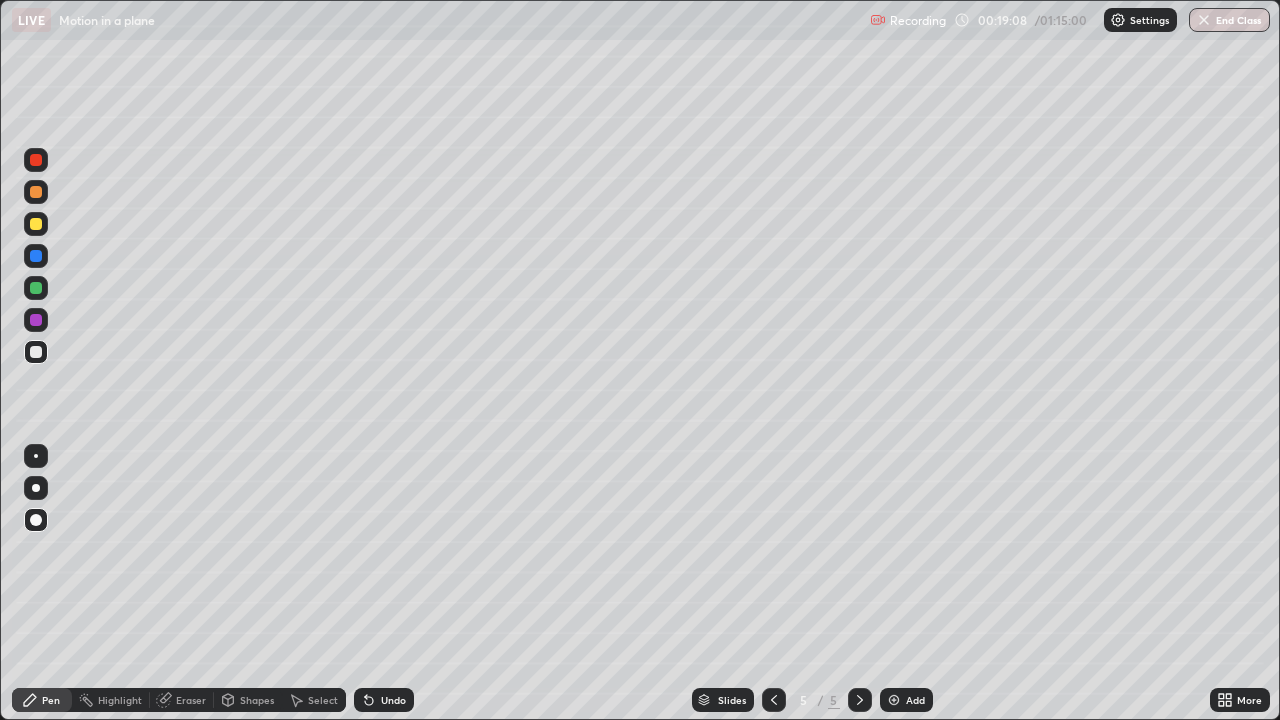 click on "Shapes" at bounding box center [257, 700] 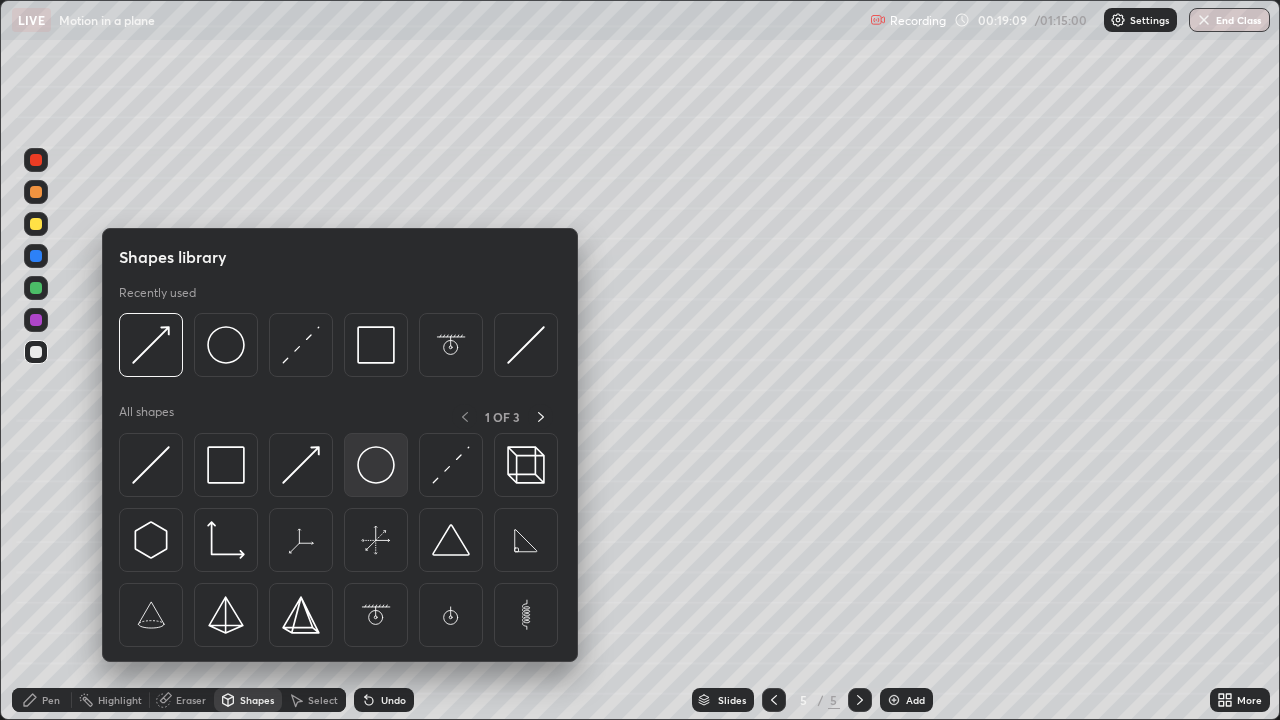 click at bounding box center (376, 465) 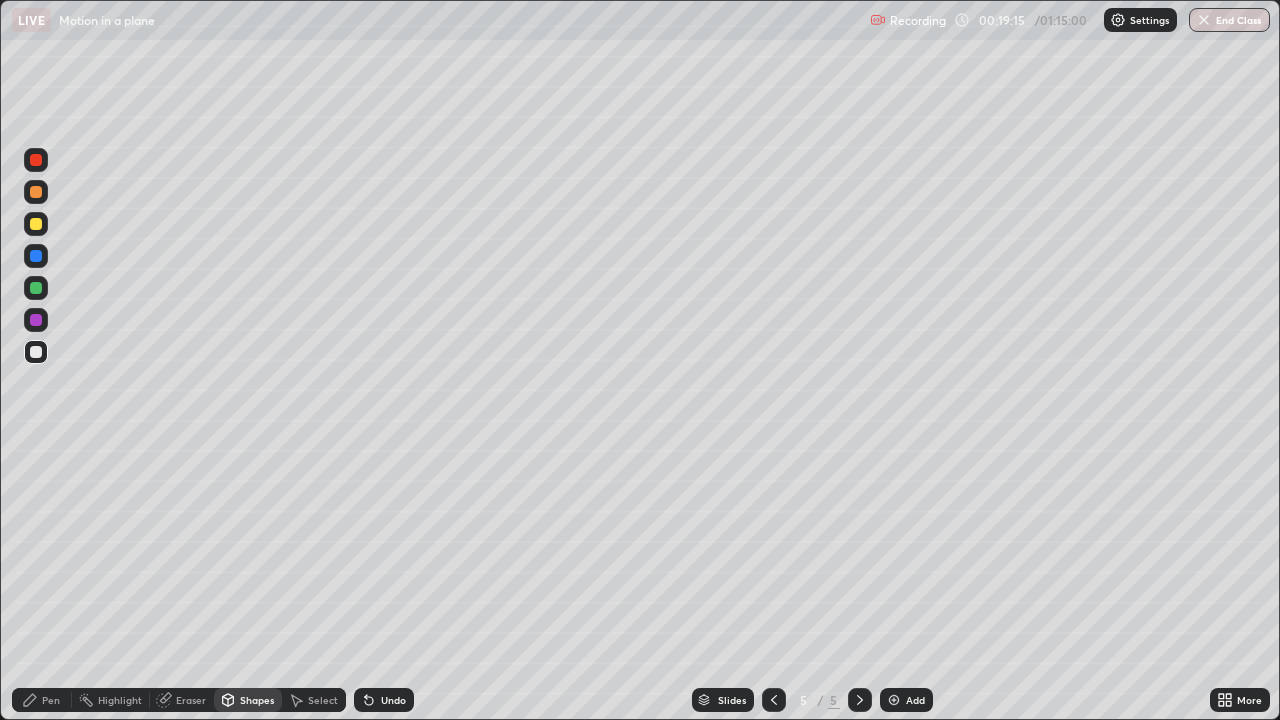 click on "Shapes" at bounding box center [257, 700] 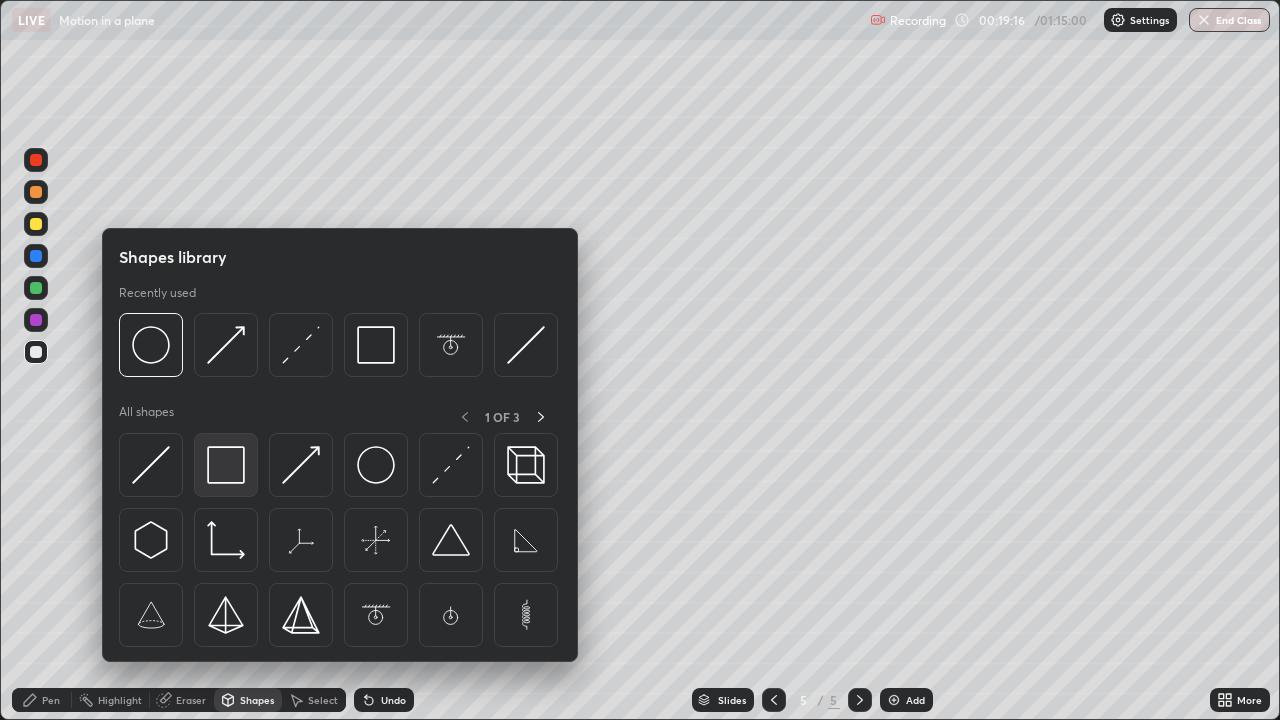 click at bounding box center (226, 465) 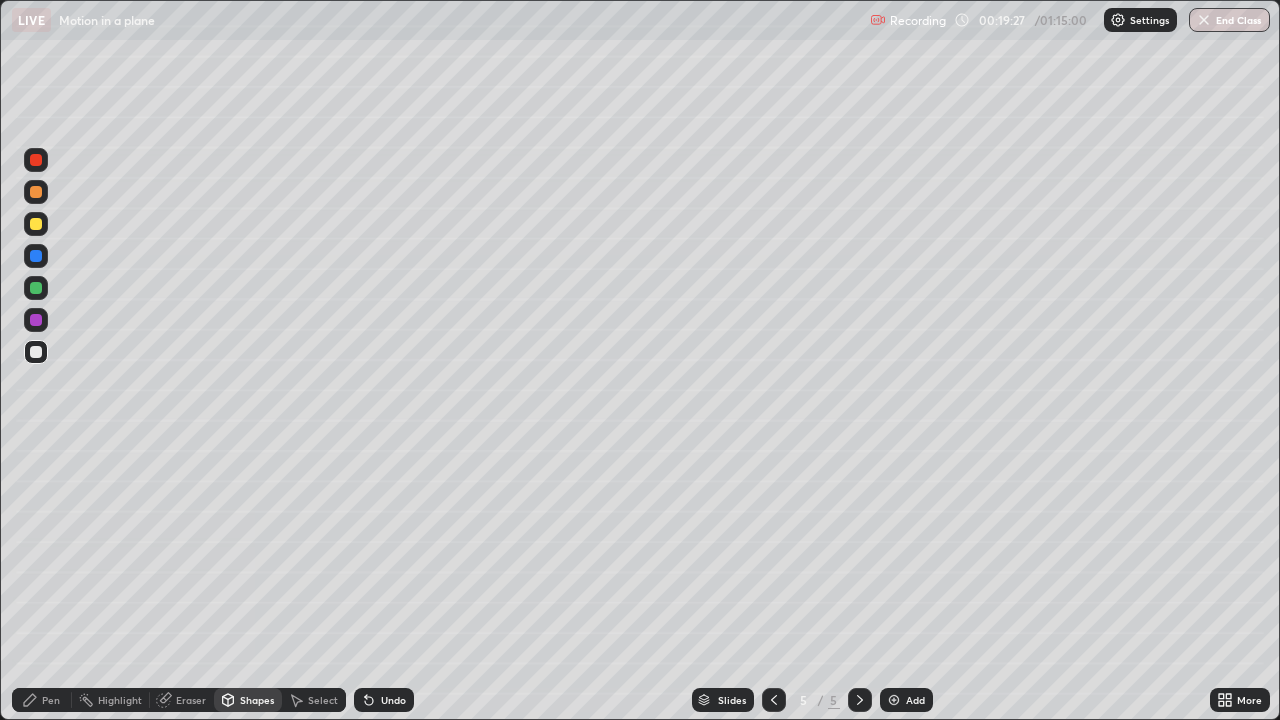 click on "Shapes" at bounding box center [257, 700] 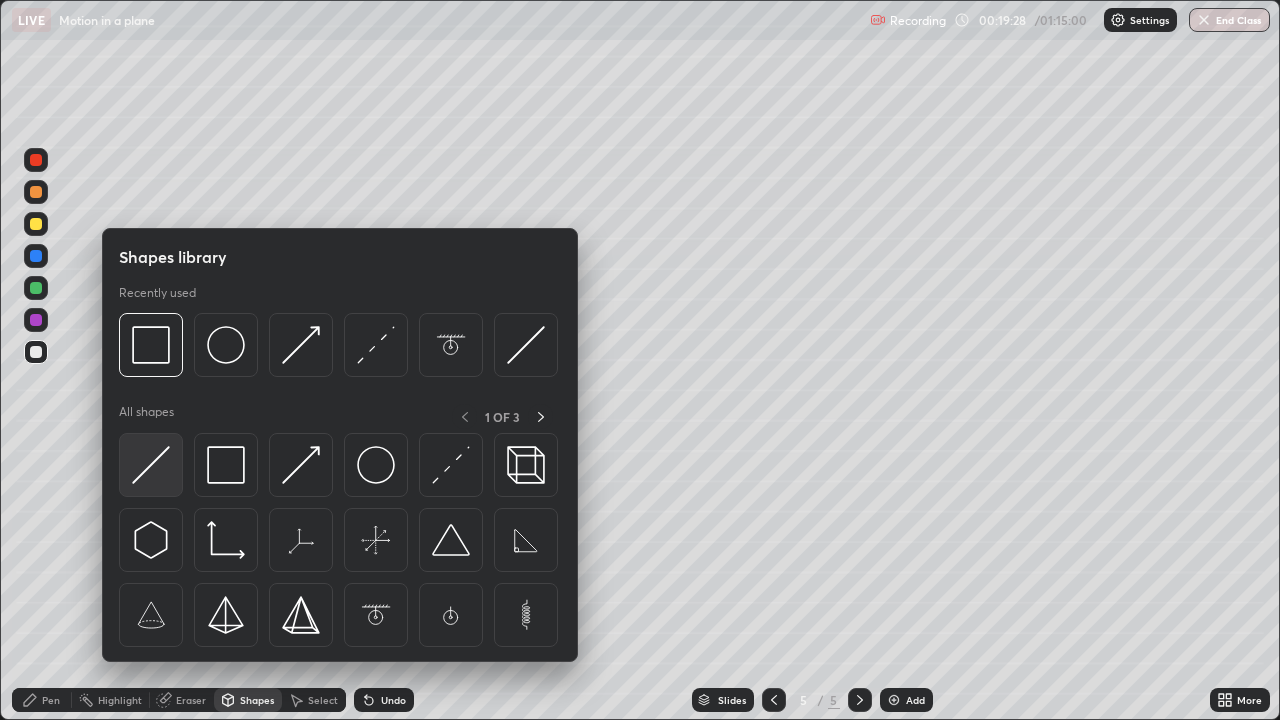 click at bounding box center [151, 465] 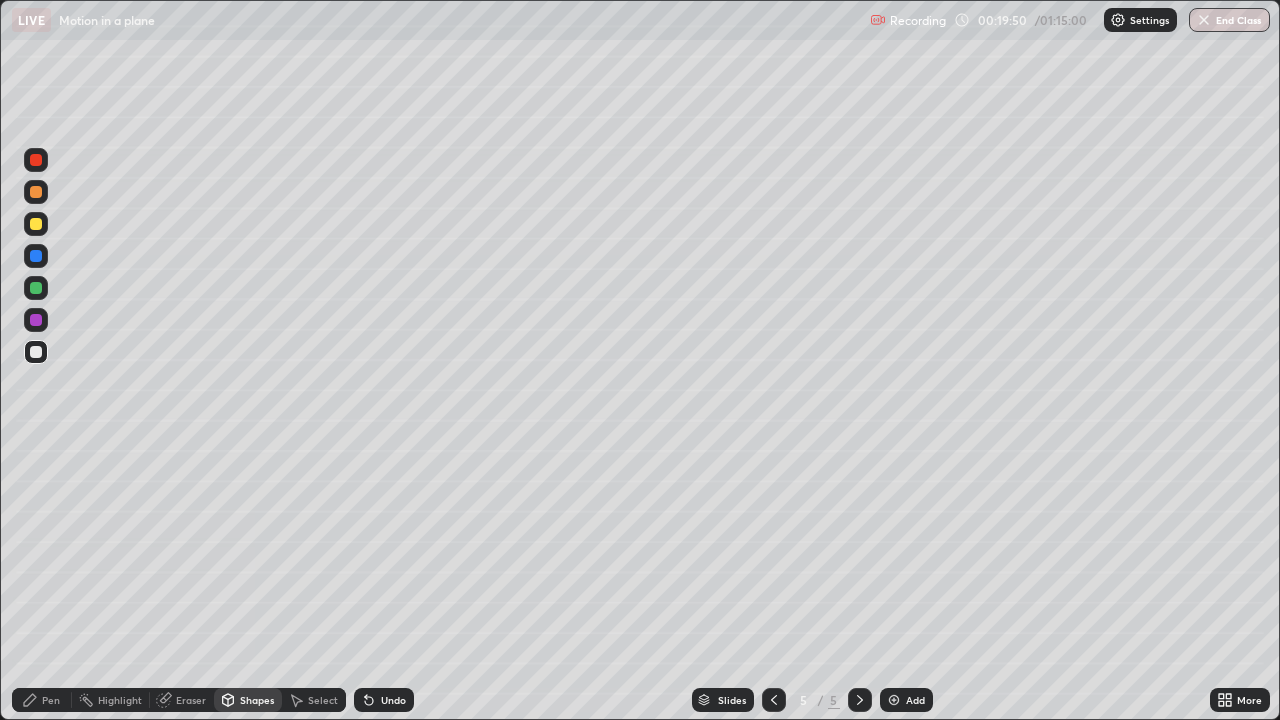 click on "Pen" at bounding box center [51, 700] 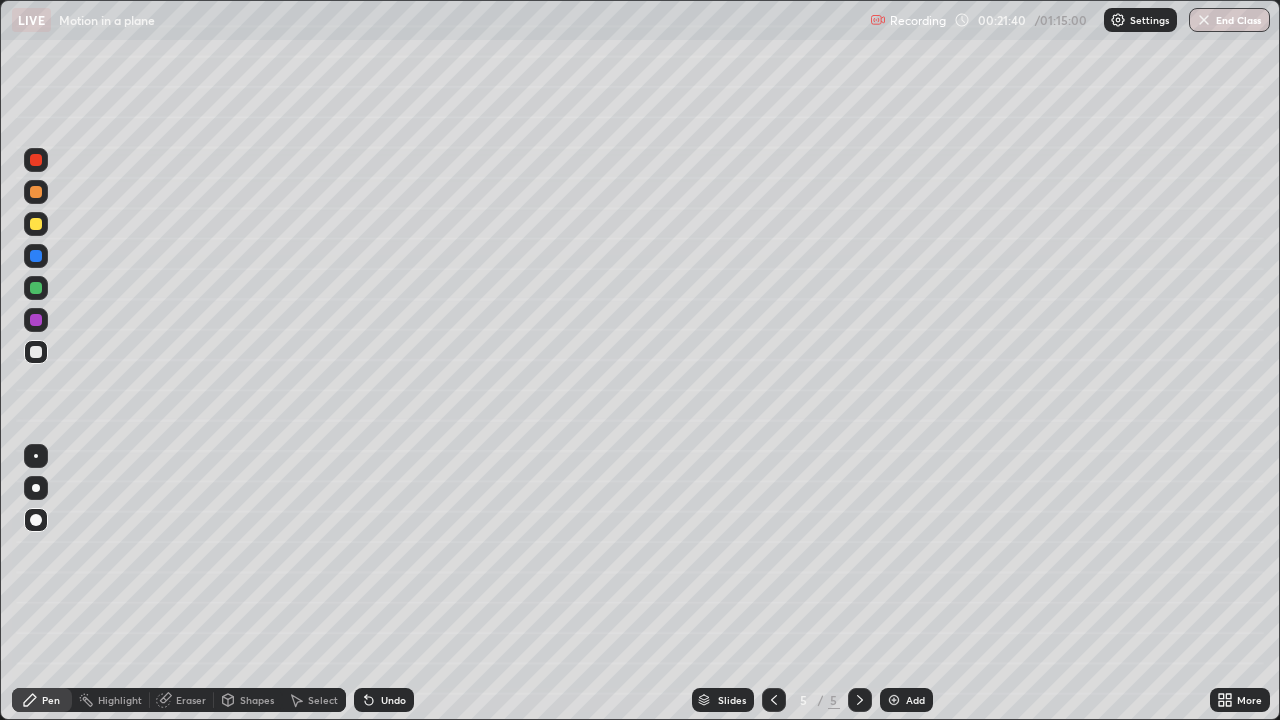 click on "Shapes" at bounding box center [257, 700] 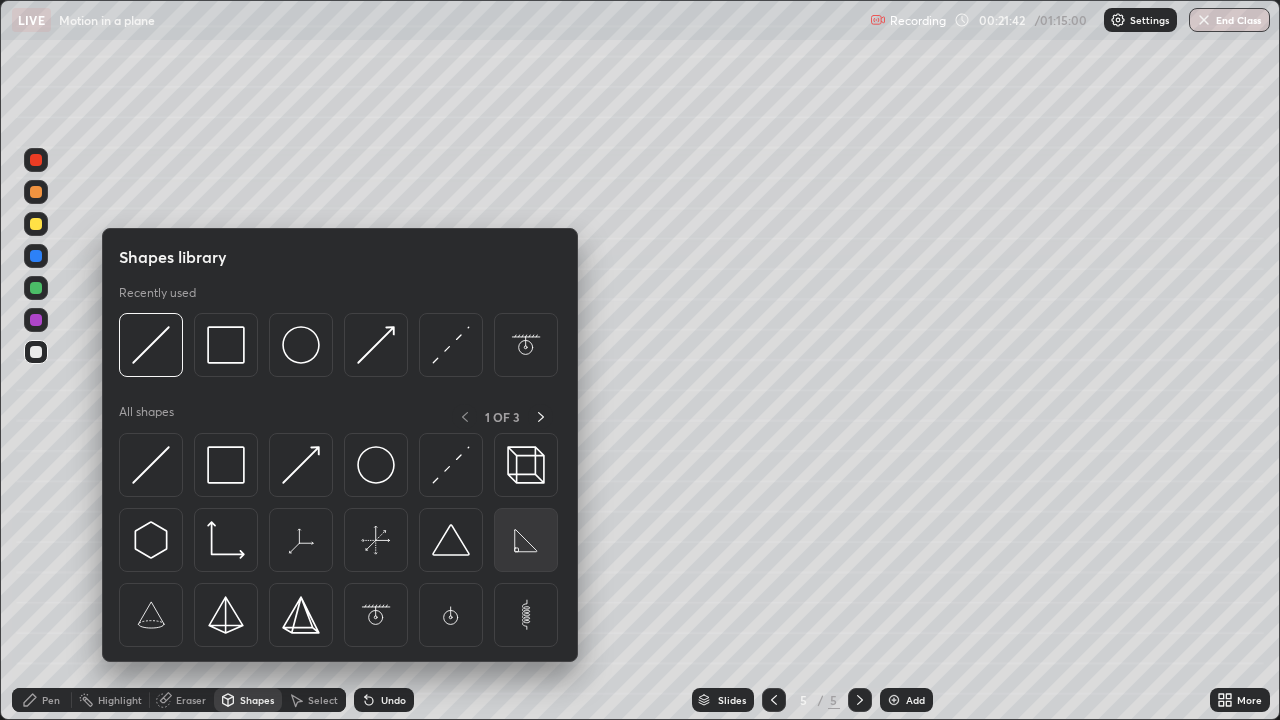 click at bounding box center [526, 540] 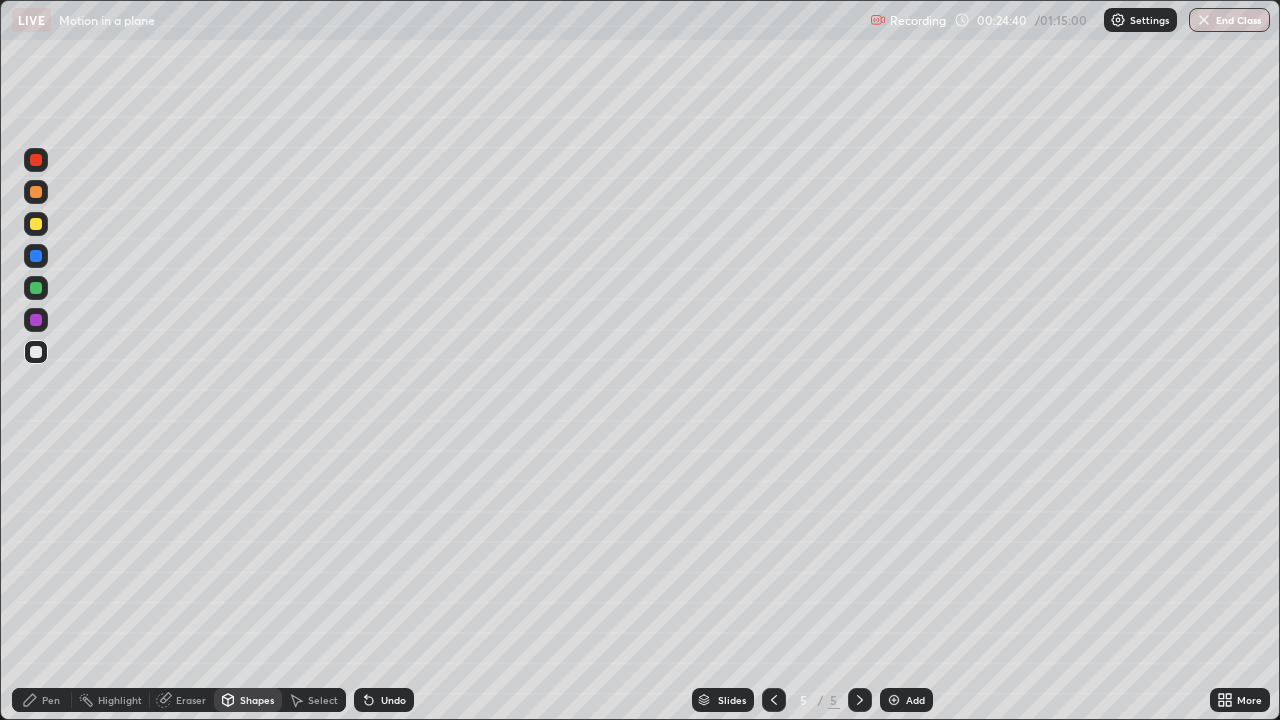 click on "Shapes" at bounding box center (257, 700) 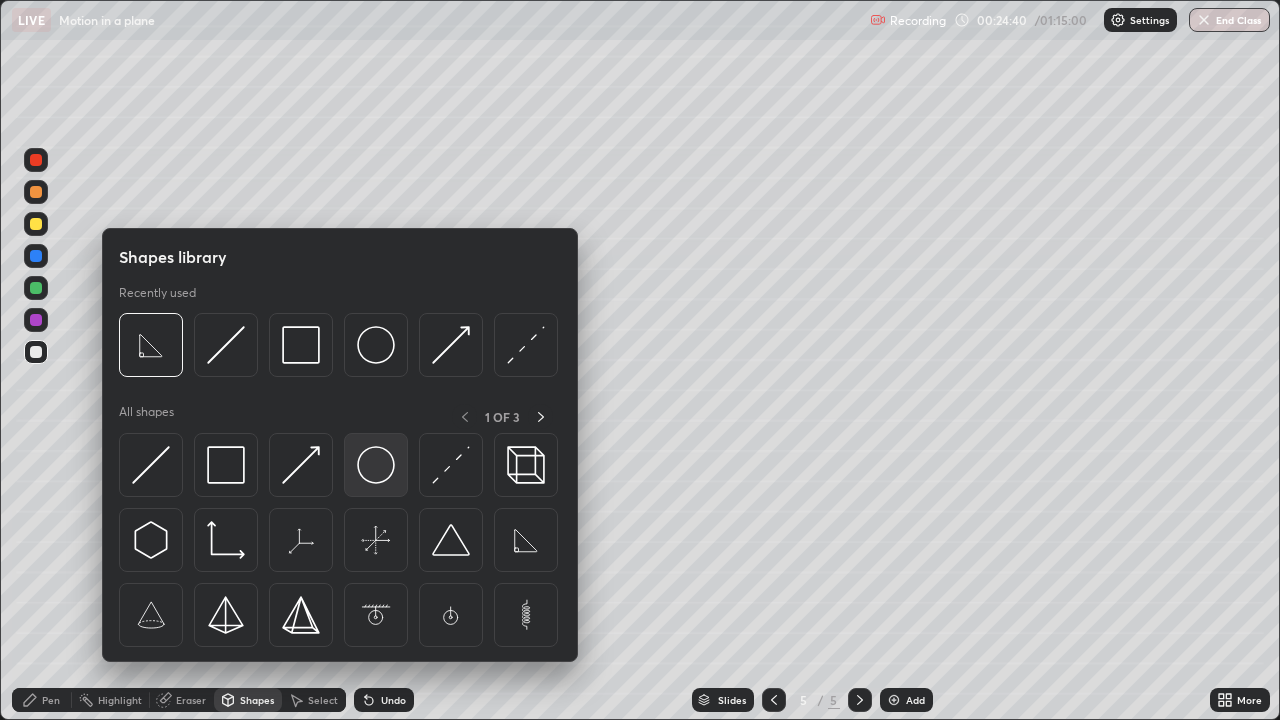 click at bounding box center (376, 465) 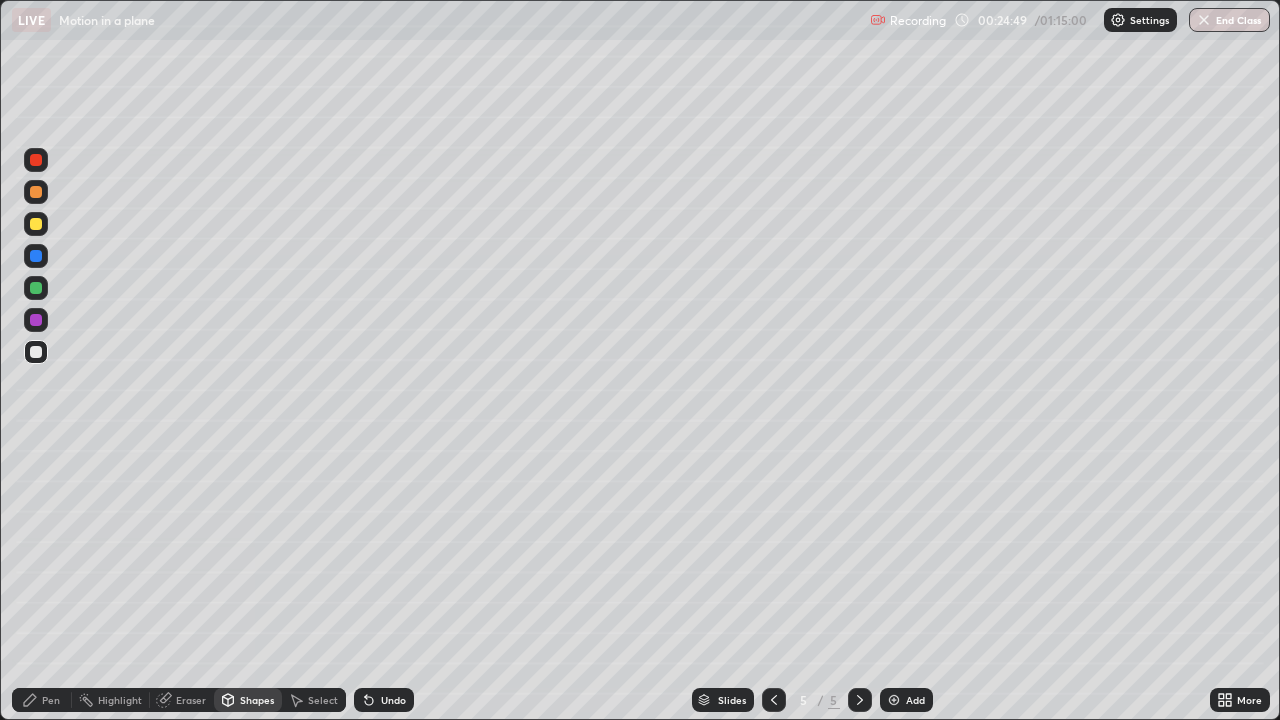 click on "Undo" at bounding box center [393, 700] 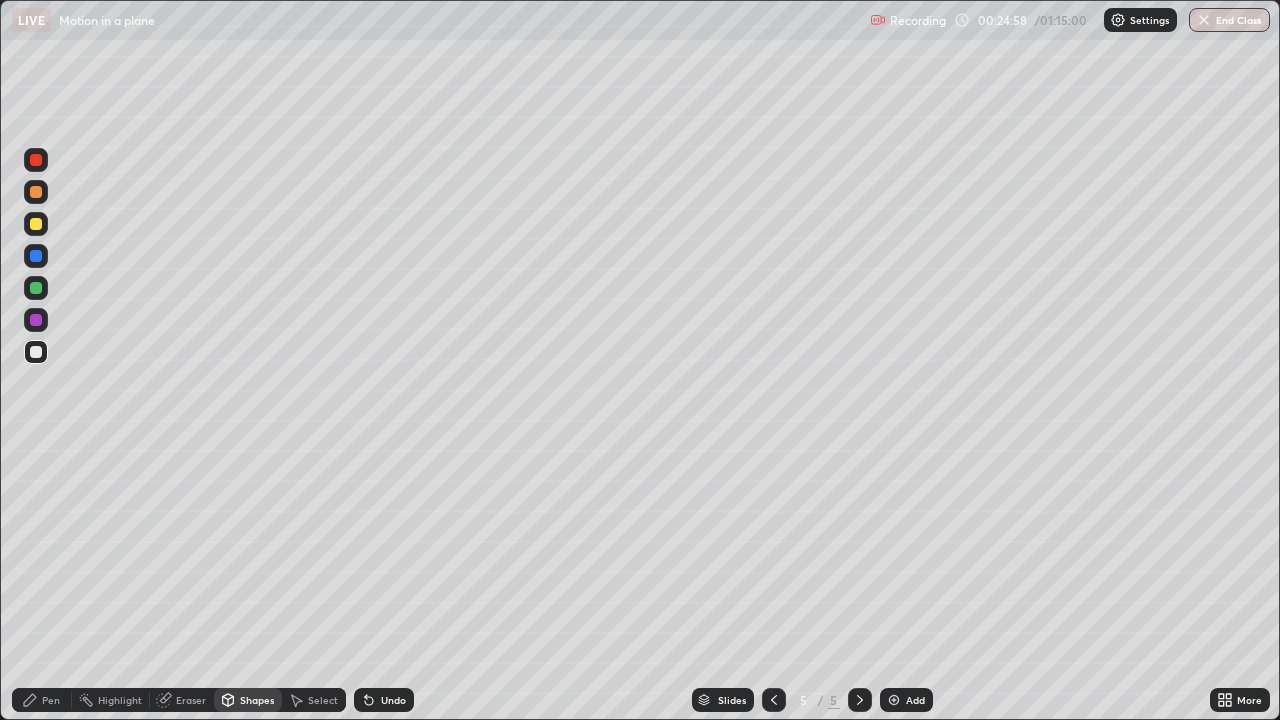 click on "Undo" at bounding box center (393, 700) 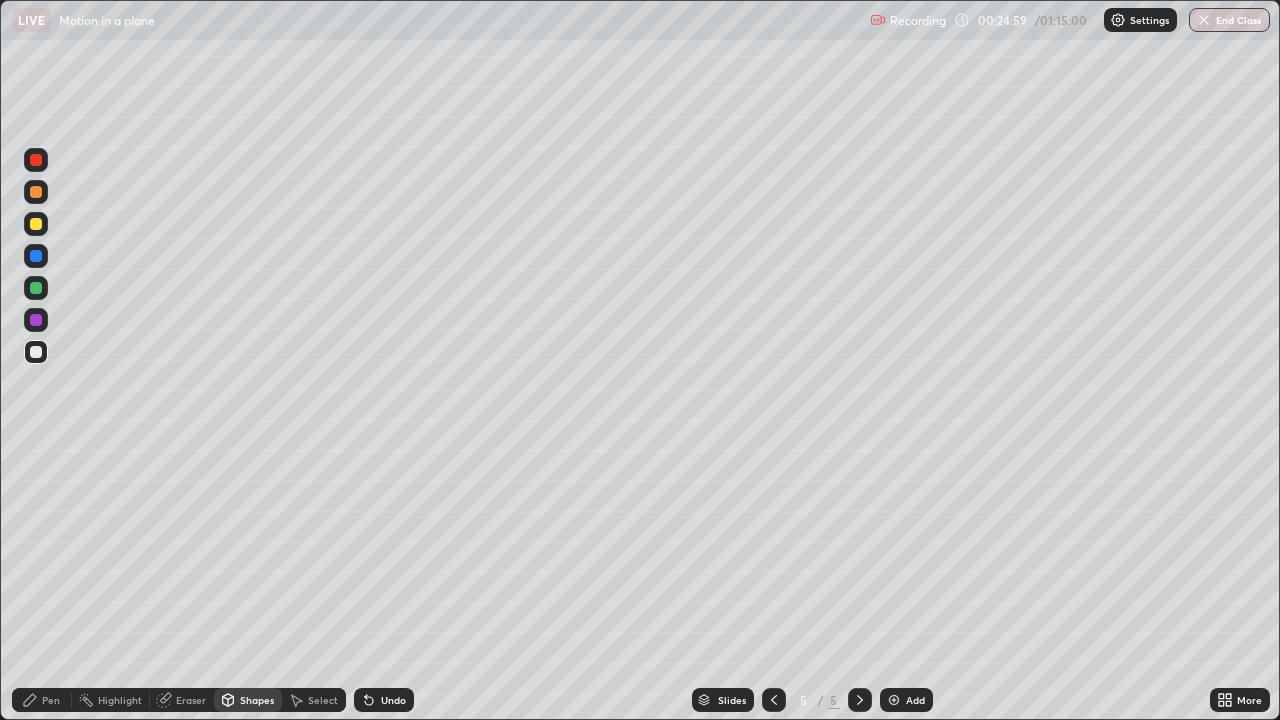 click on "Undo" at bounding box center [393, 700] 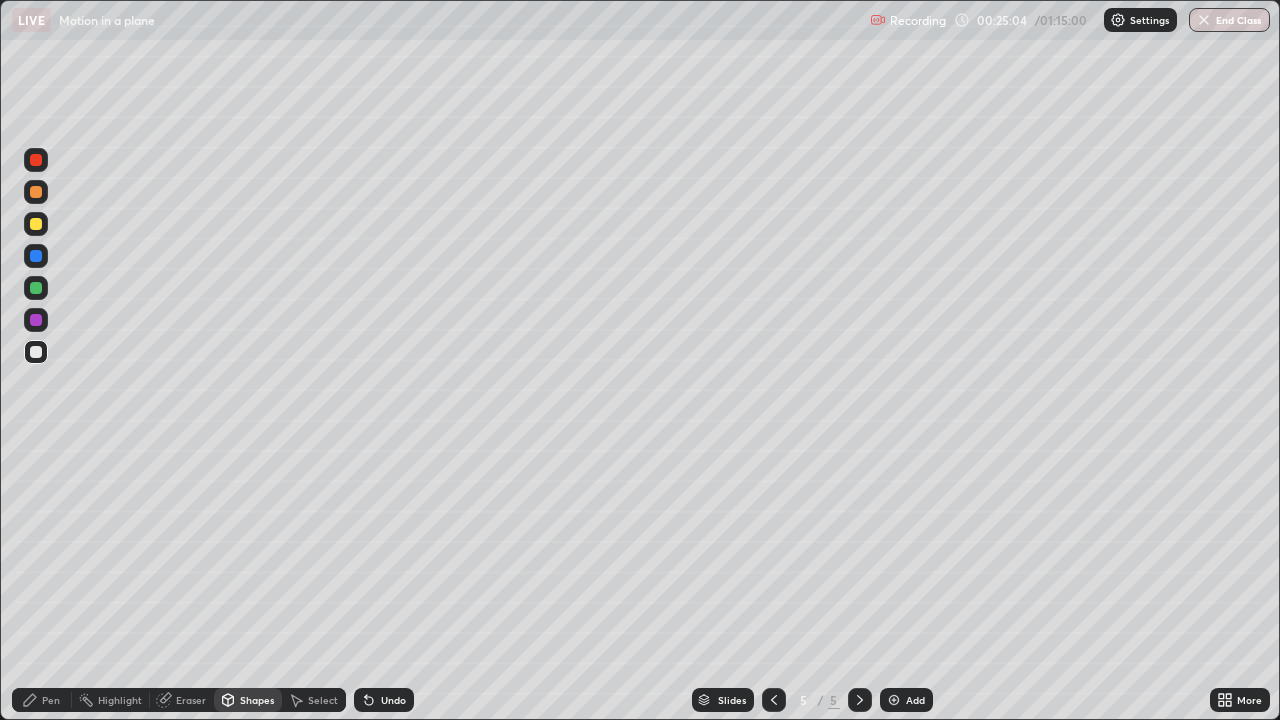 click on "Shapes" at bounding box center [257, 700] 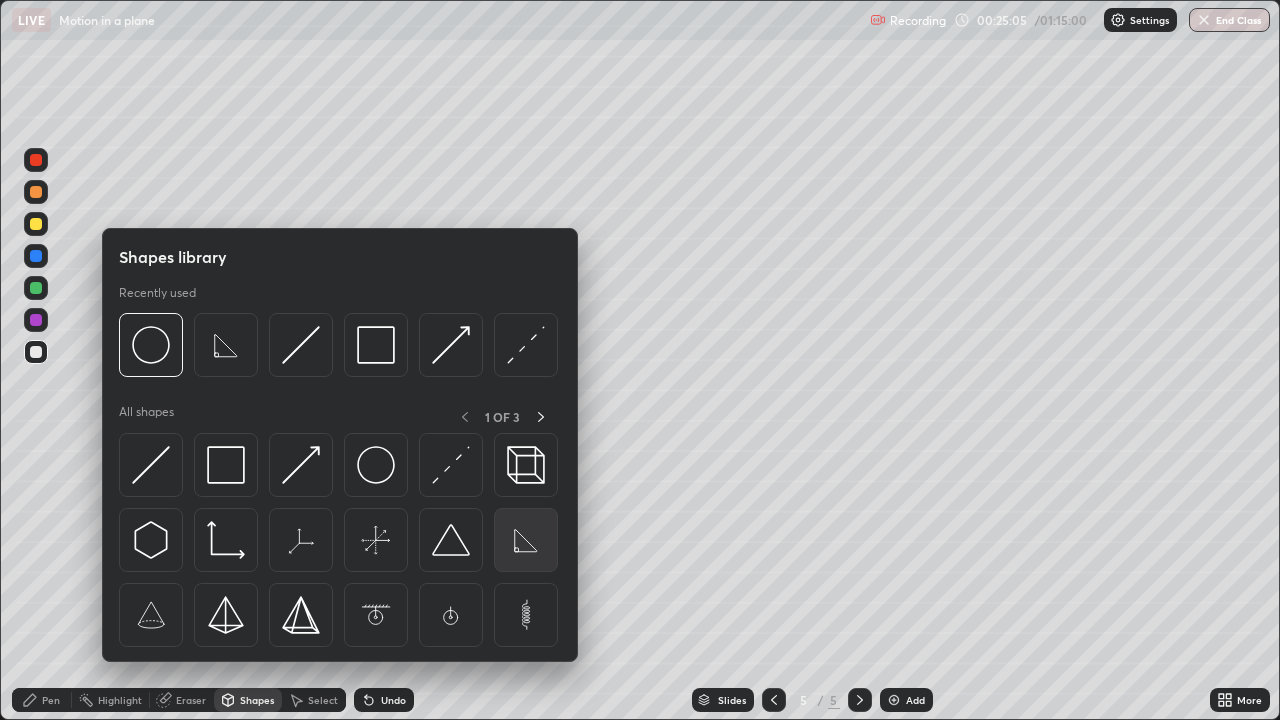click at bounding box center (526, 540) 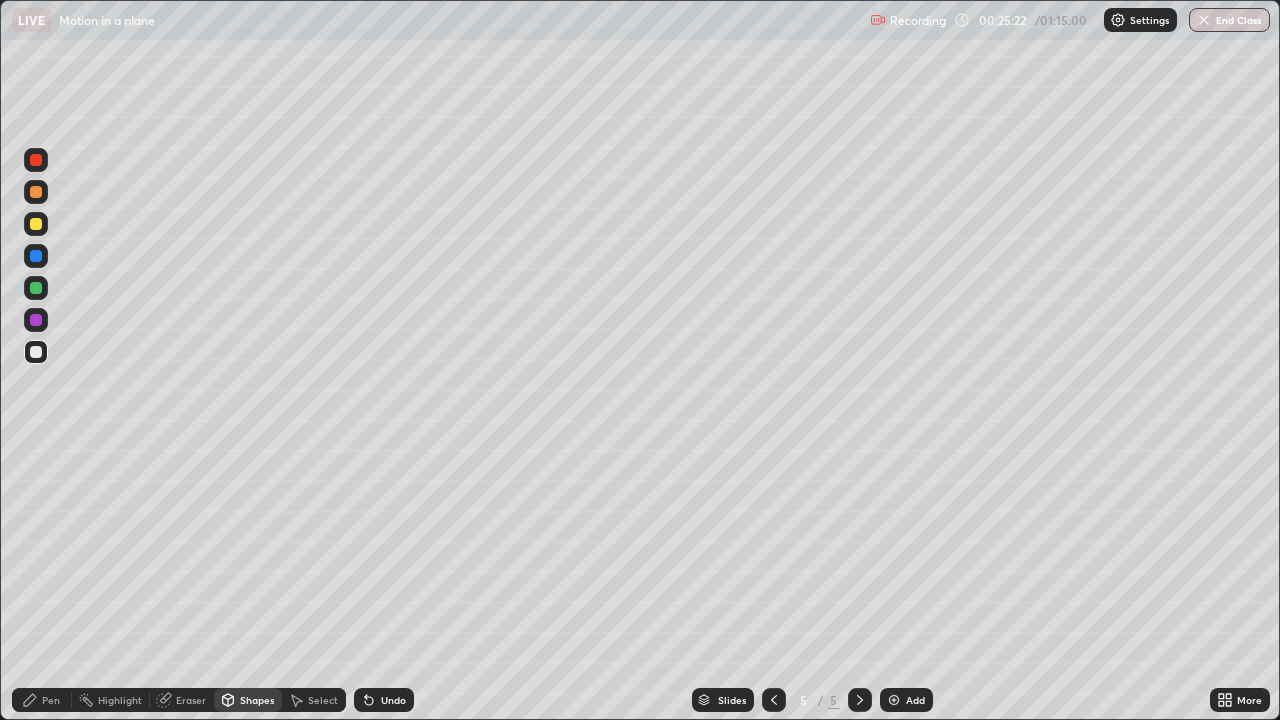 click on "Eraser" at bounding box center (191, 700) 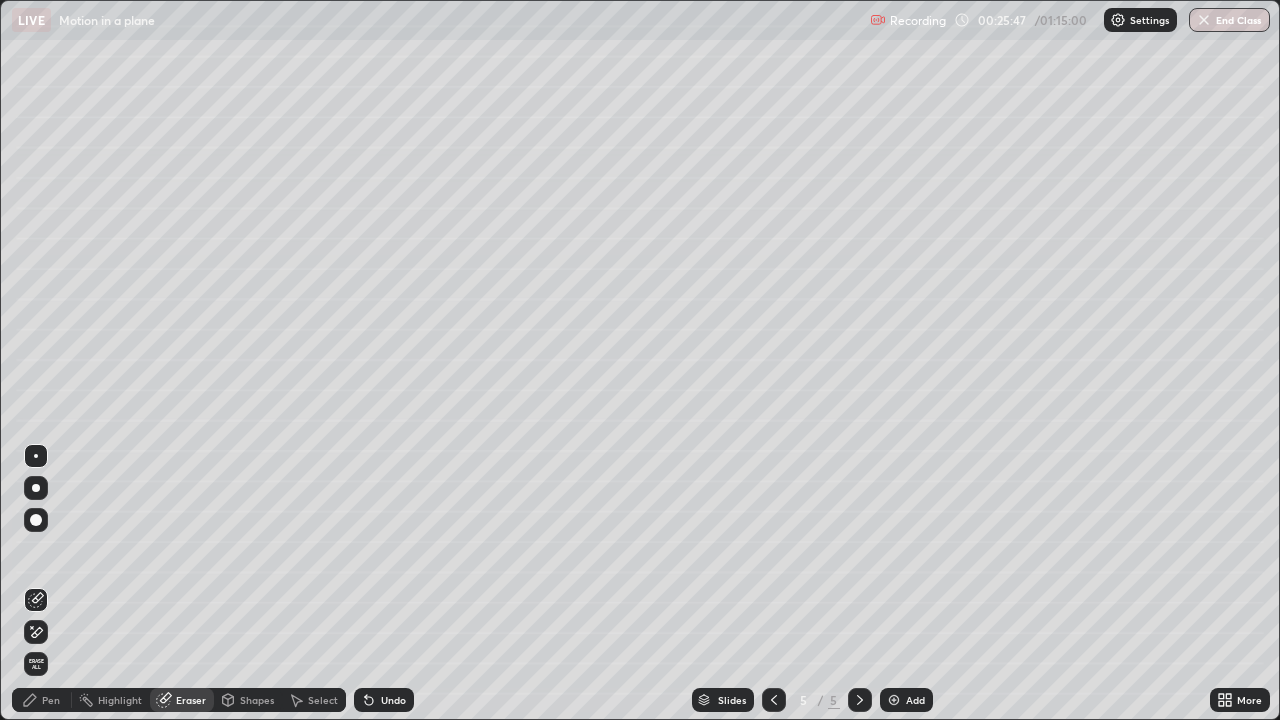 click on "Pen" at bounding box center (51, 700) 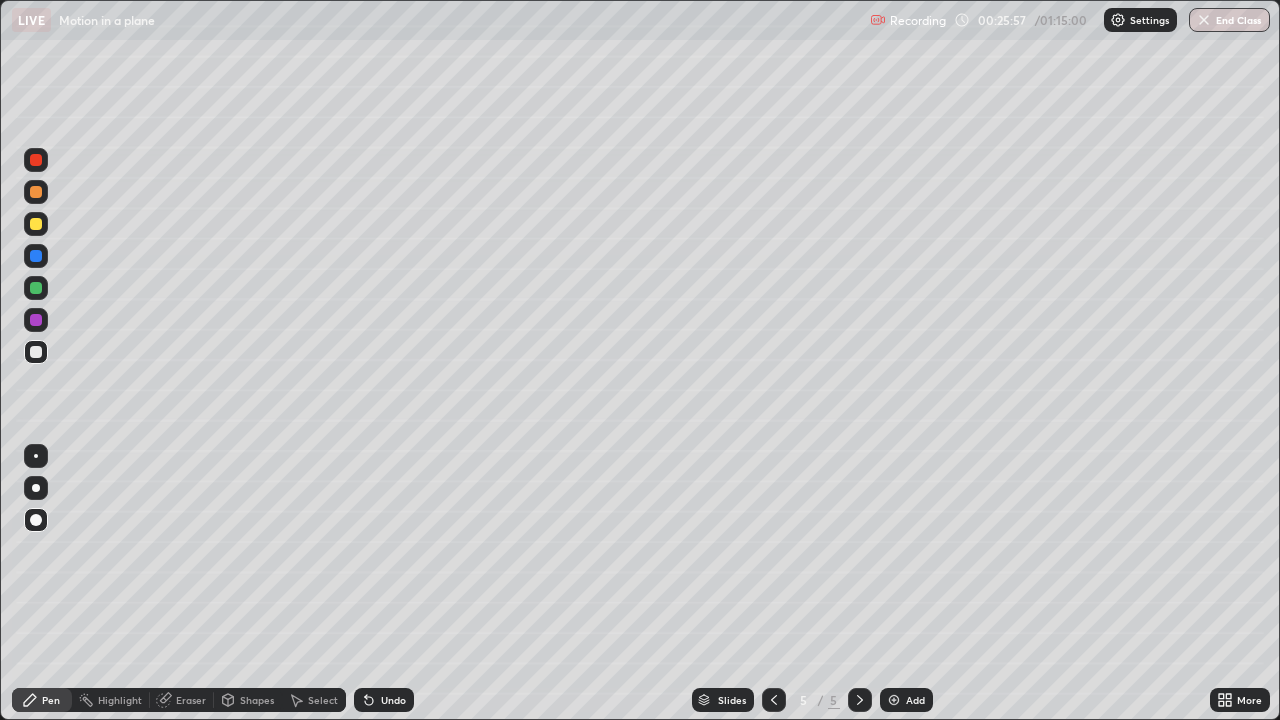 click on "Shapes" at bounding box center [257, 700] 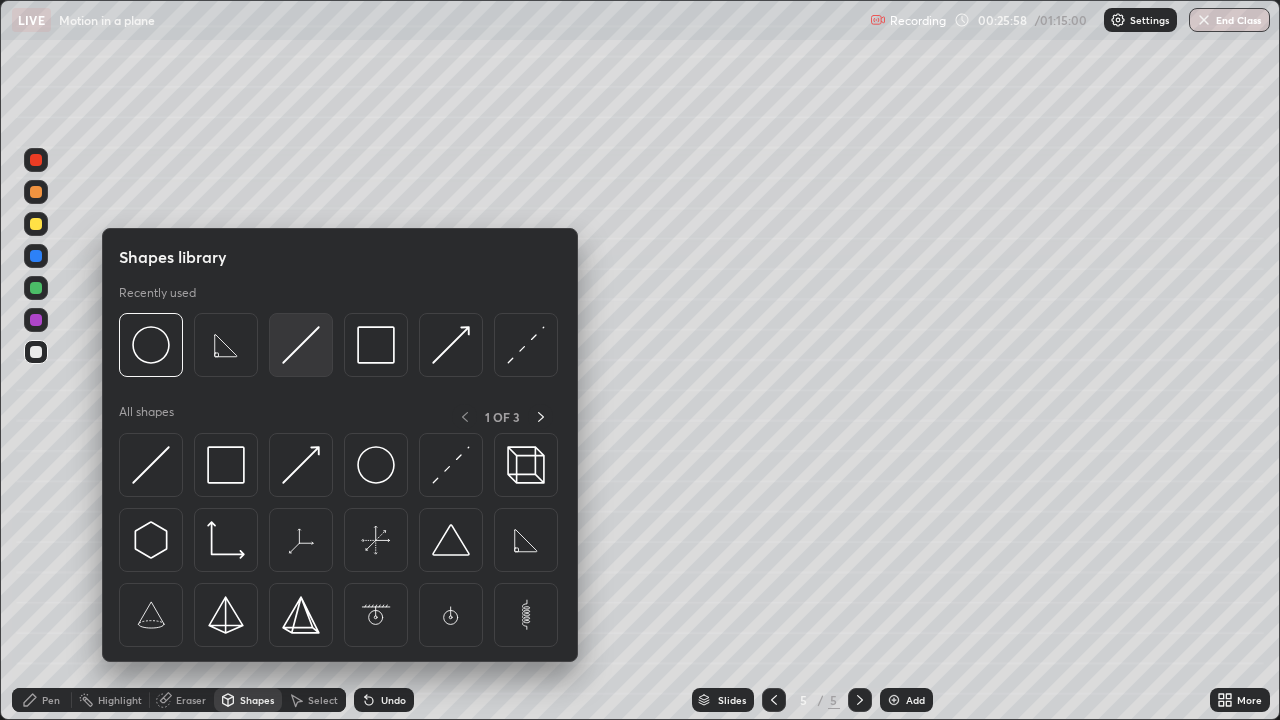 click at bounding box center [301, 345] 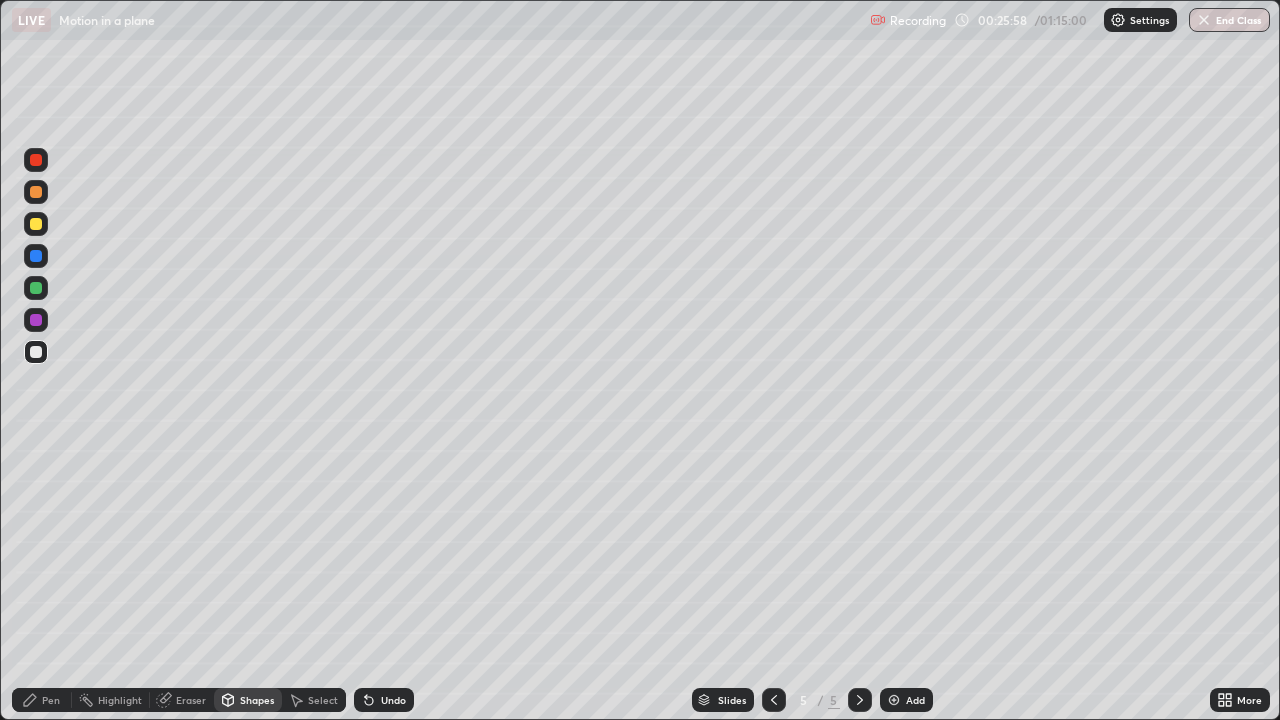 click at bounding box center (36, 224) 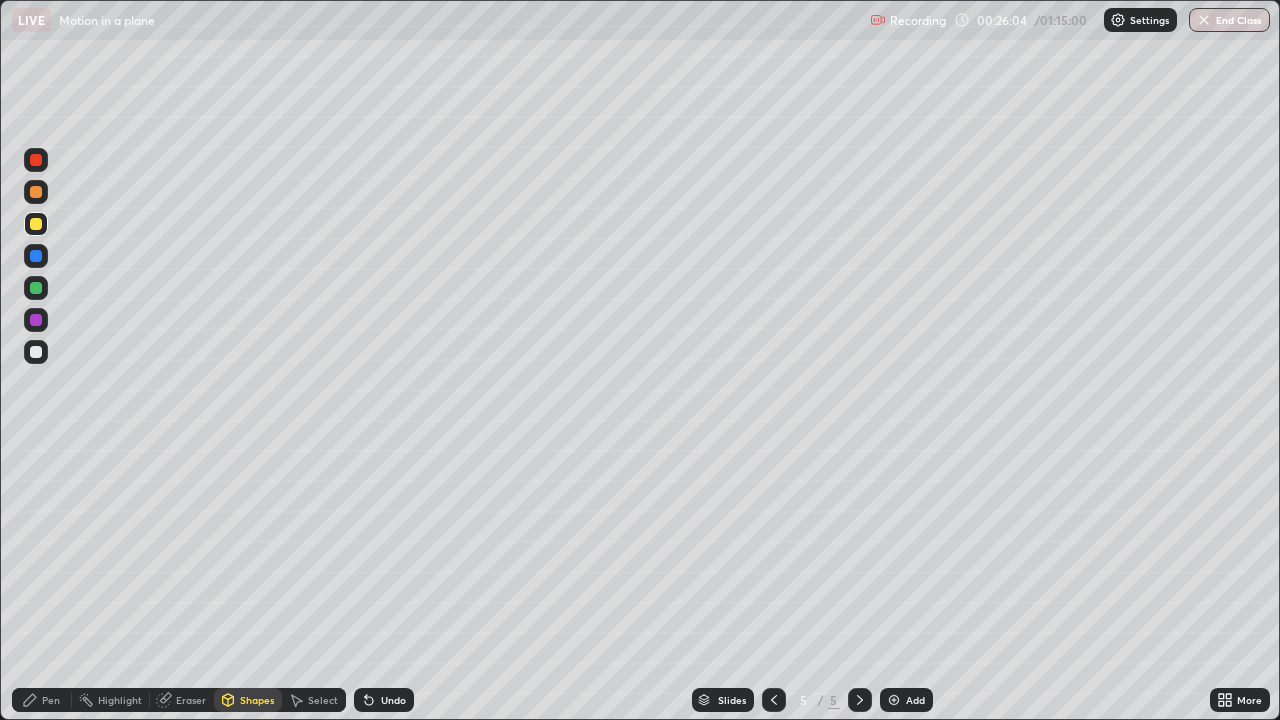 click on "Pen" at bounding box center [51, 700] 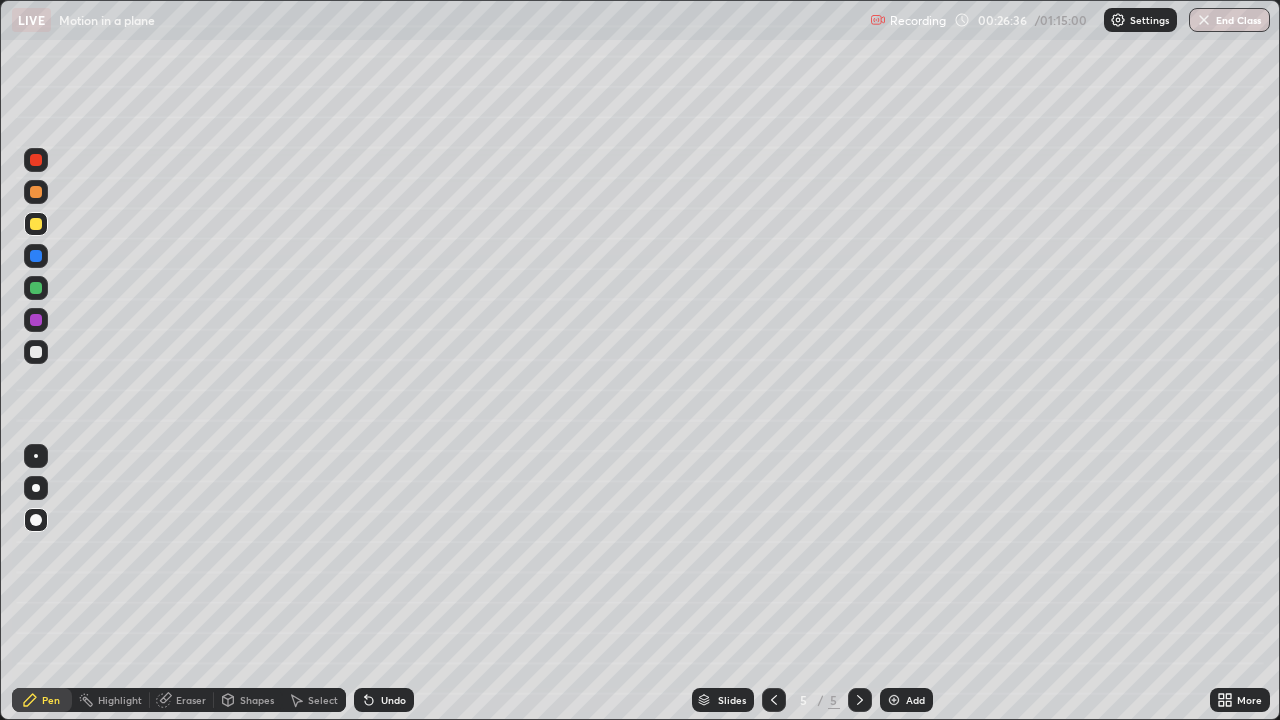 click at bounding box center (36, 352) 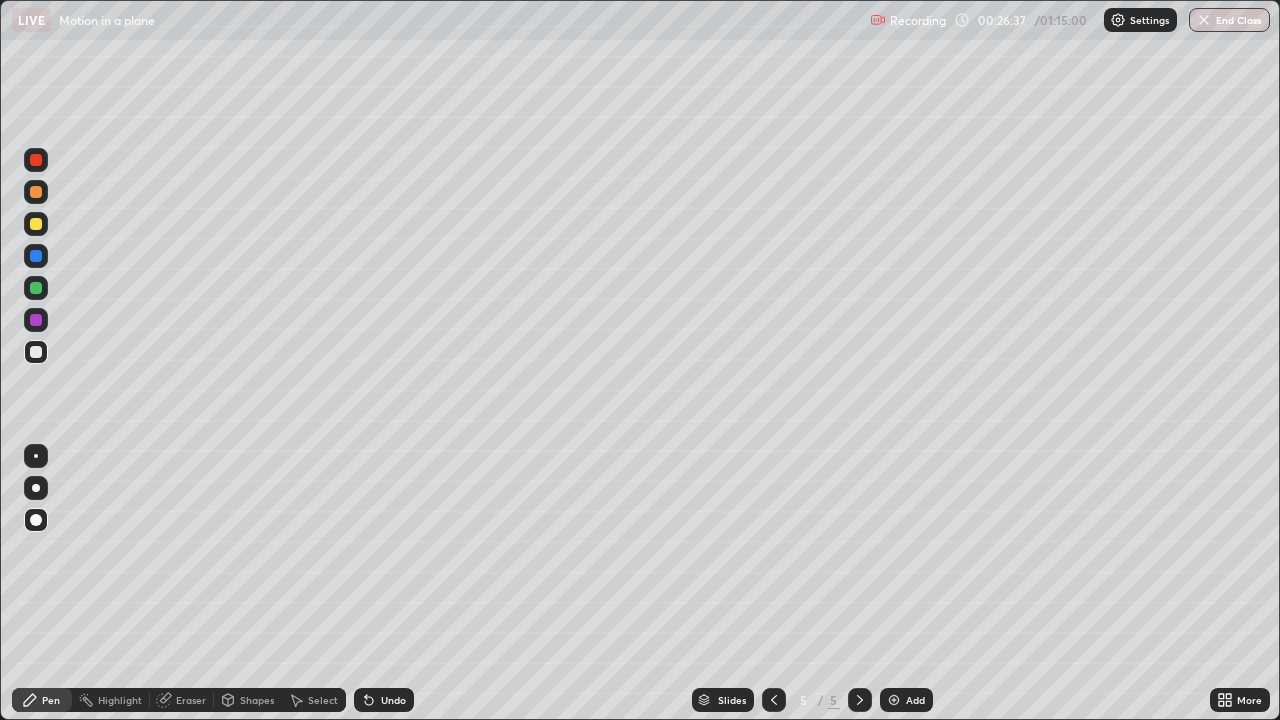 click on "Shapes" at bounding box center (257, 700) 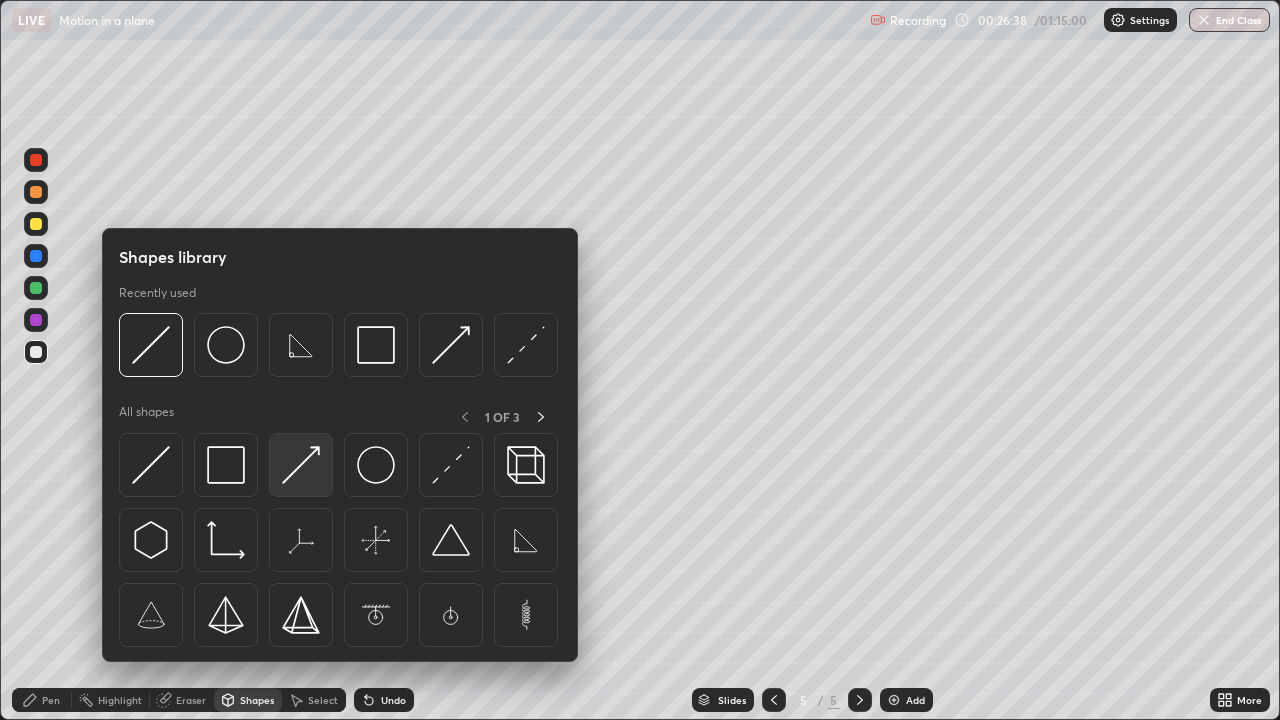 click at bounding box center (301, 465) 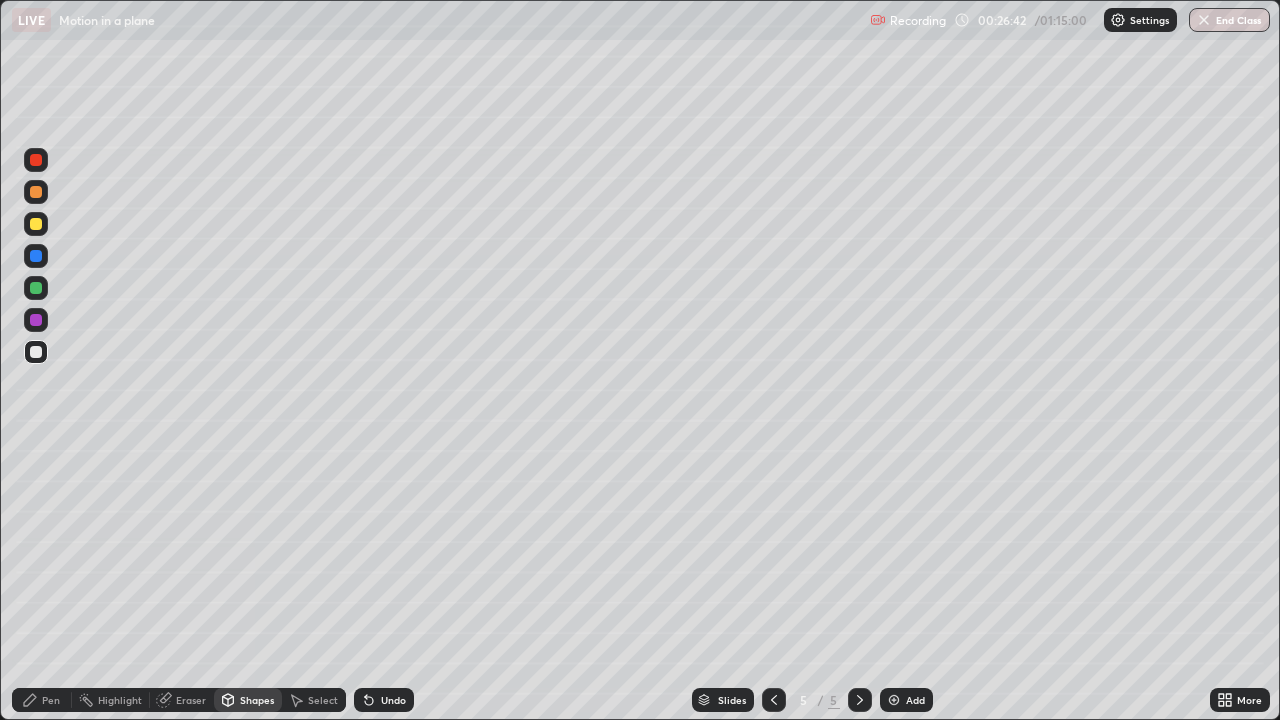 click on "Pen" at bounding box center (51, 700) 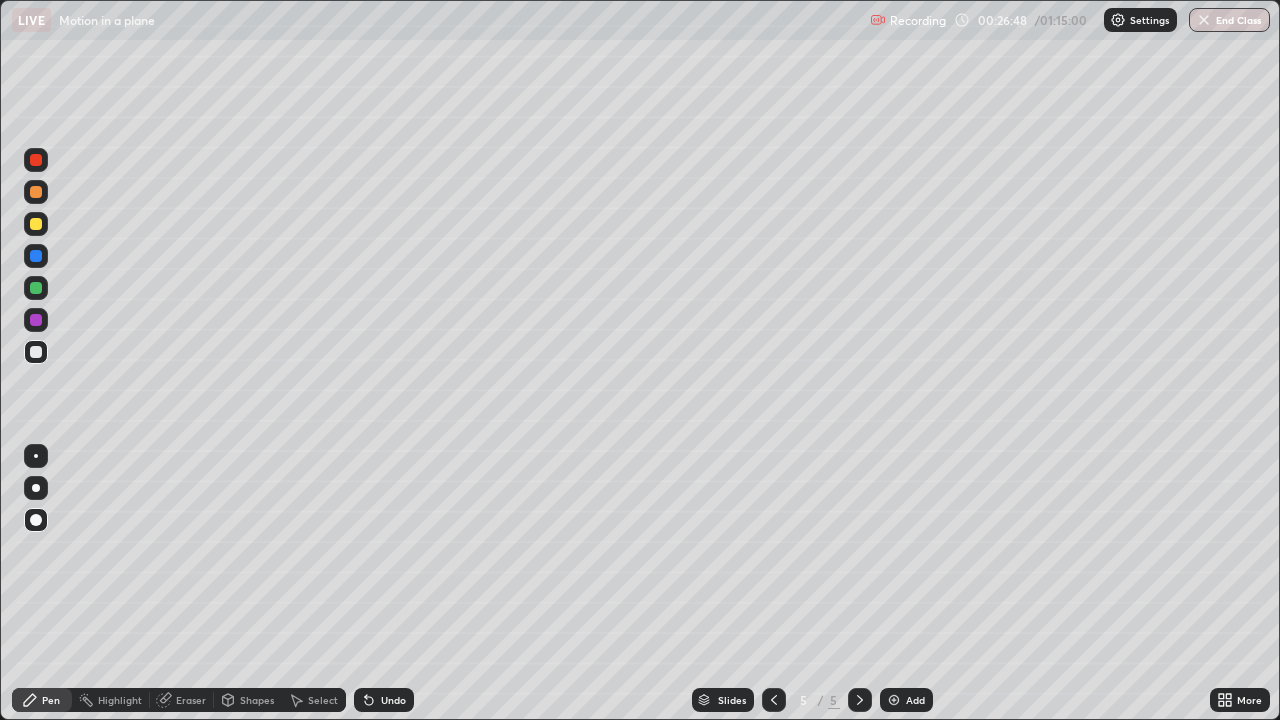 click on "Shapes" at bounding box center [257, 700] 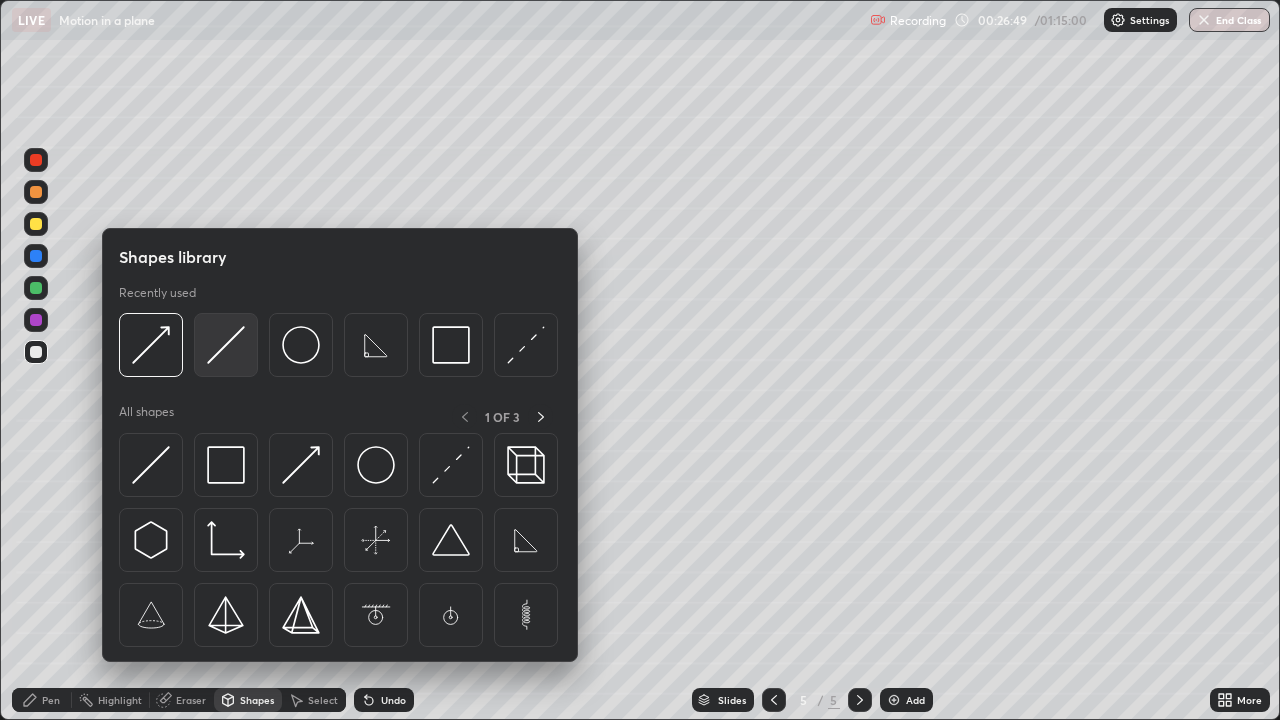 click at bounding box center [226, 345] 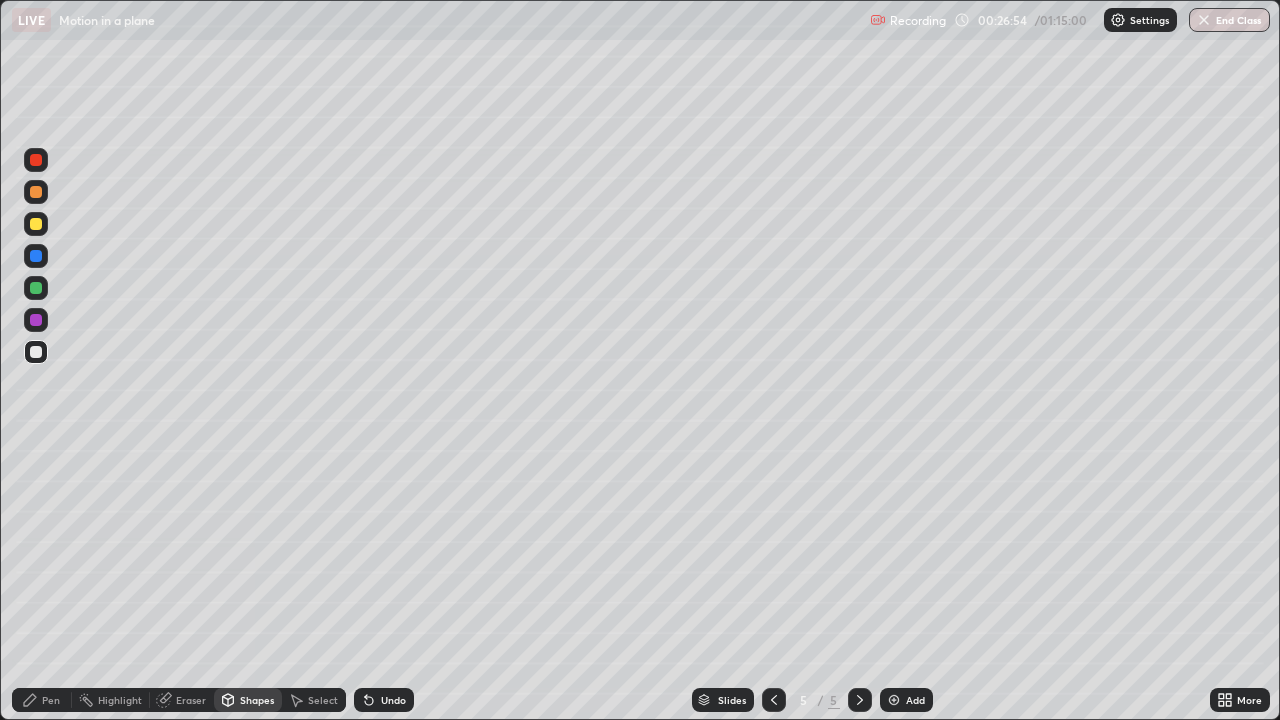 click on "Shapes" at bounding box center (248, 700) 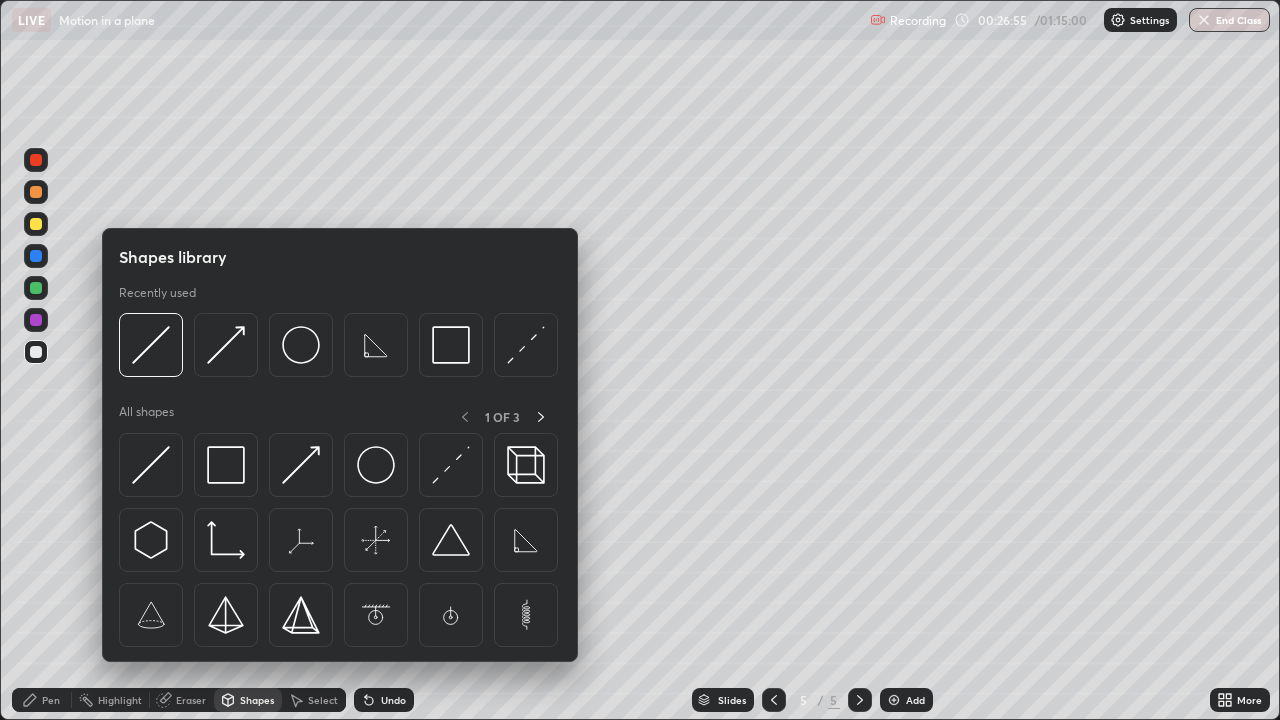 click at bounding box center (36, 320) 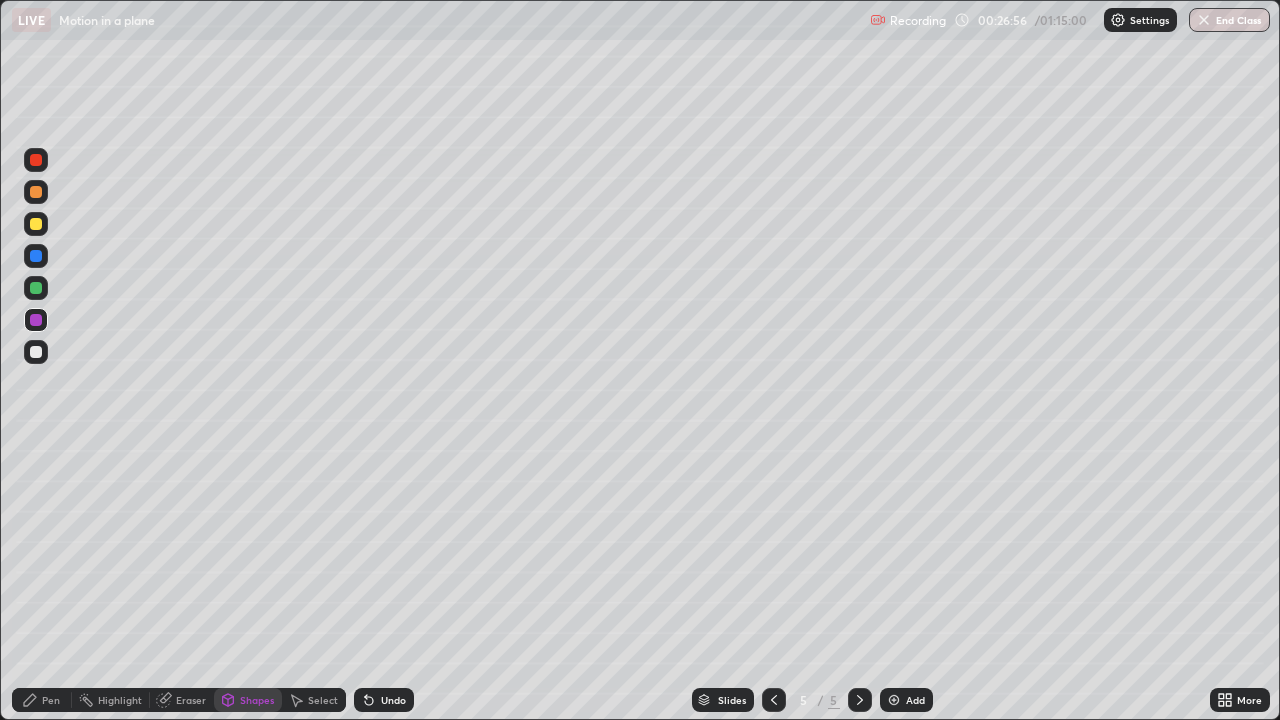 click on "Shapes" at bounding box center [257, 700] 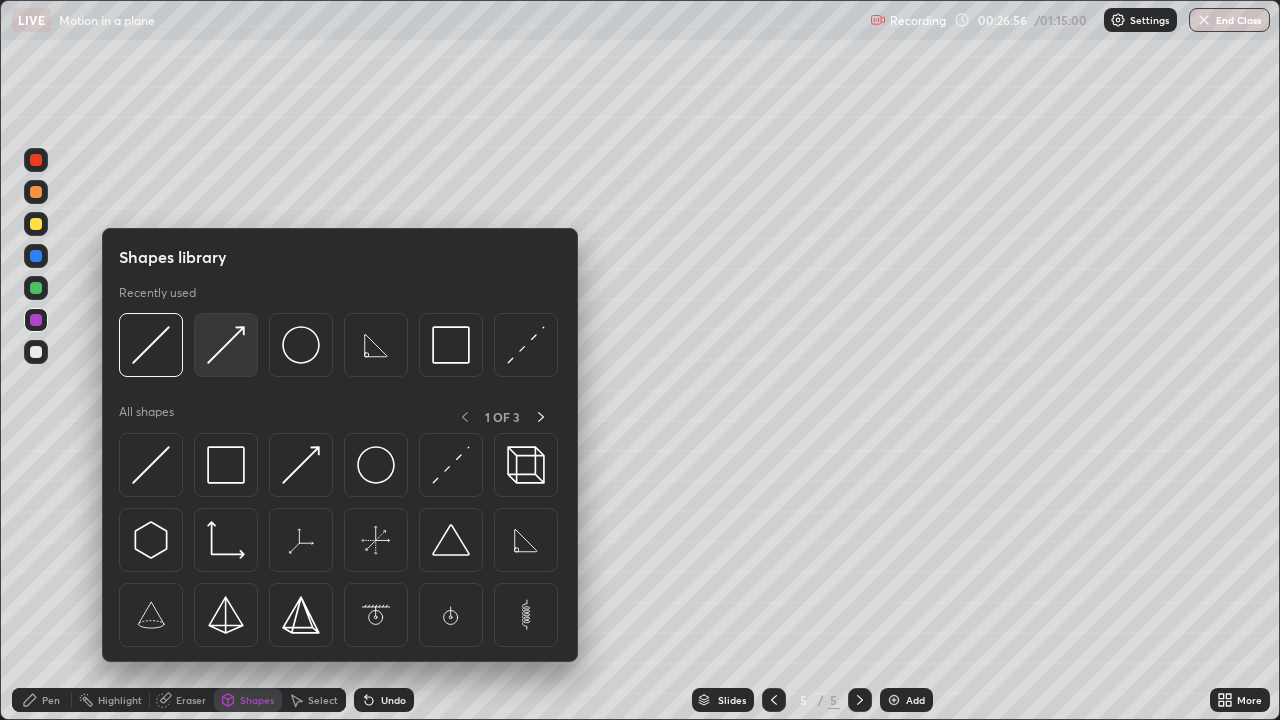 click at bounding box center [226, 345] 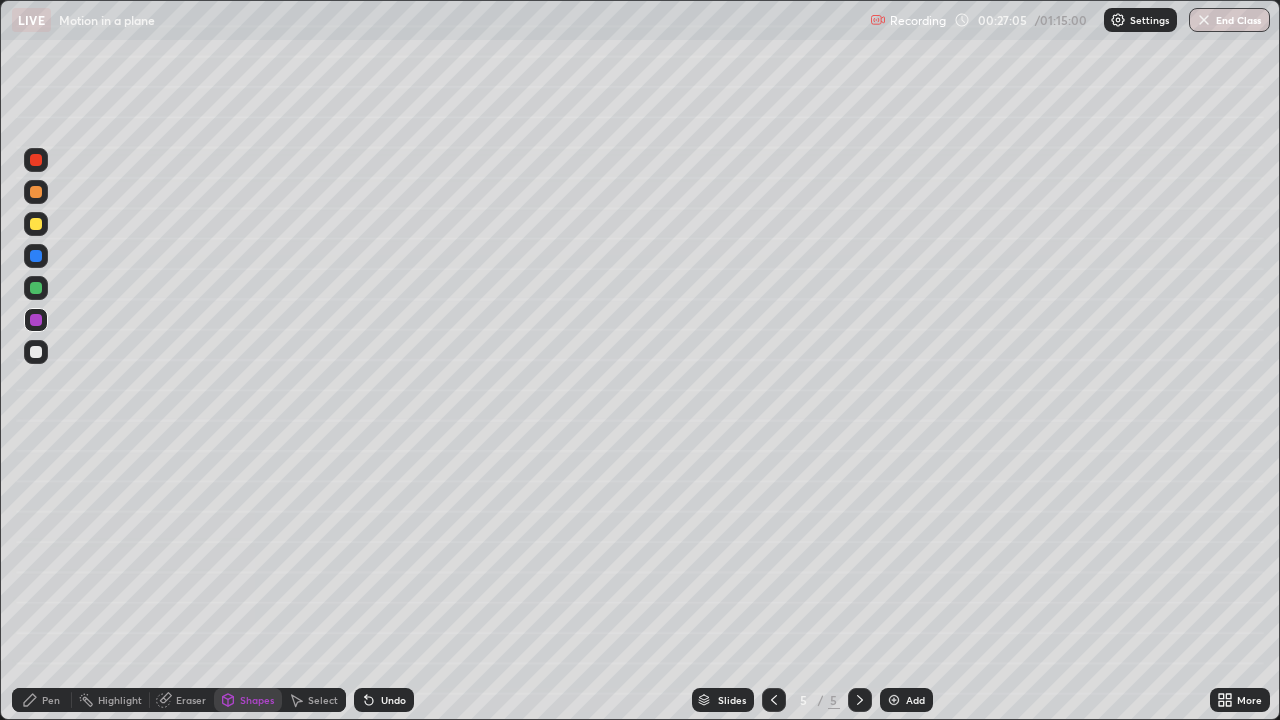 click at bounding box center (36, 192) 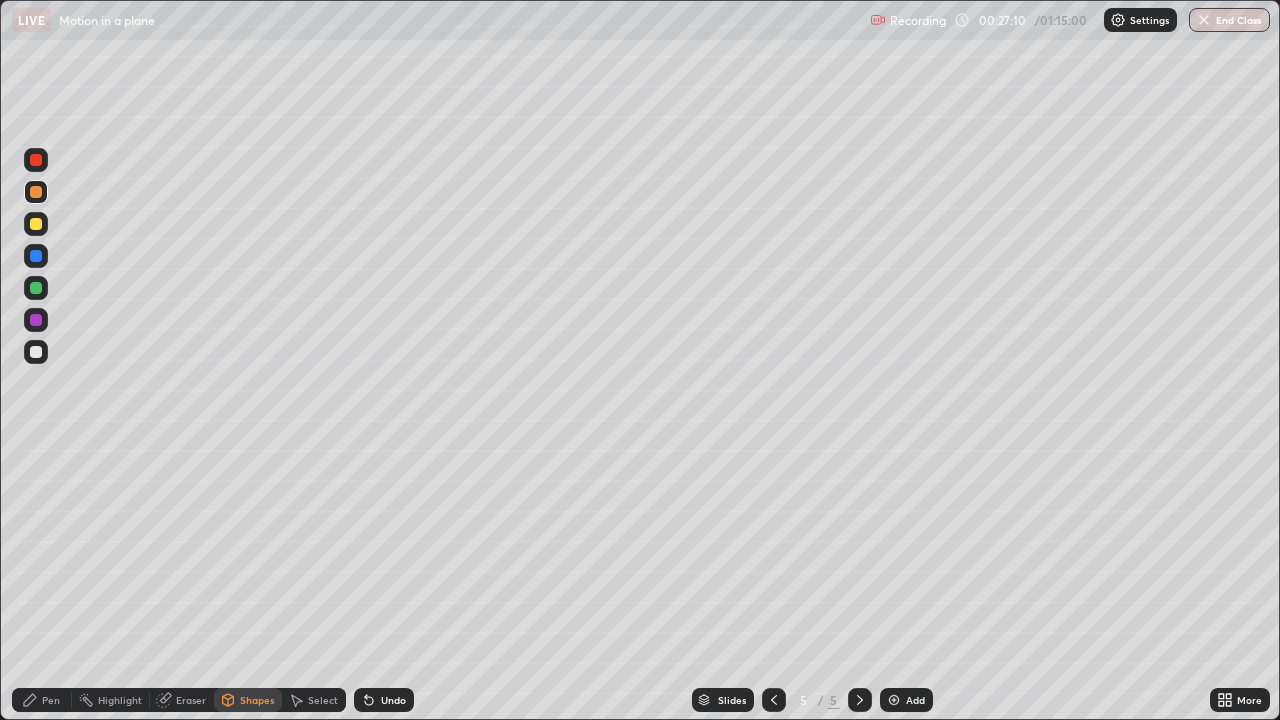 click on "Undo" at bounding box center [393, 700] 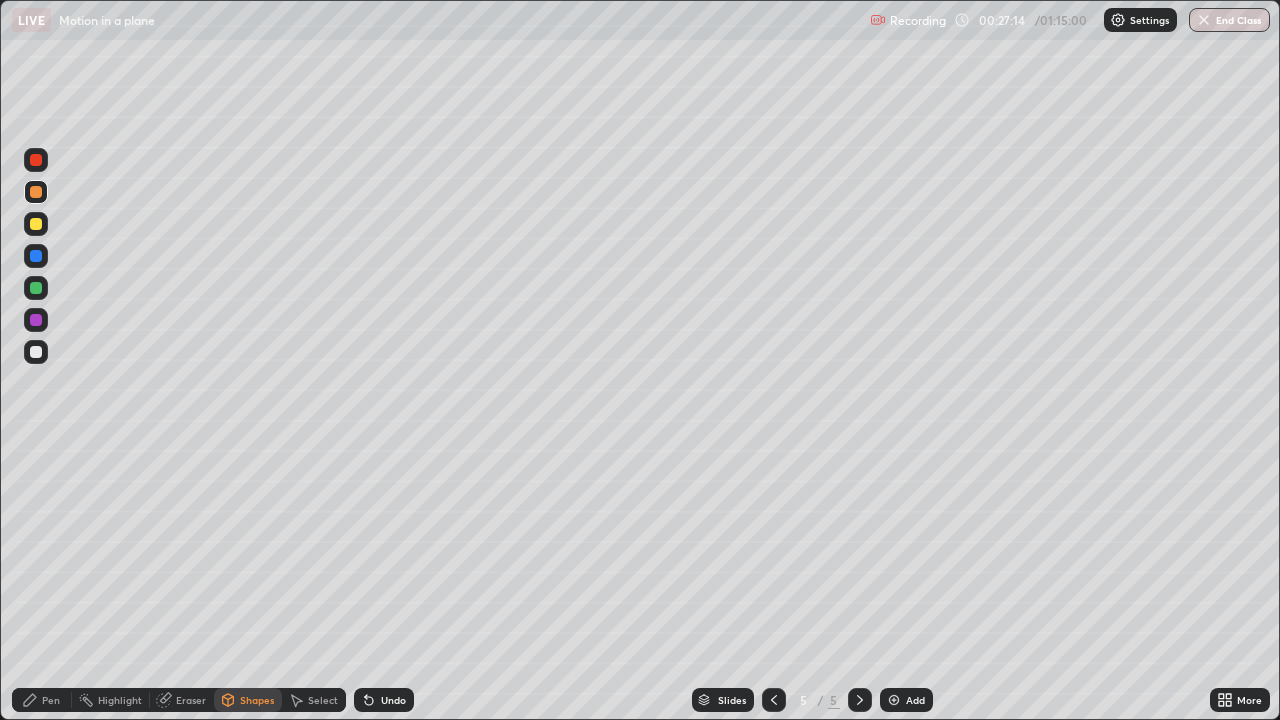 click on "Pen" at bounding box center (42, 700) 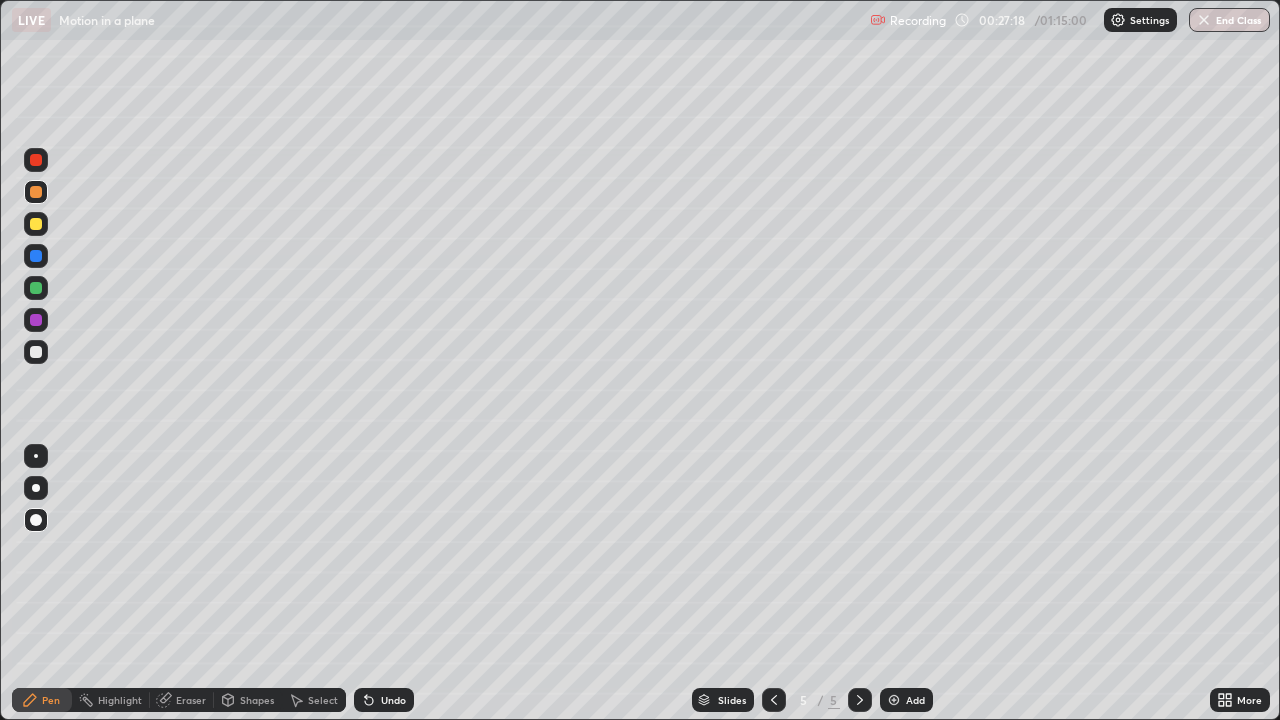 click at bounding box center [36, 320] 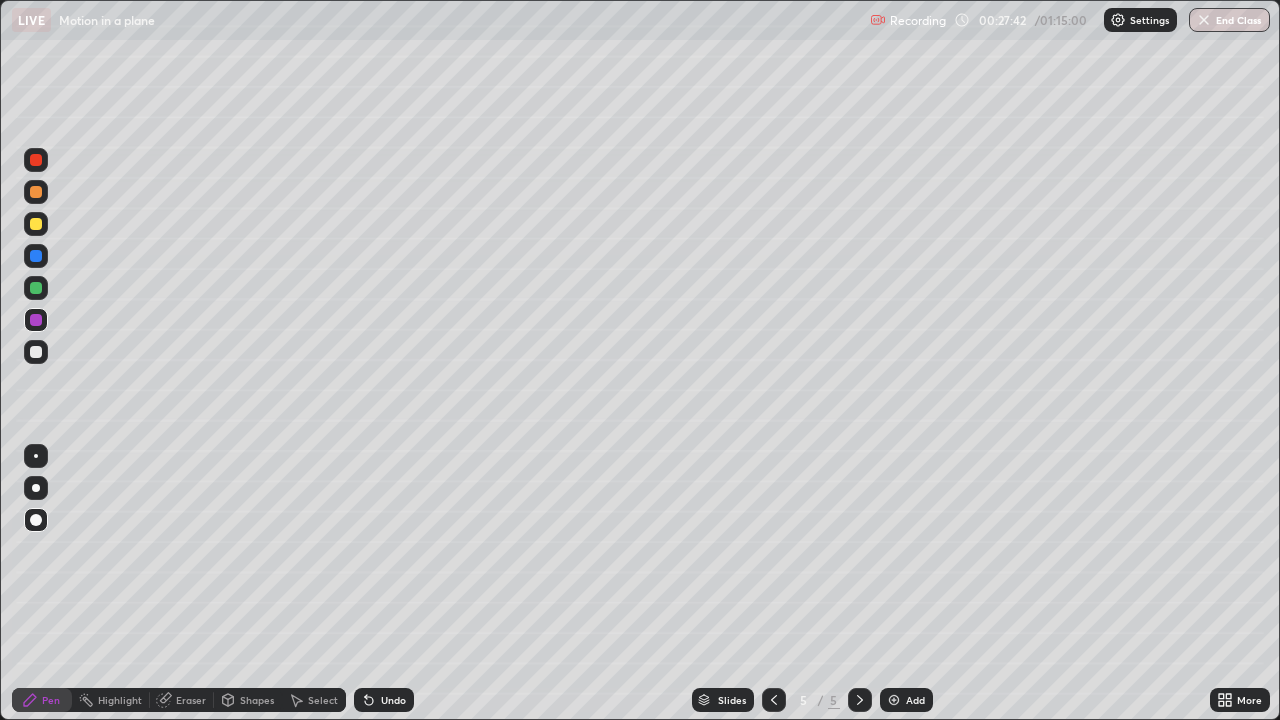 click at bounding box center [36, 192] 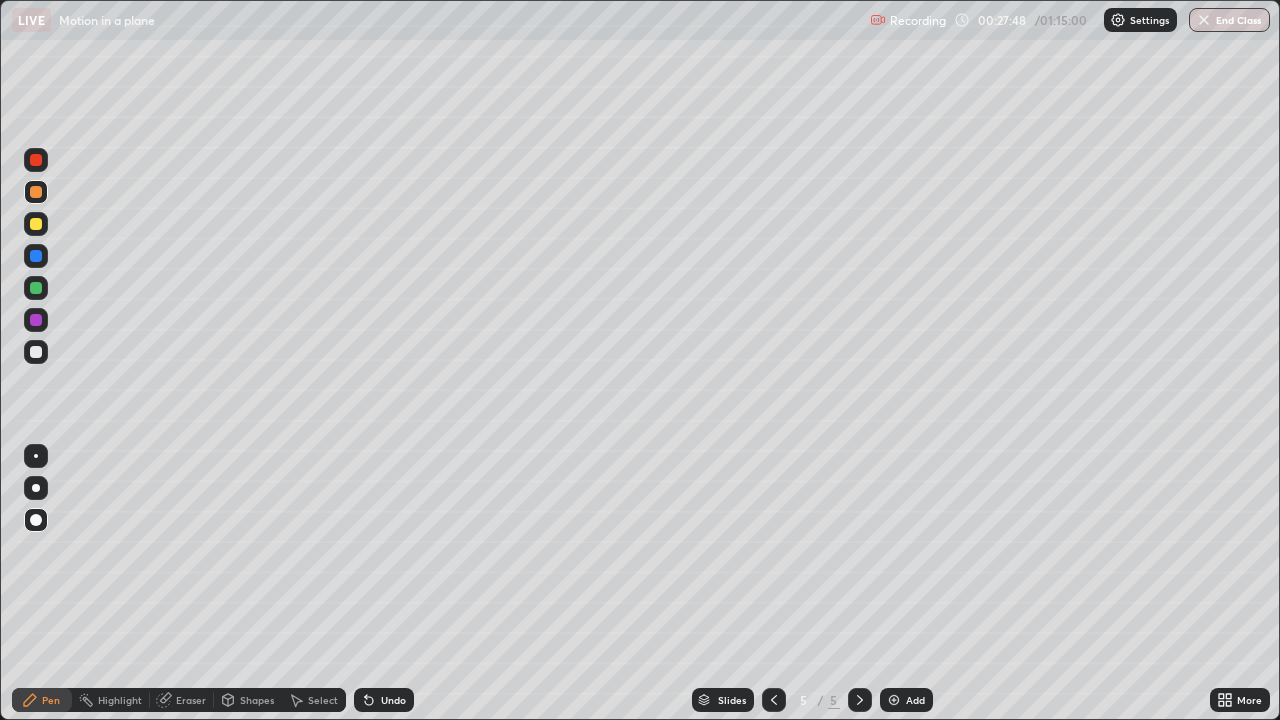 click at bounding box center (36, 256) 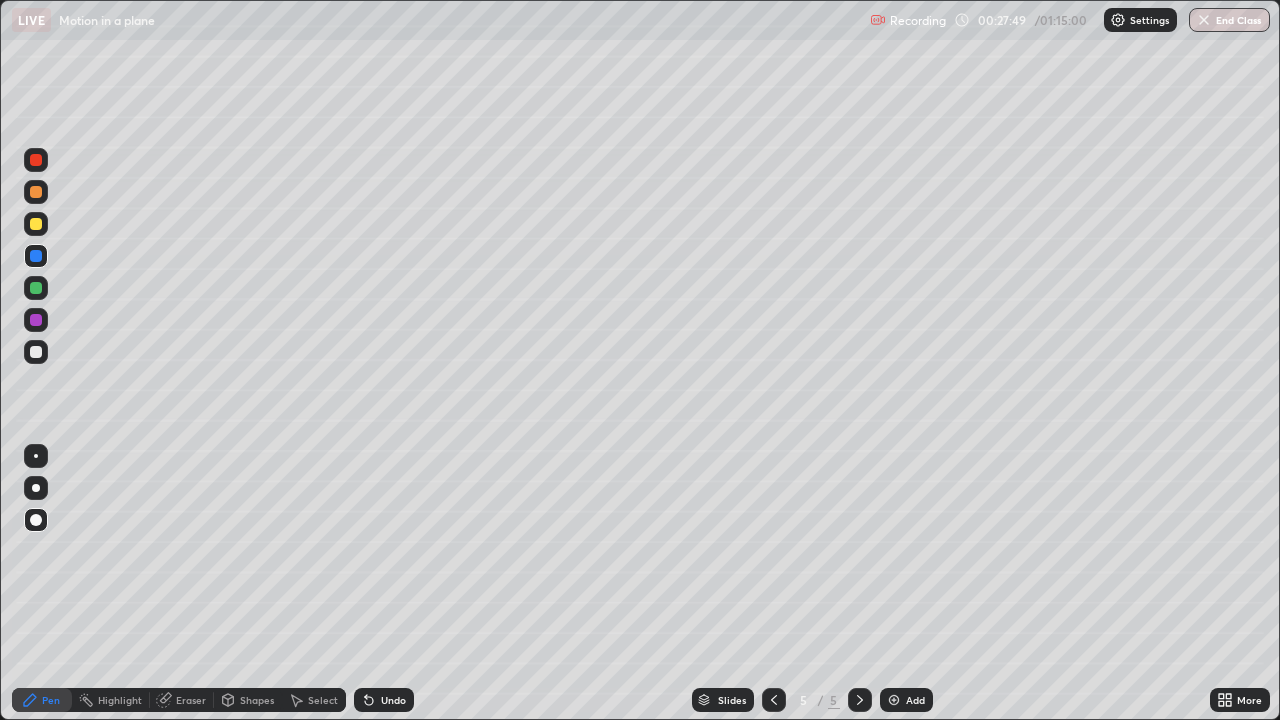 click on "Shapes" at bounding box center (257, 700) 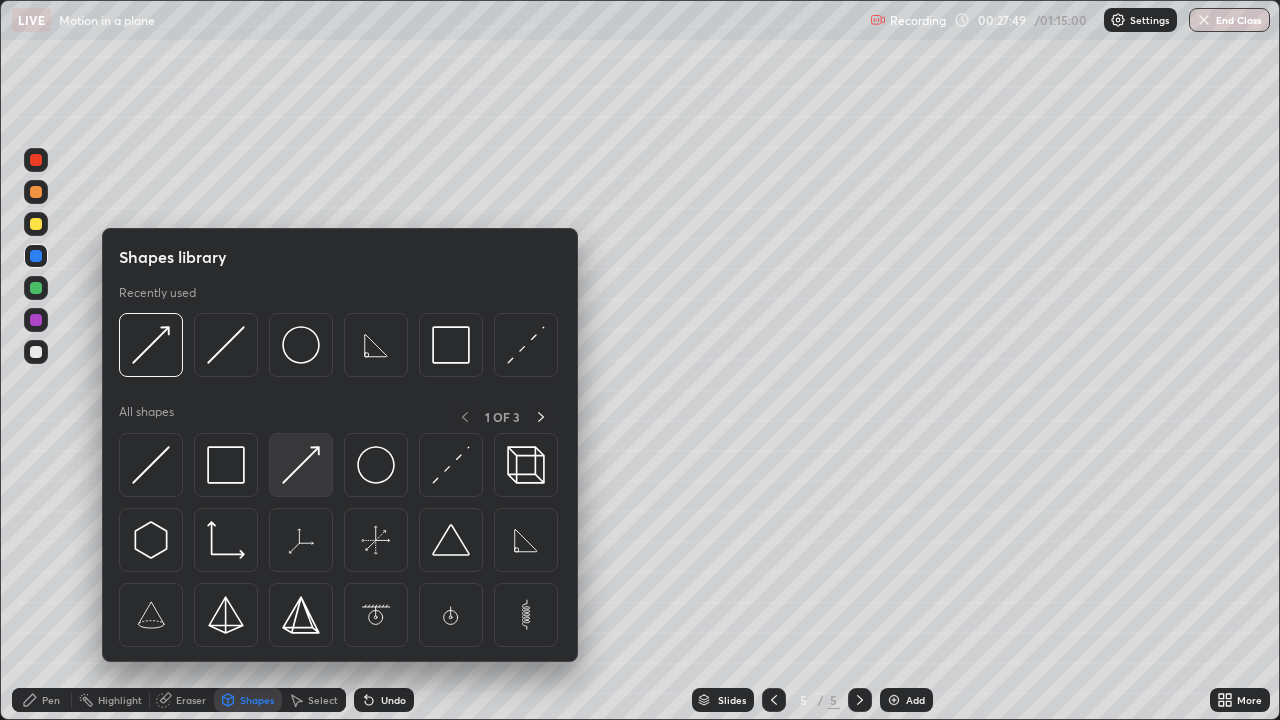 click at bounding box center [301, 465] 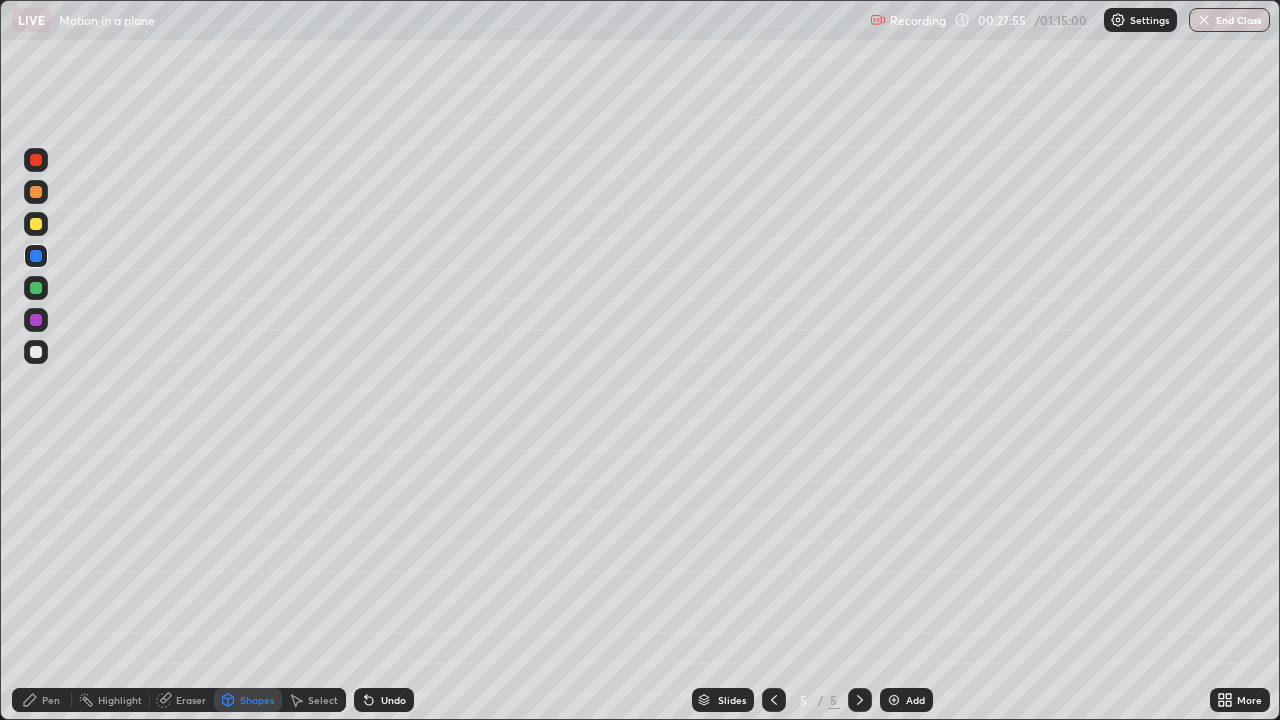 click on "Pen" at bounding box center (51, 700) 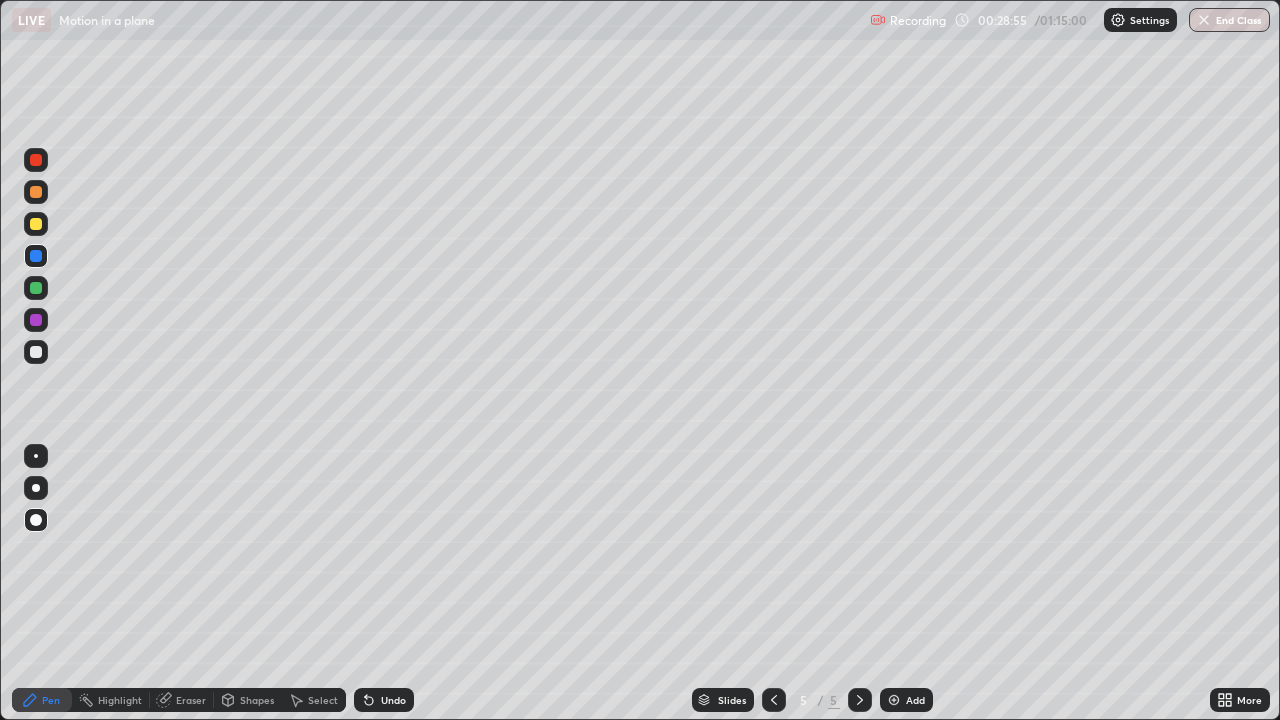 click on "Eraser" at bounding box center [191, 700] 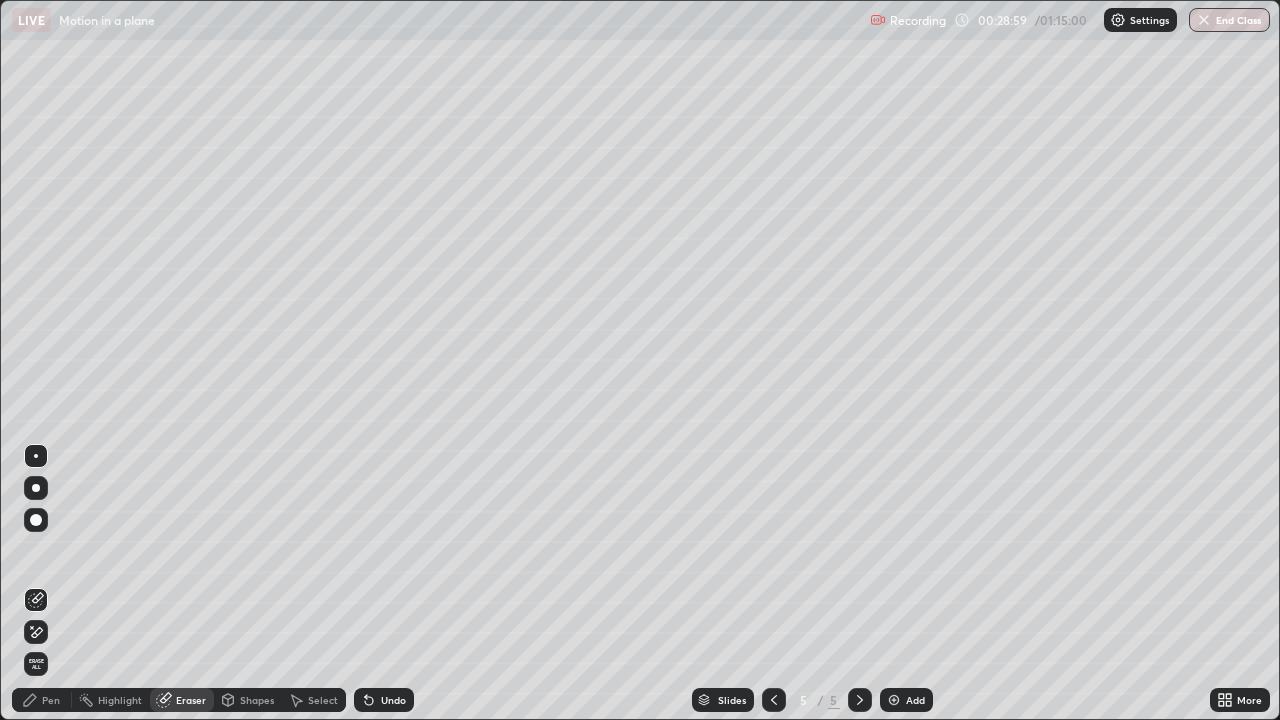 click on "Pen" at bounding box center [51, 700] 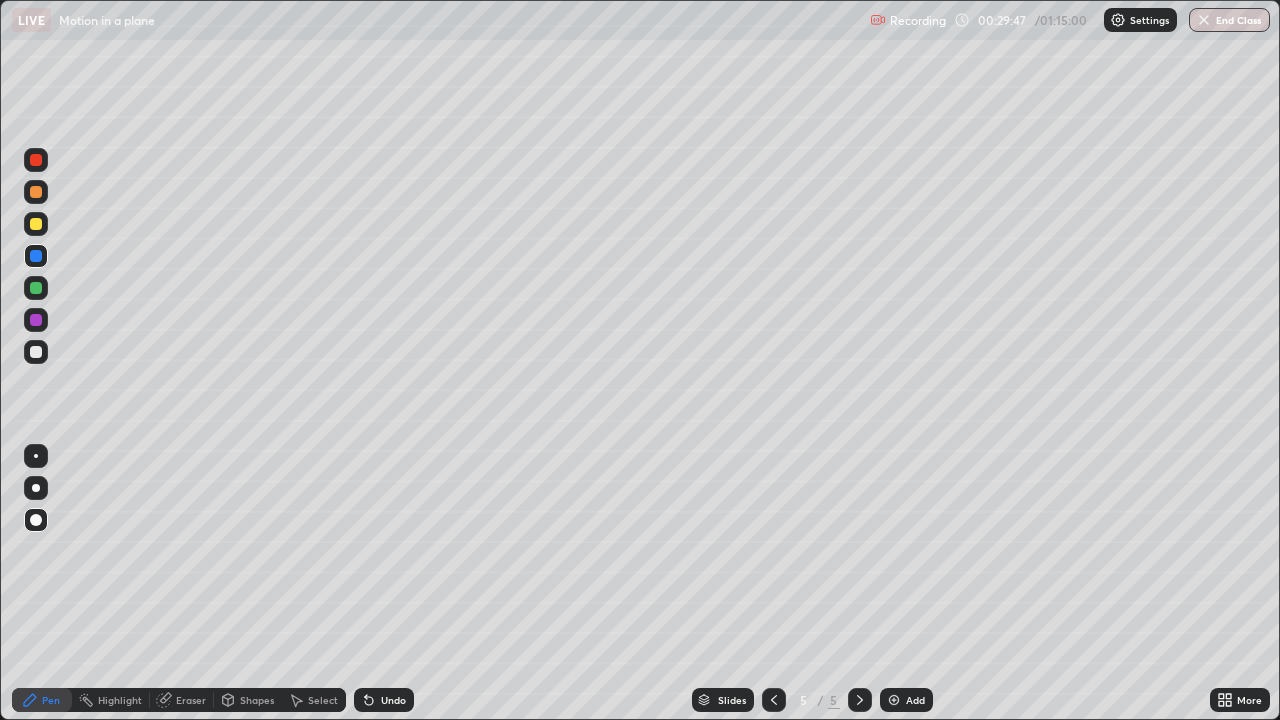 click on "Shapes" at bounding box center [257, 700] 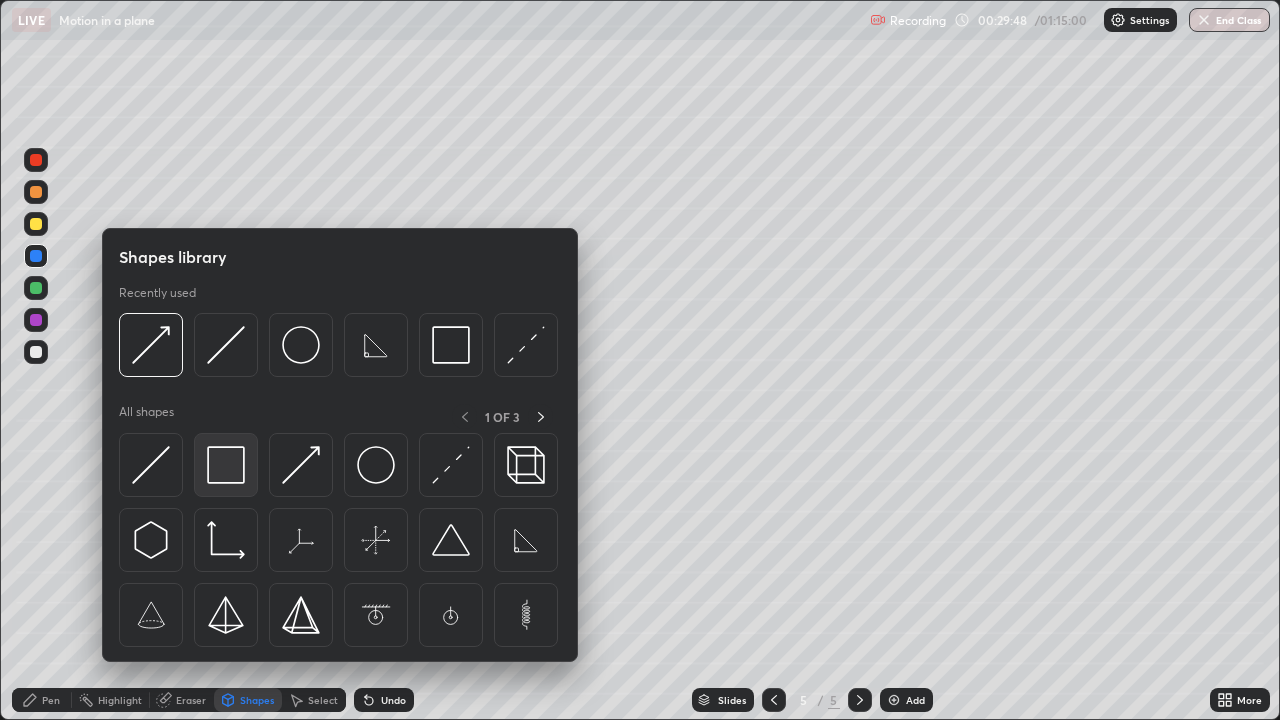 click at bounding box center [226, 465] 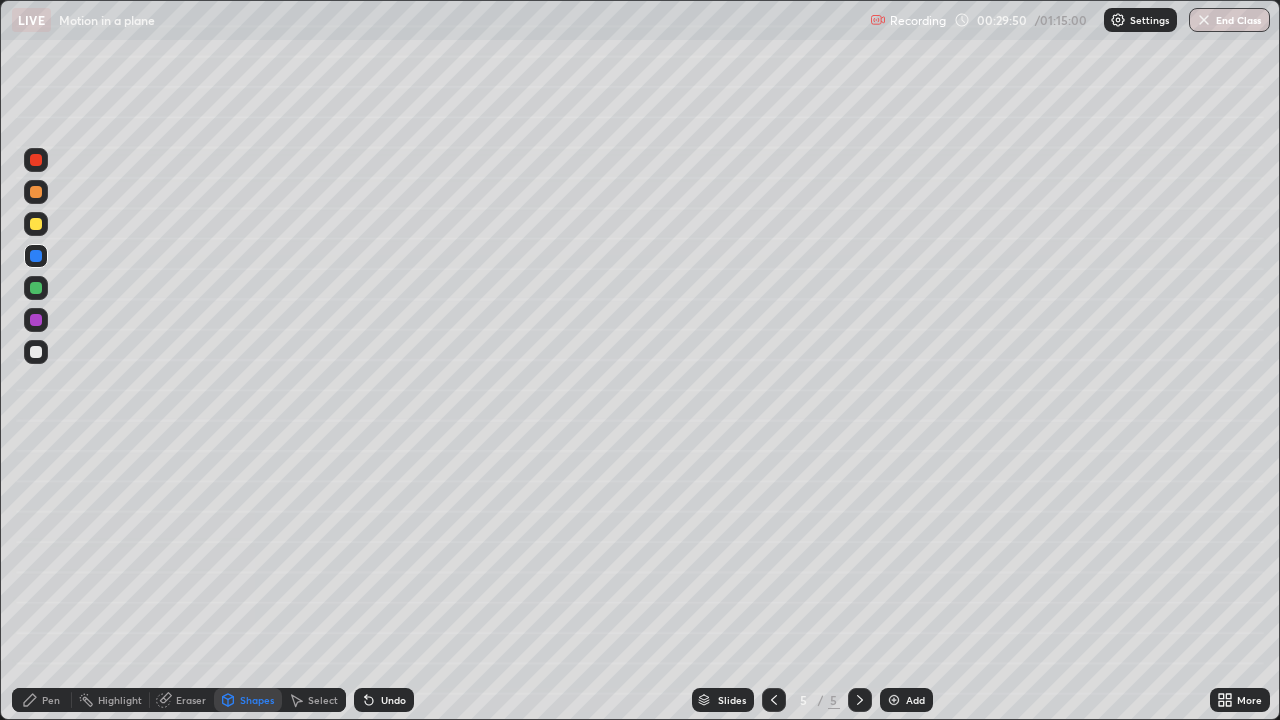 click on "Shapes" at bounding box center [257, 700] 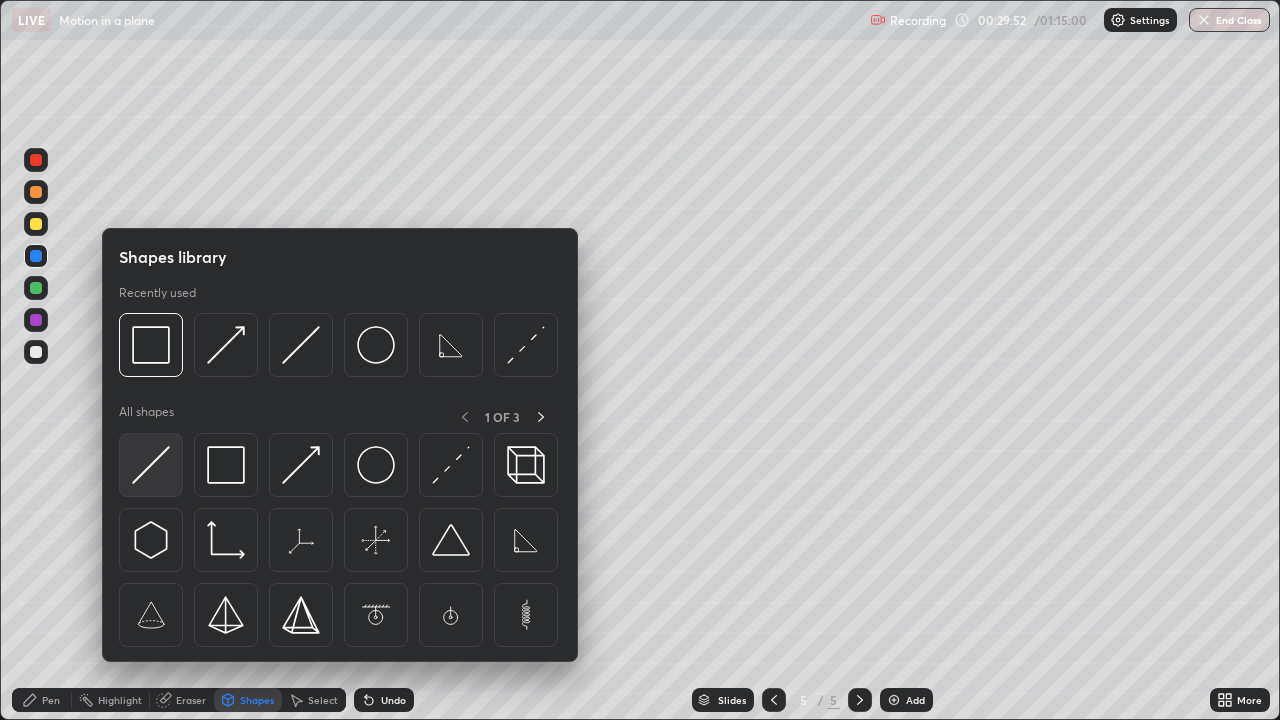 click at bounding box center (151, 465) 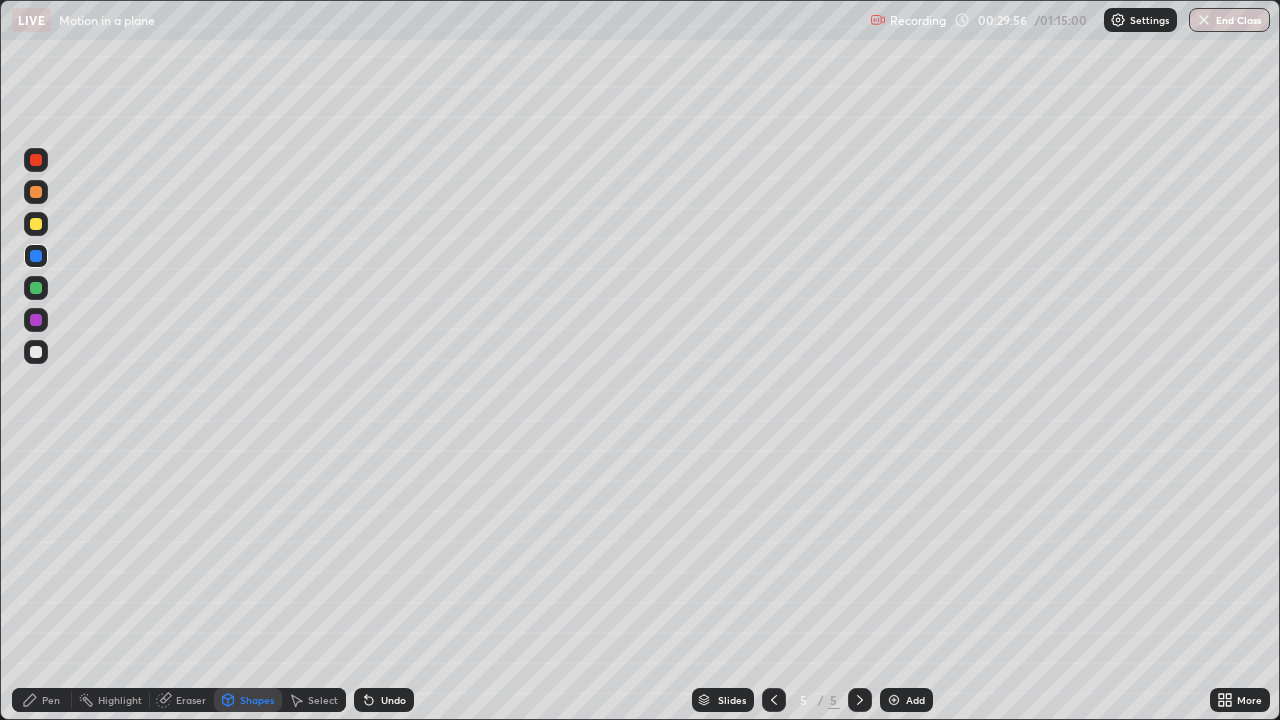 click on "Undo" at bounding box center [393, 700] 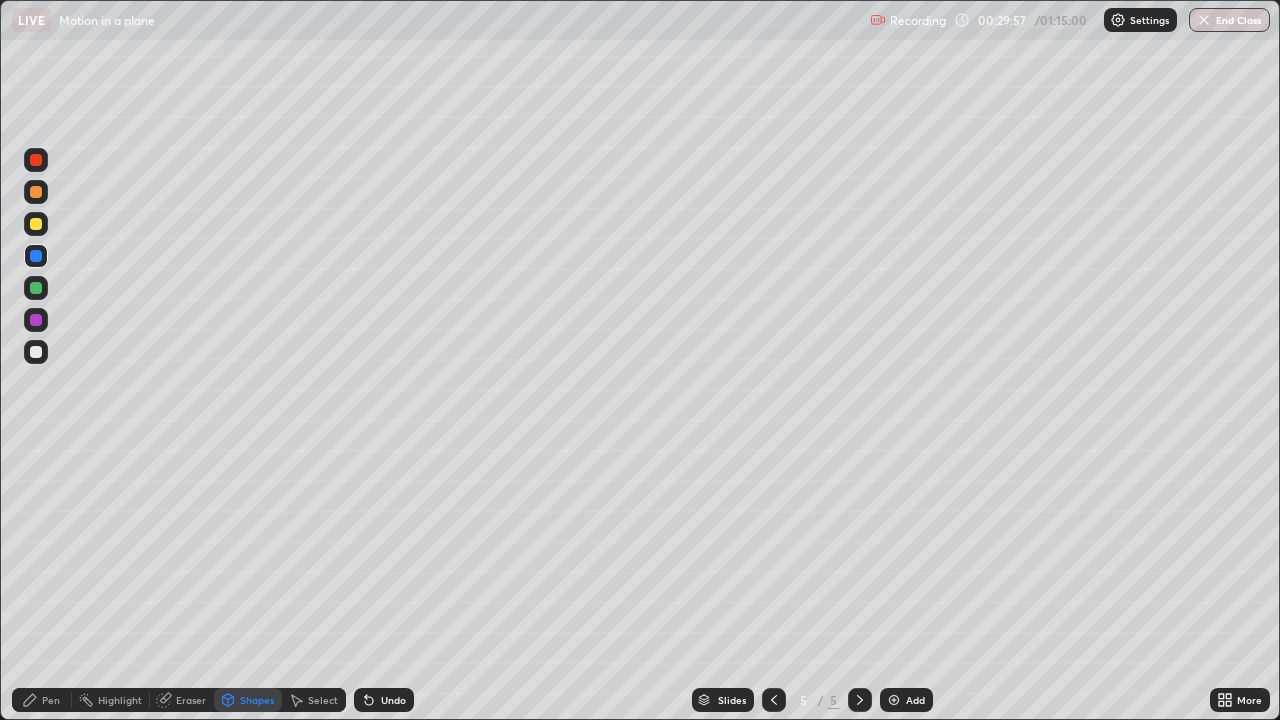 click on "Shapes" at bounding box center [257, 700] 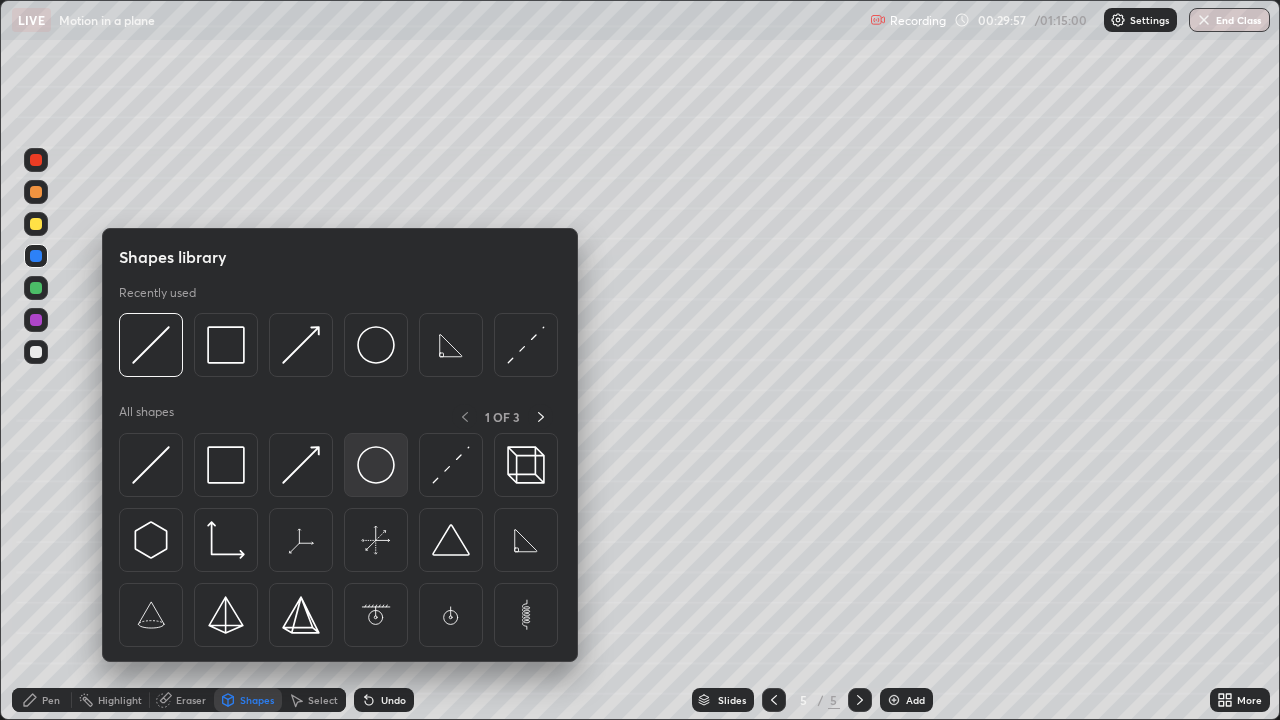 click at bounding box center [376, 465] 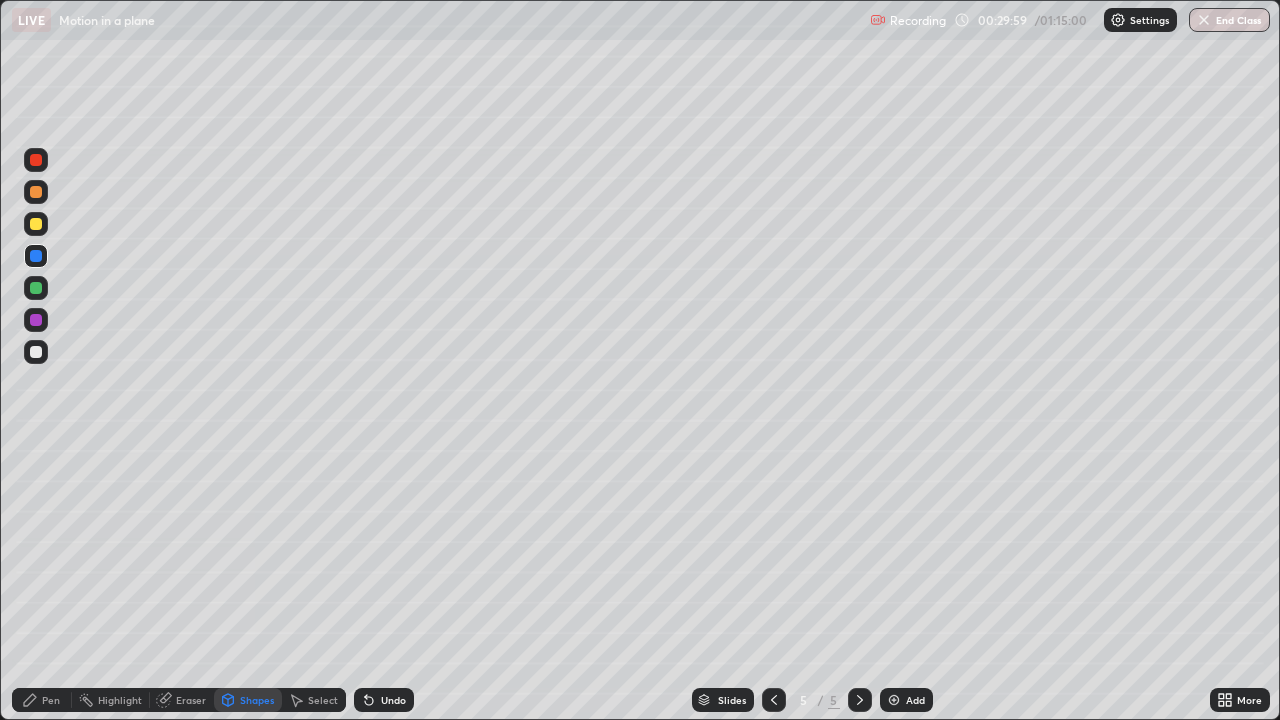 click at bounding box center (36, 192) 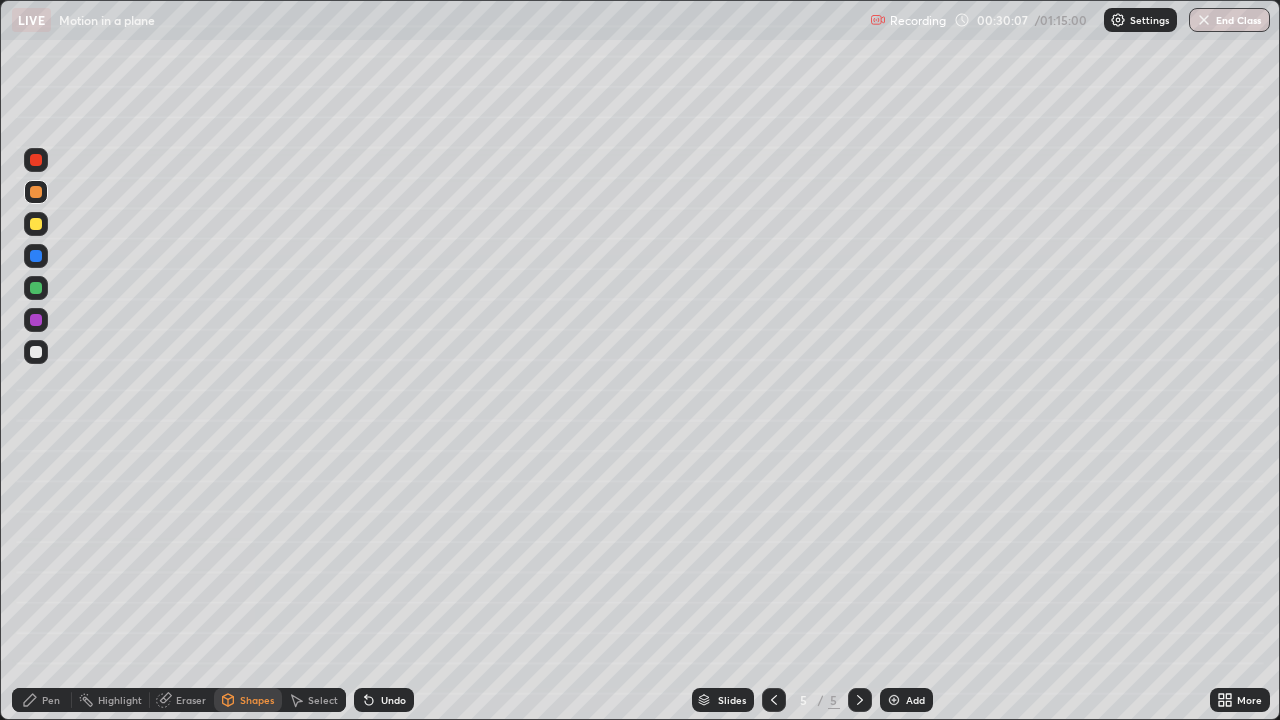 click at bounding box center (36, 256) 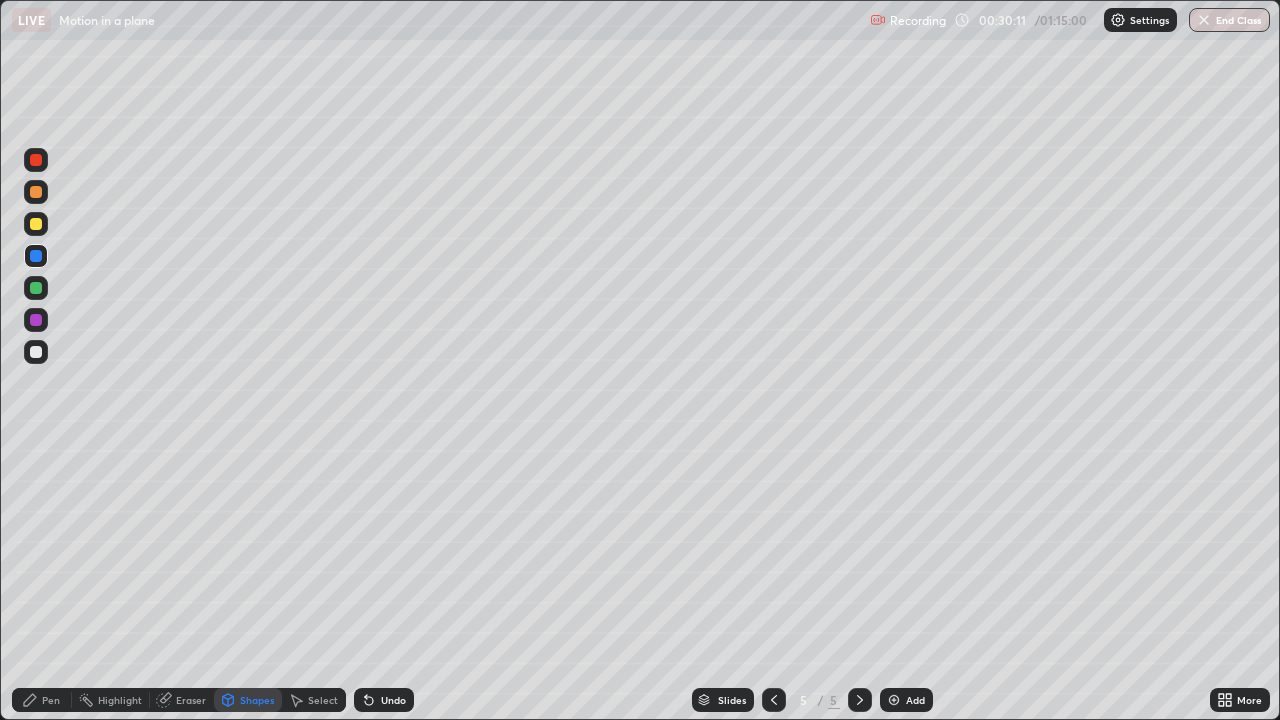 click on "Undo" at bounding box center [393, 700] 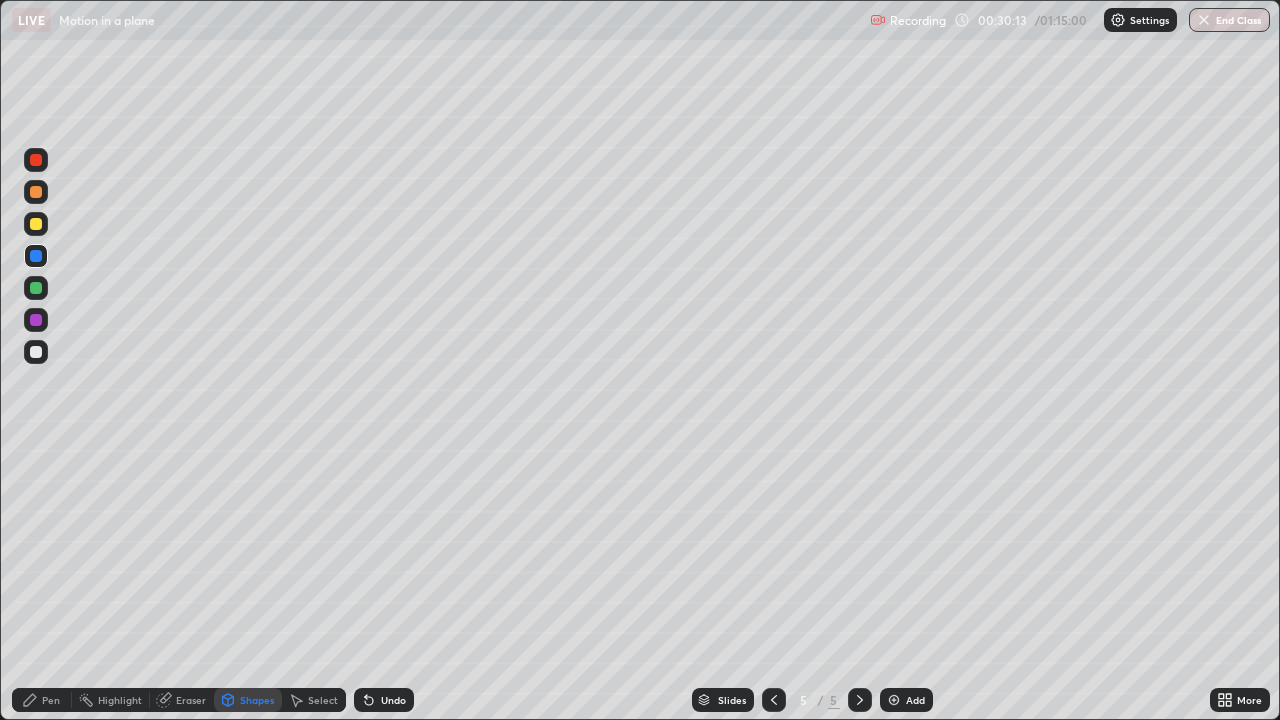 click on "Shapes" at bounding box center [257, 700] 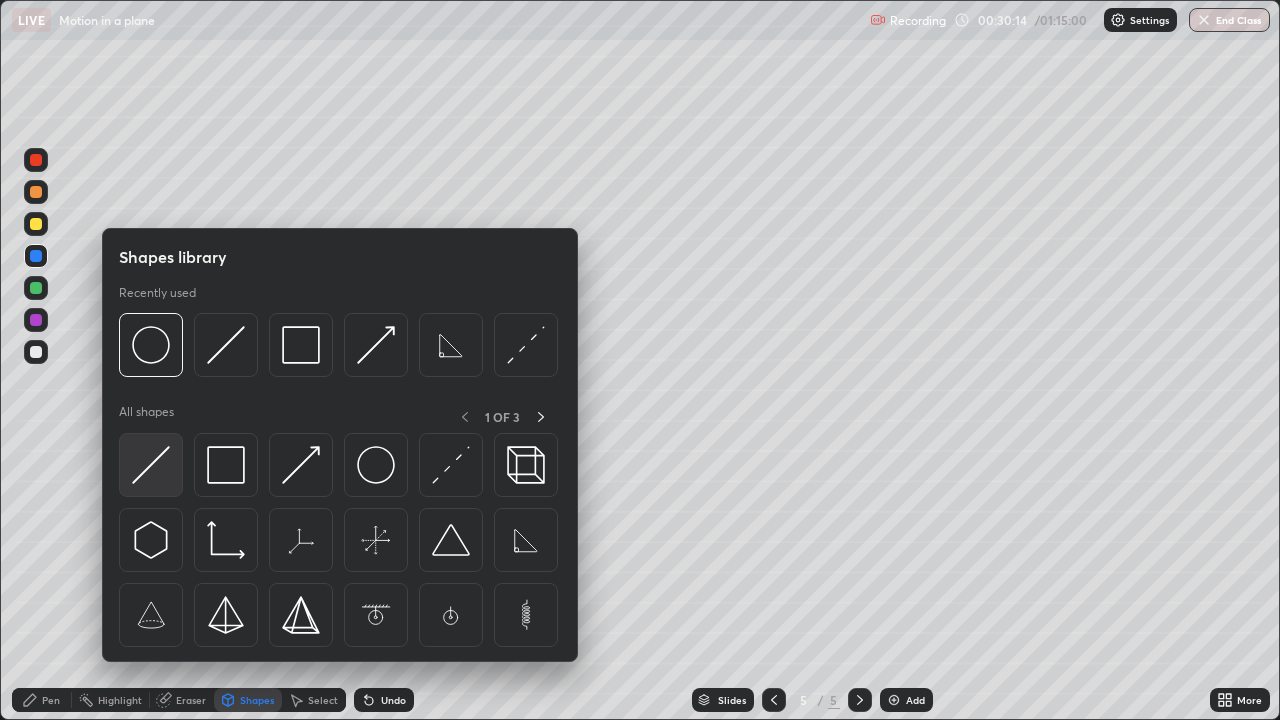 click at bounding box center (151, 465) 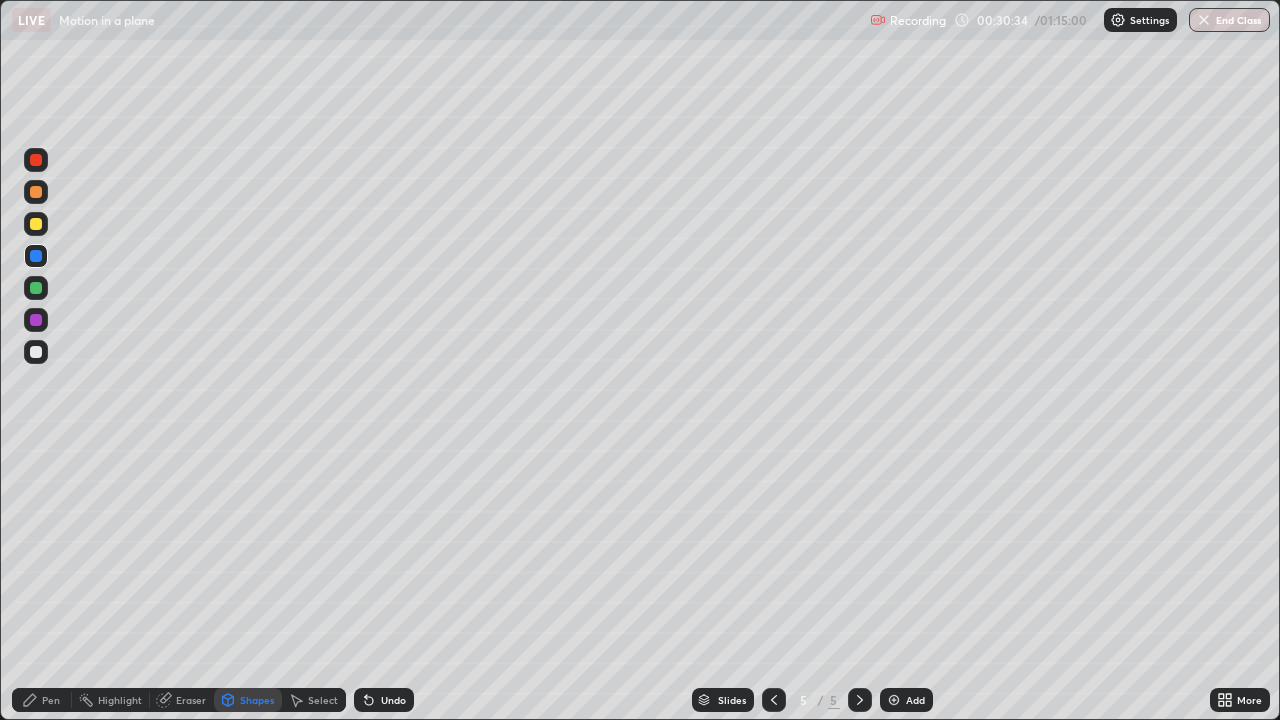 click on "Pen" at bounding box center (51, 700) 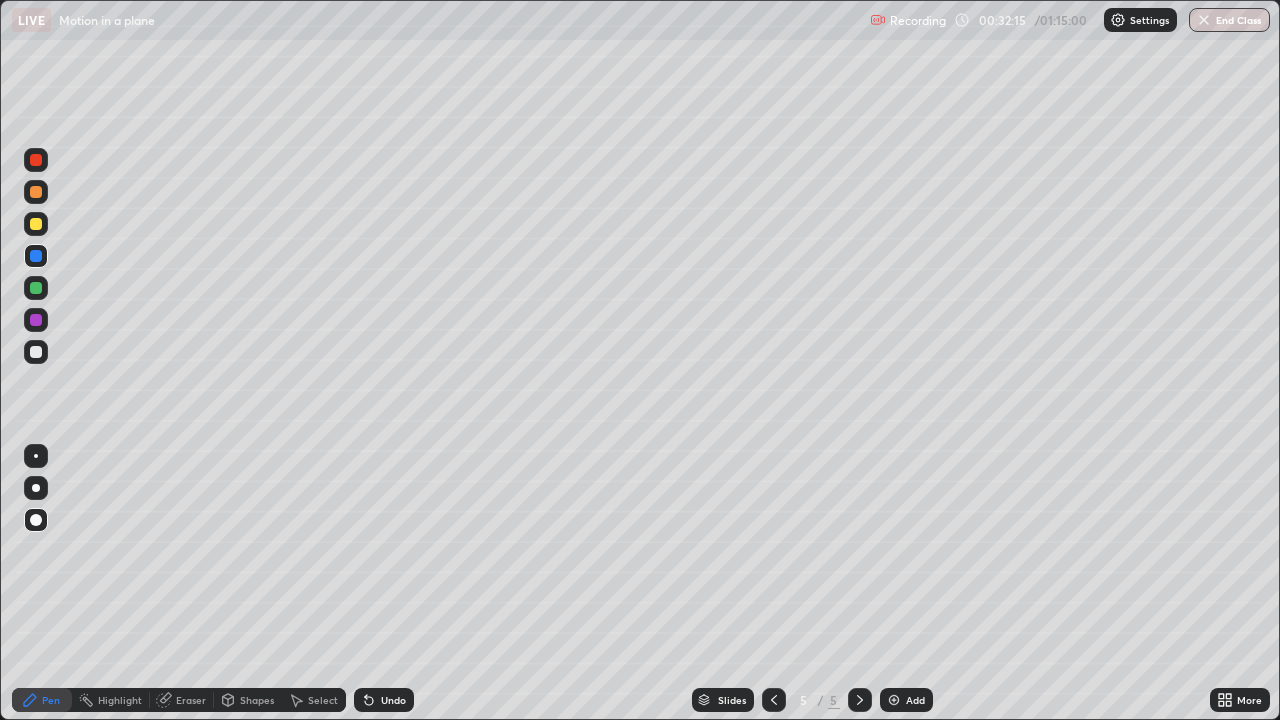 click on "Select" at bounding box center [323, 700] 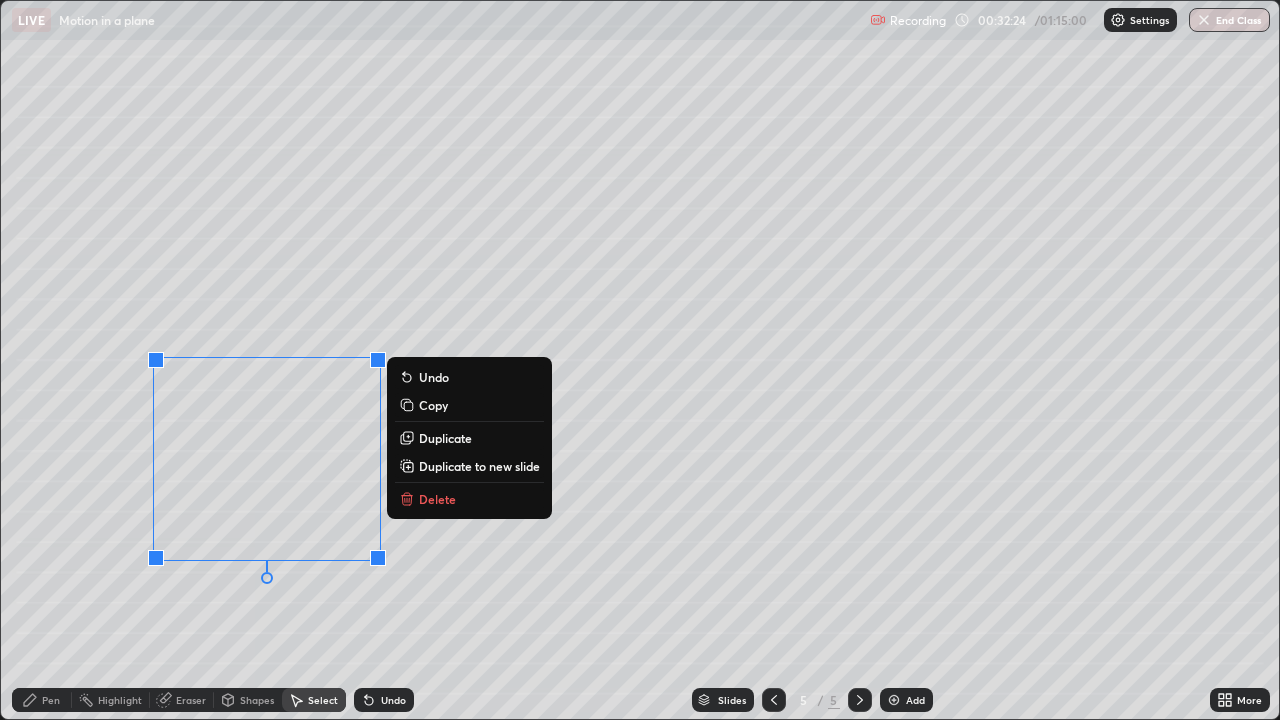 click on "Duplicate to new slide" at bounding box center [479, 466] 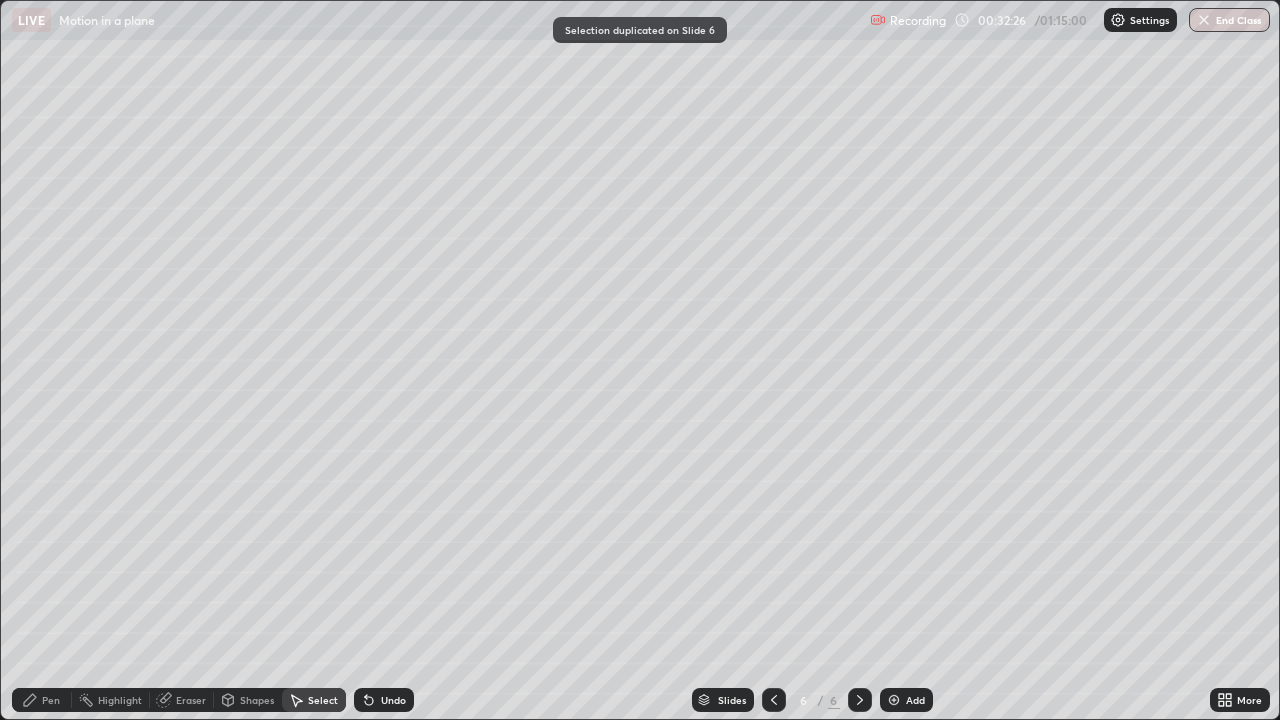 click on "Pen" at bounding box center (51, 700) 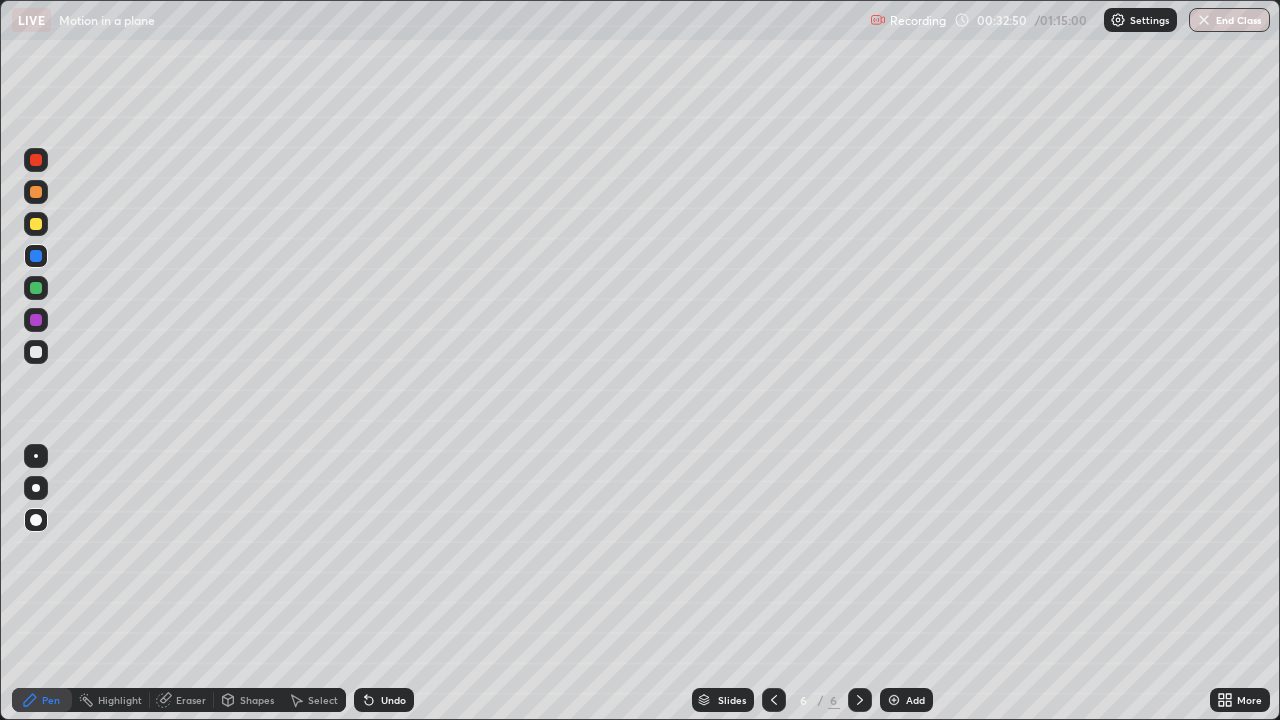 click on "Shapes" at bounding box center [257, 700] 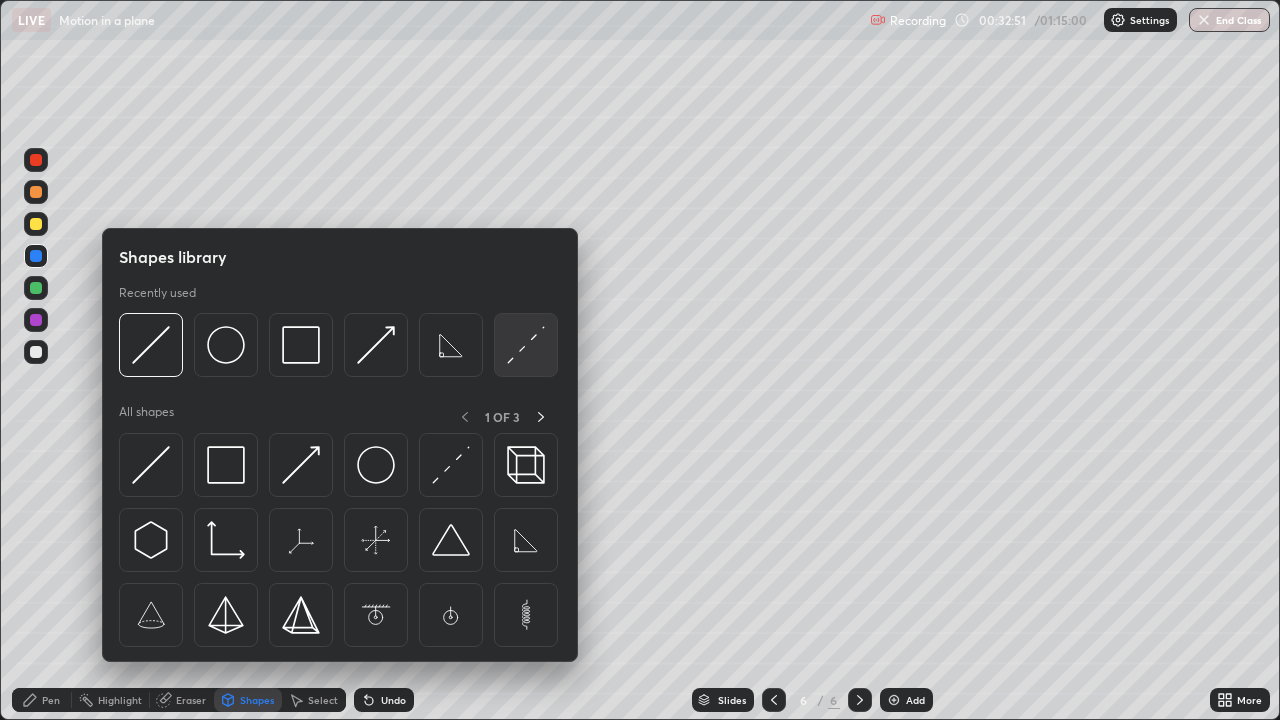 click at bounding box center (526, 345) 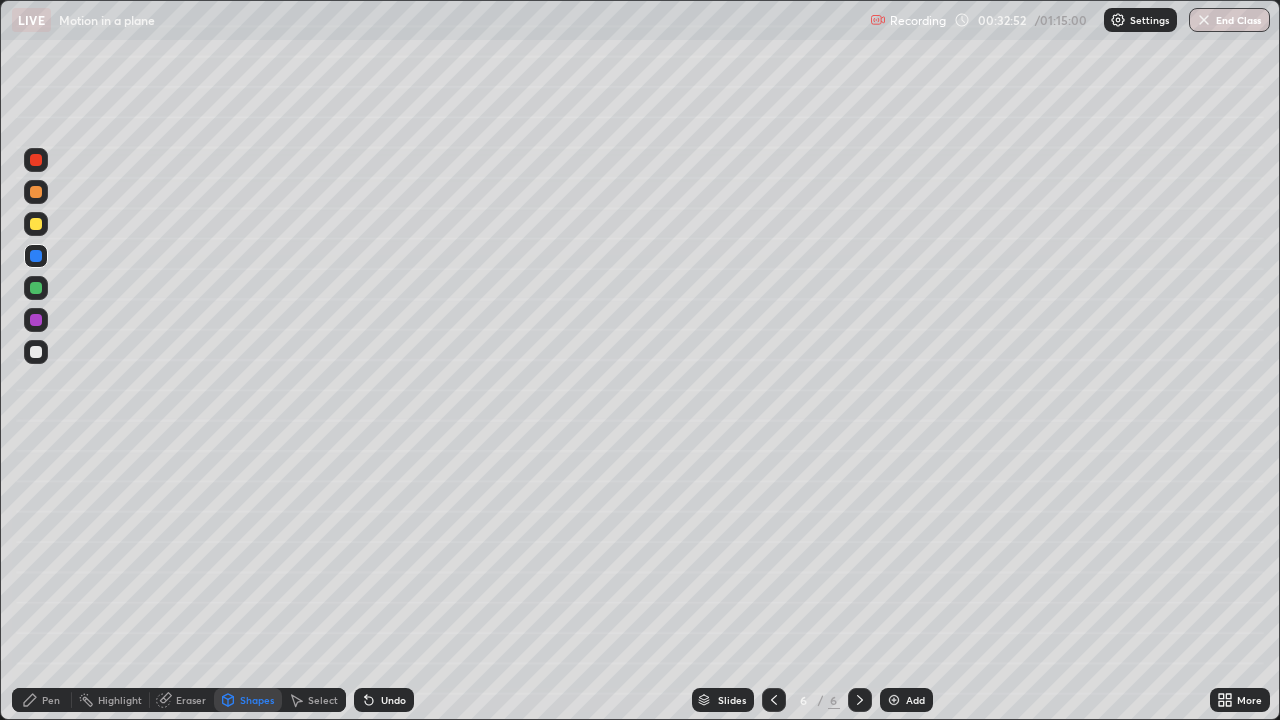 click at bounding box center [36, 352] 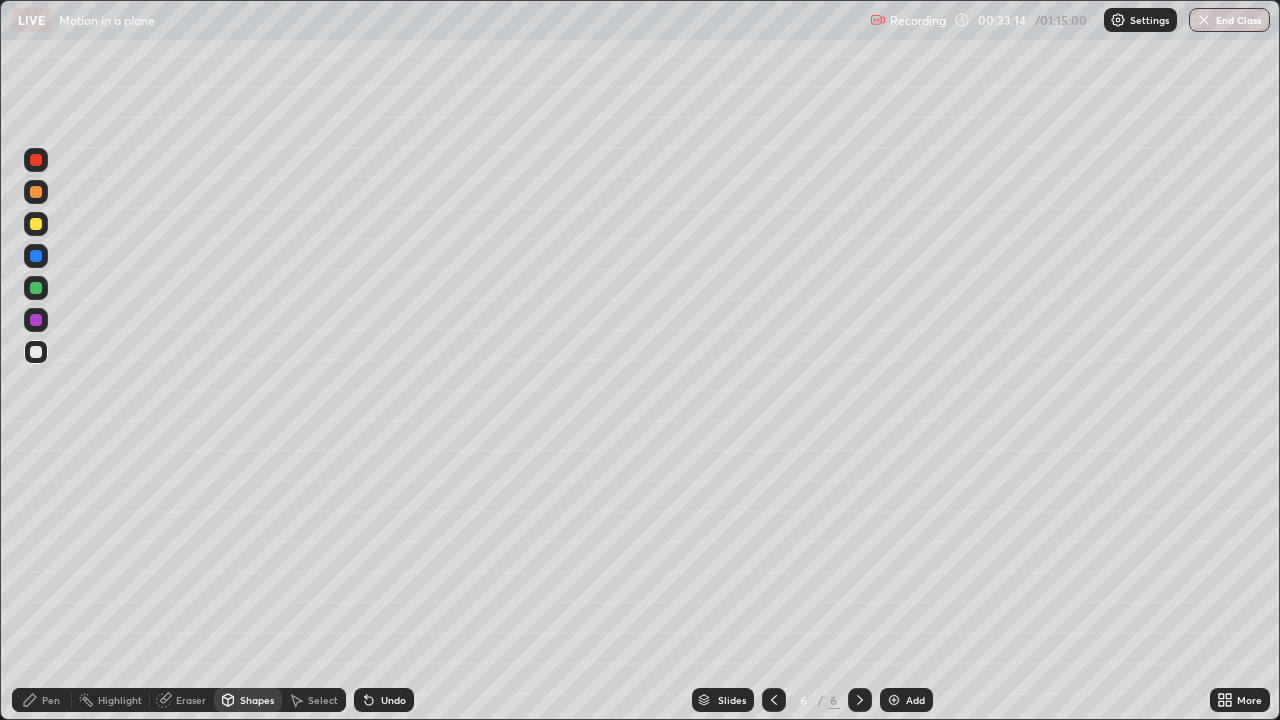 click on "Shapes" at bounding box center [257, 700] 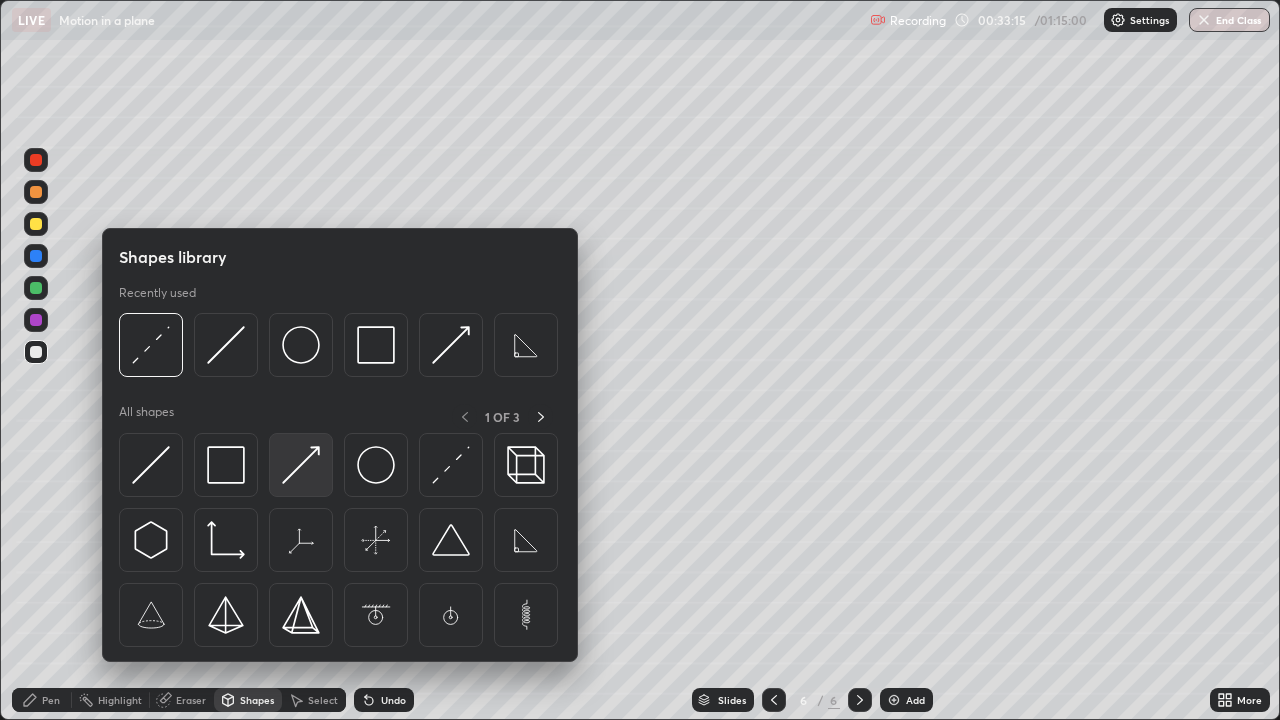 click at bounding box center [301, 465] 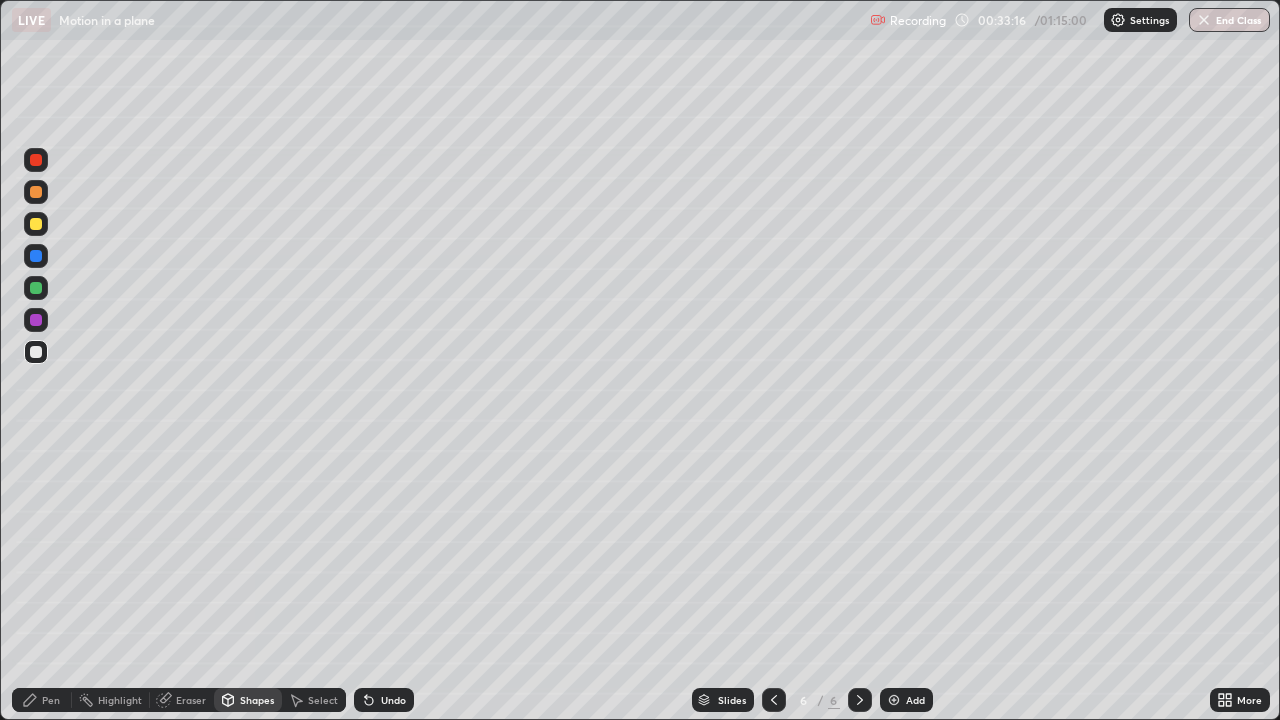click at bounding box center (36, 224) 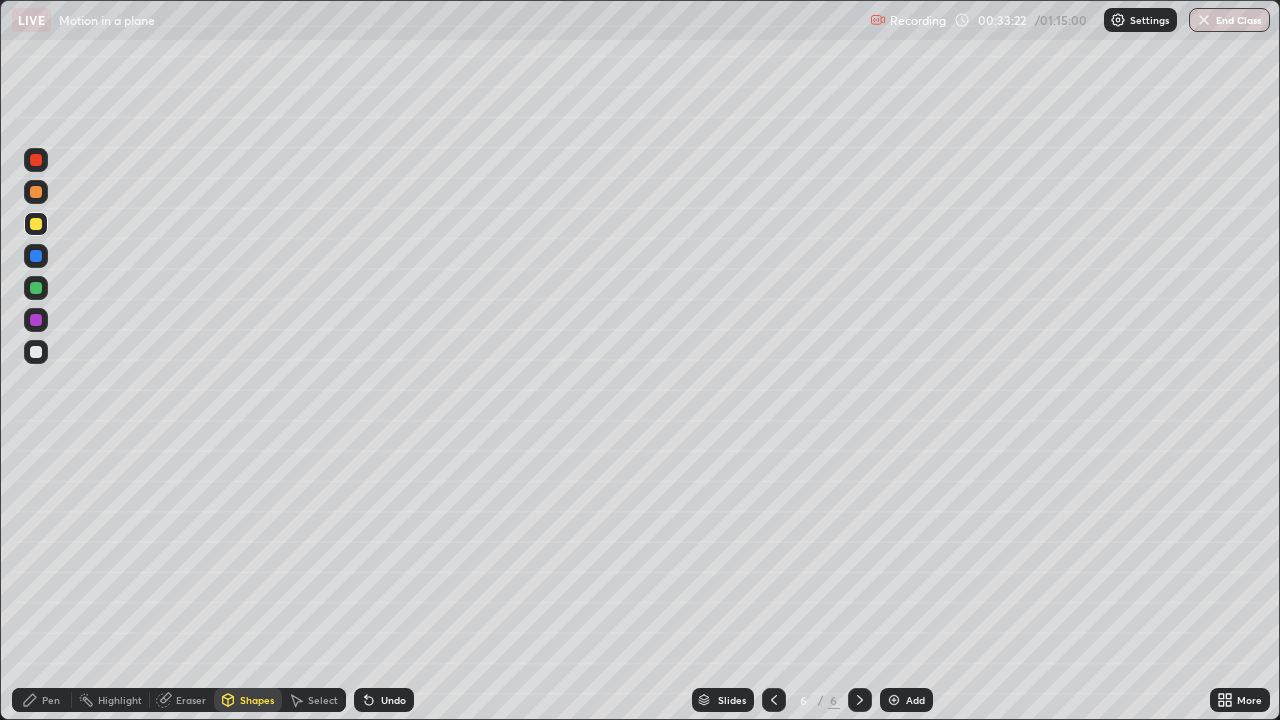 click on "Pen" at bounding box center [51, 700] 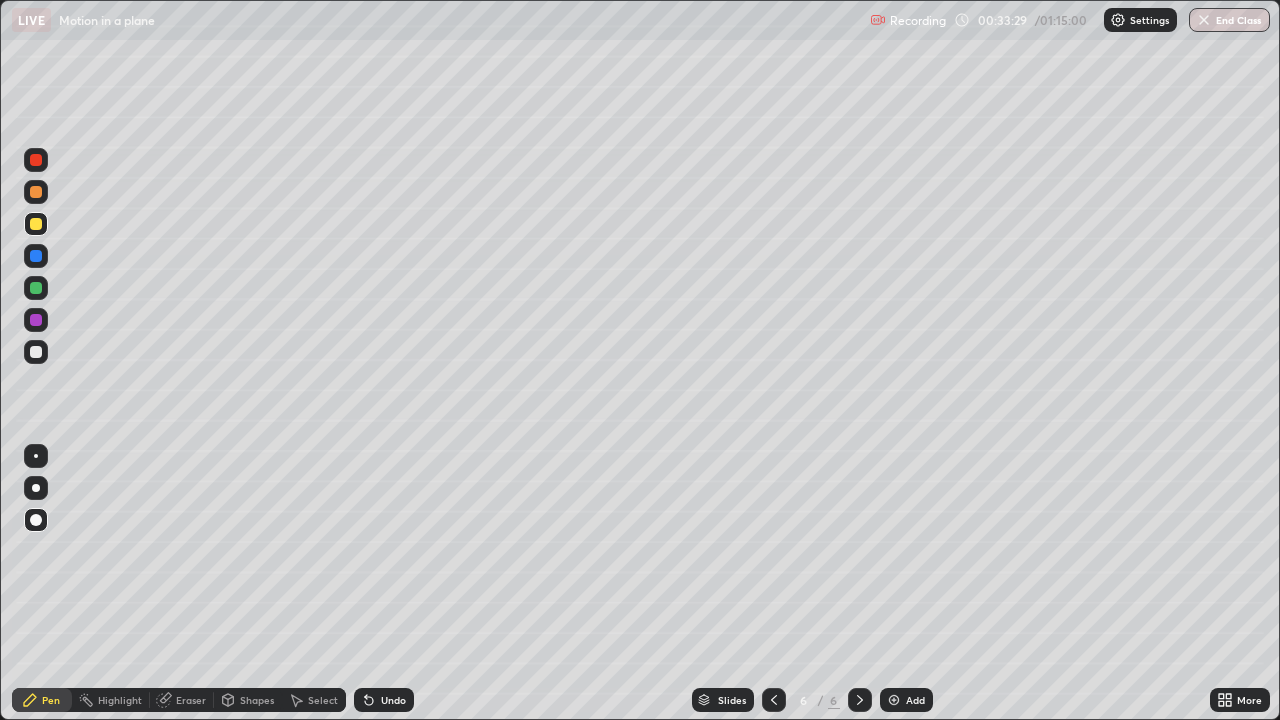 click at bounding box center [36, 160] 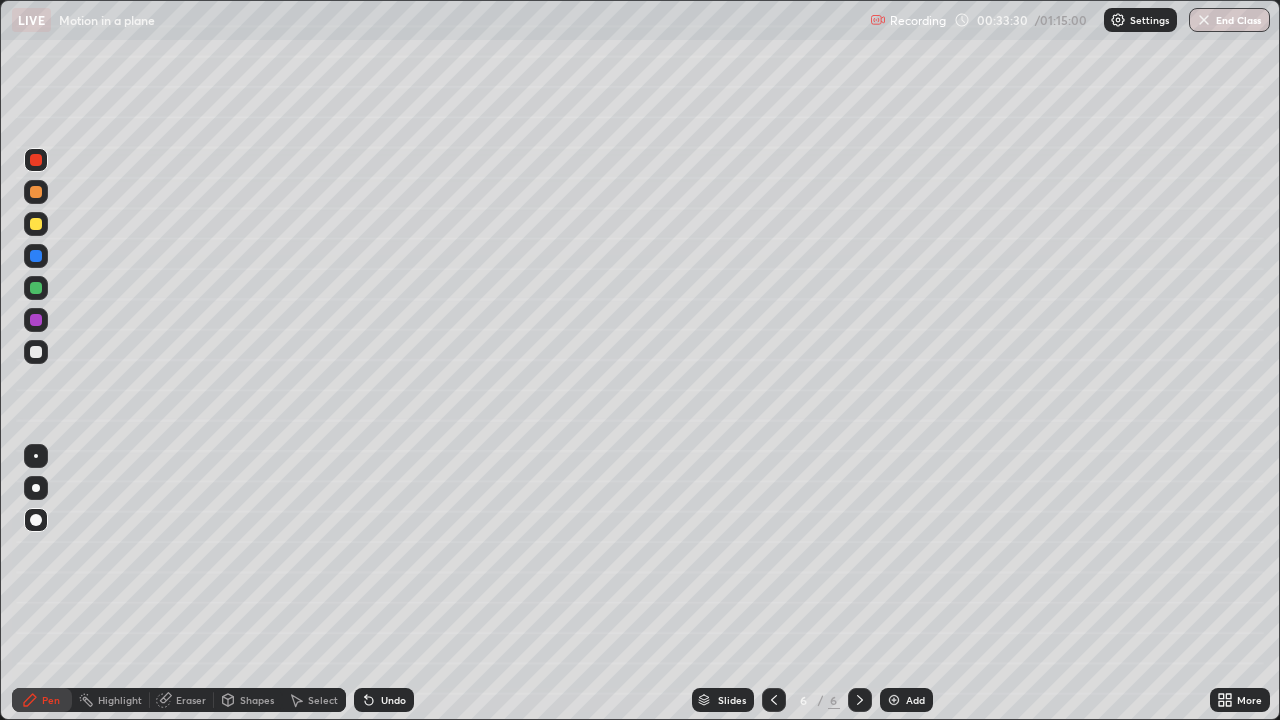 click on "Shapes" at bounding box center [257, 700] 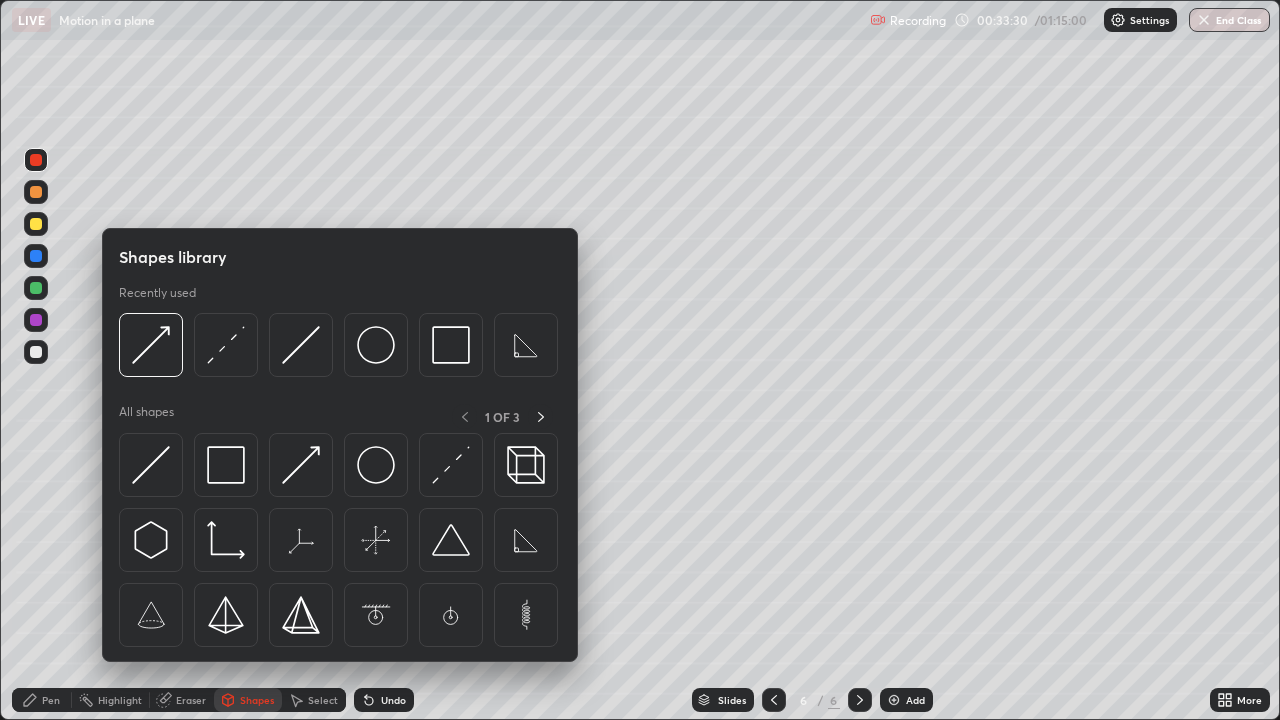 click on "Shapes" at bounding box center [257, 700] 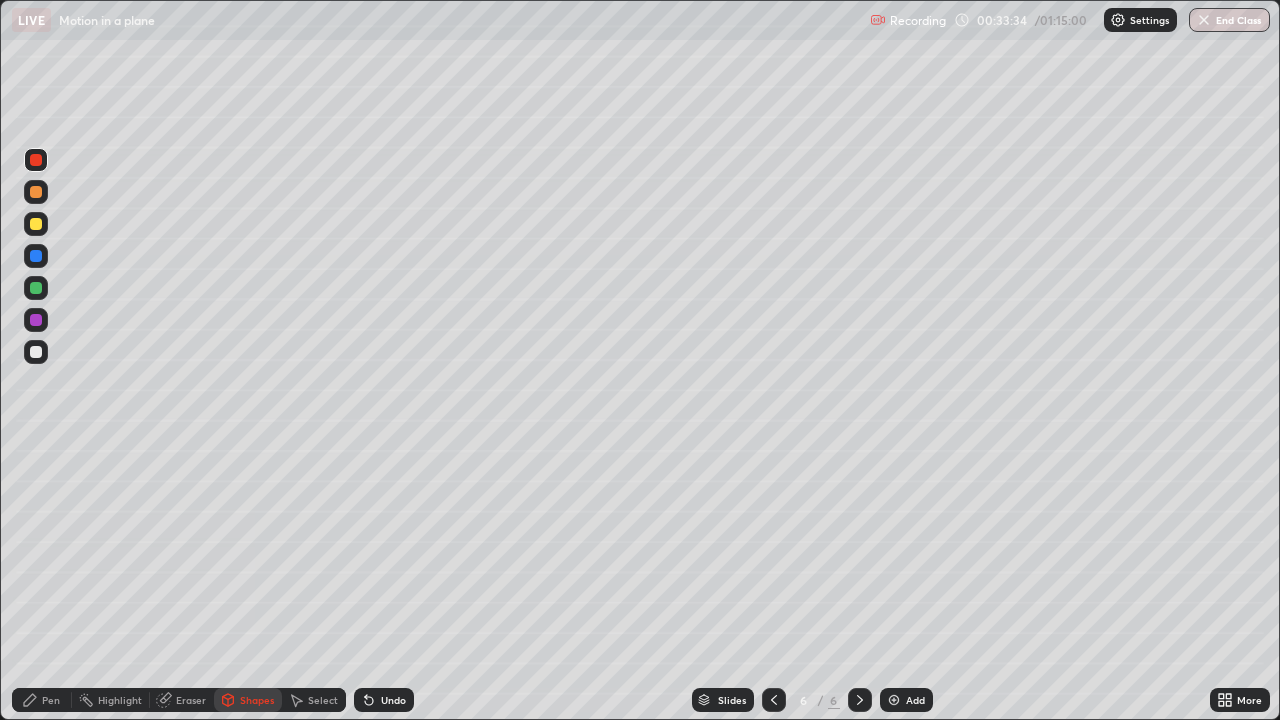 click 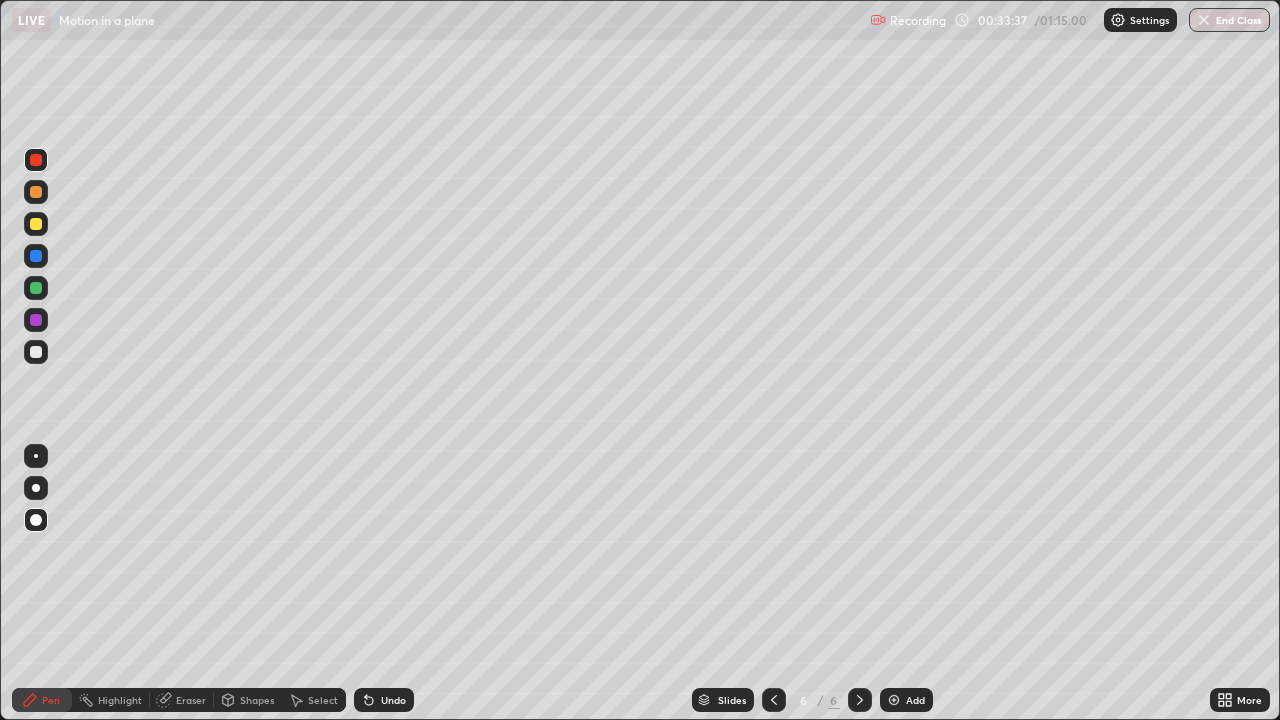 click at bounding box center (36, 352) 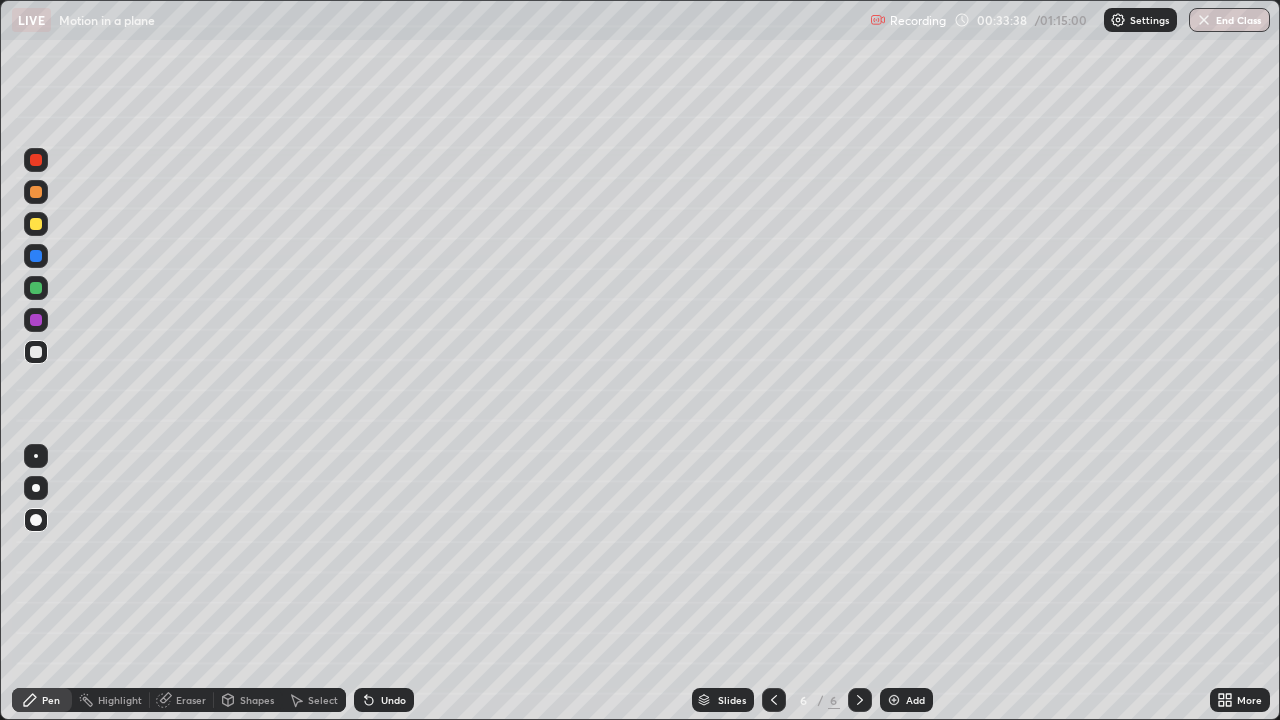 click on "Shapes" at bounding box center [257, 700] 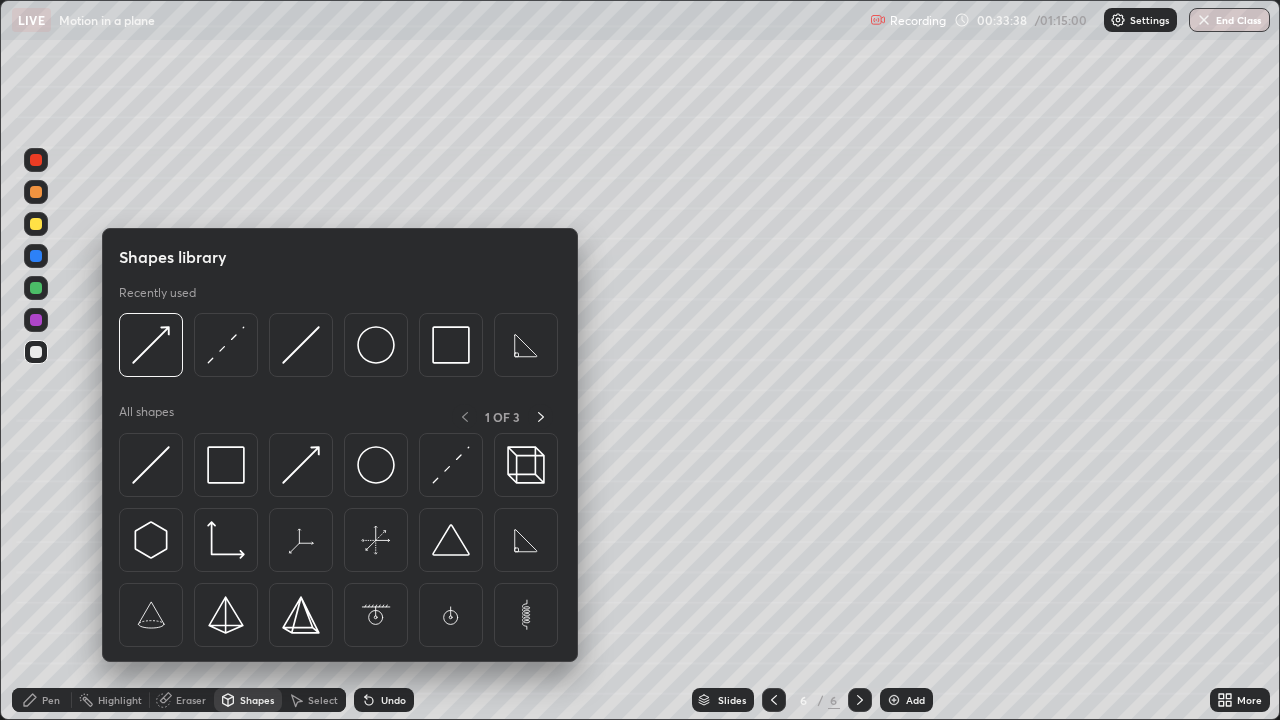 click on "Shapes" at bounding box center [257, 700] 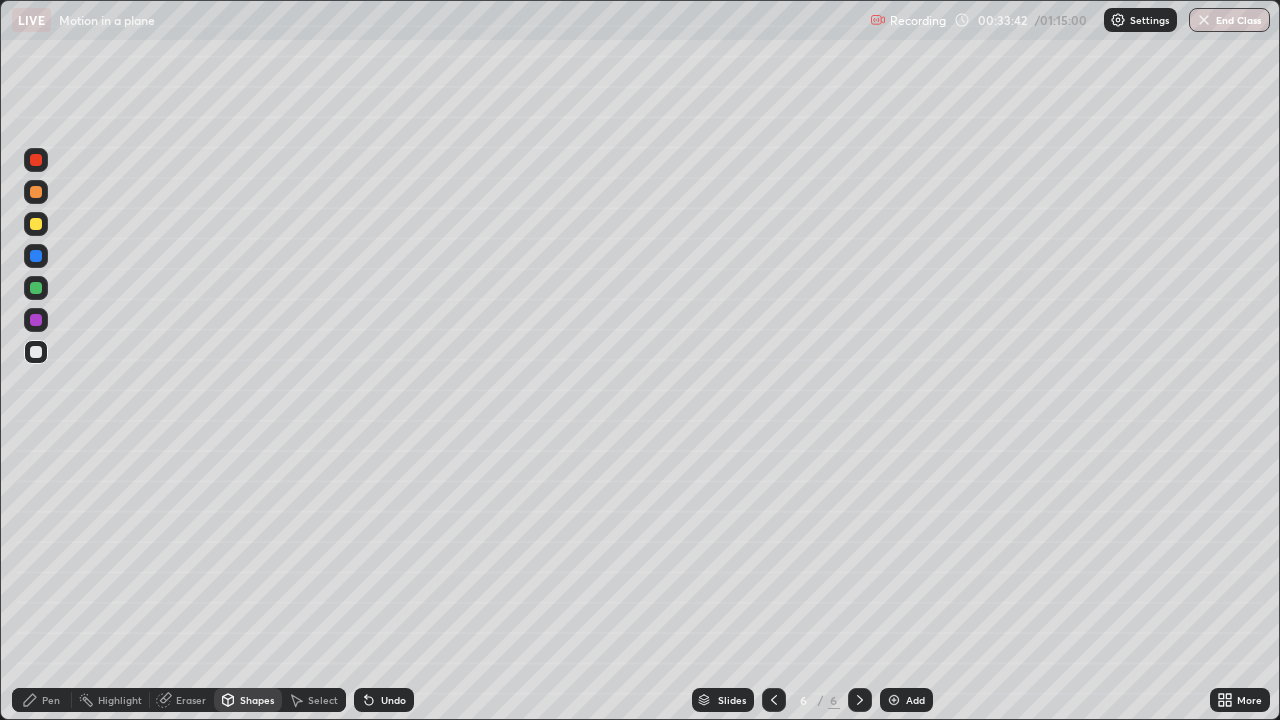 click on "Pen" at bounding box center (51, 700) 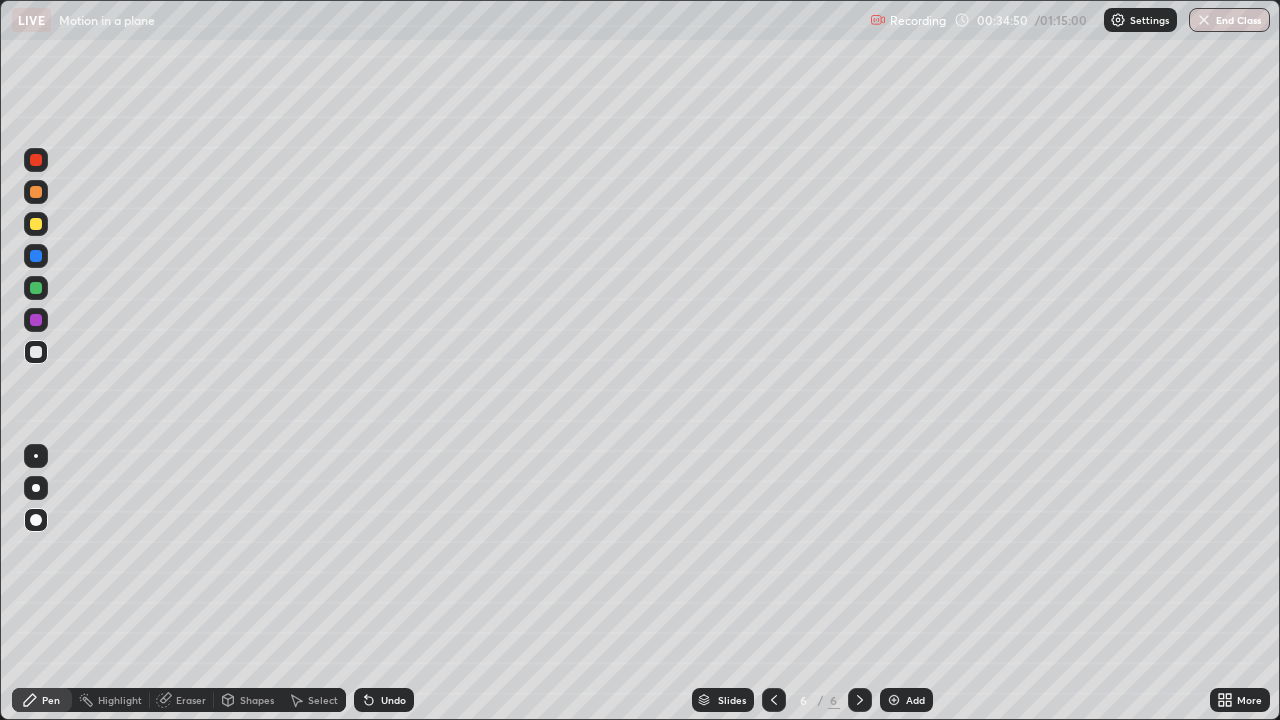 click 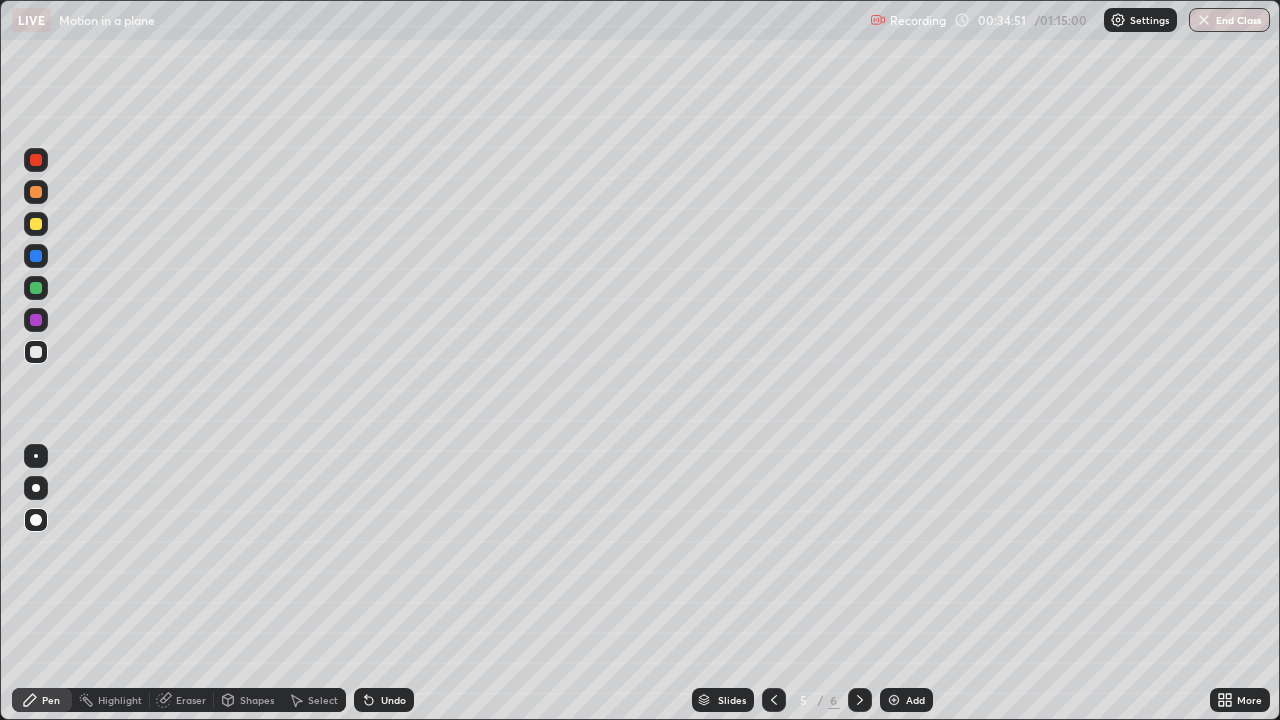 click 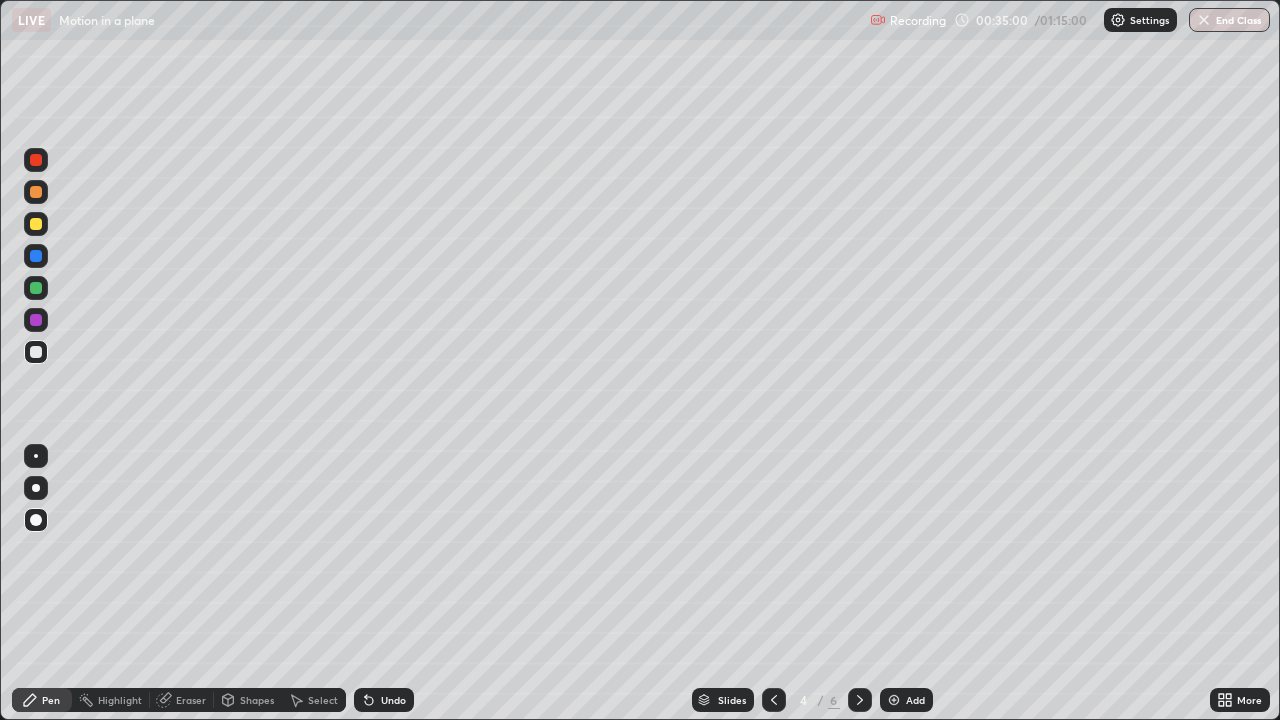 click 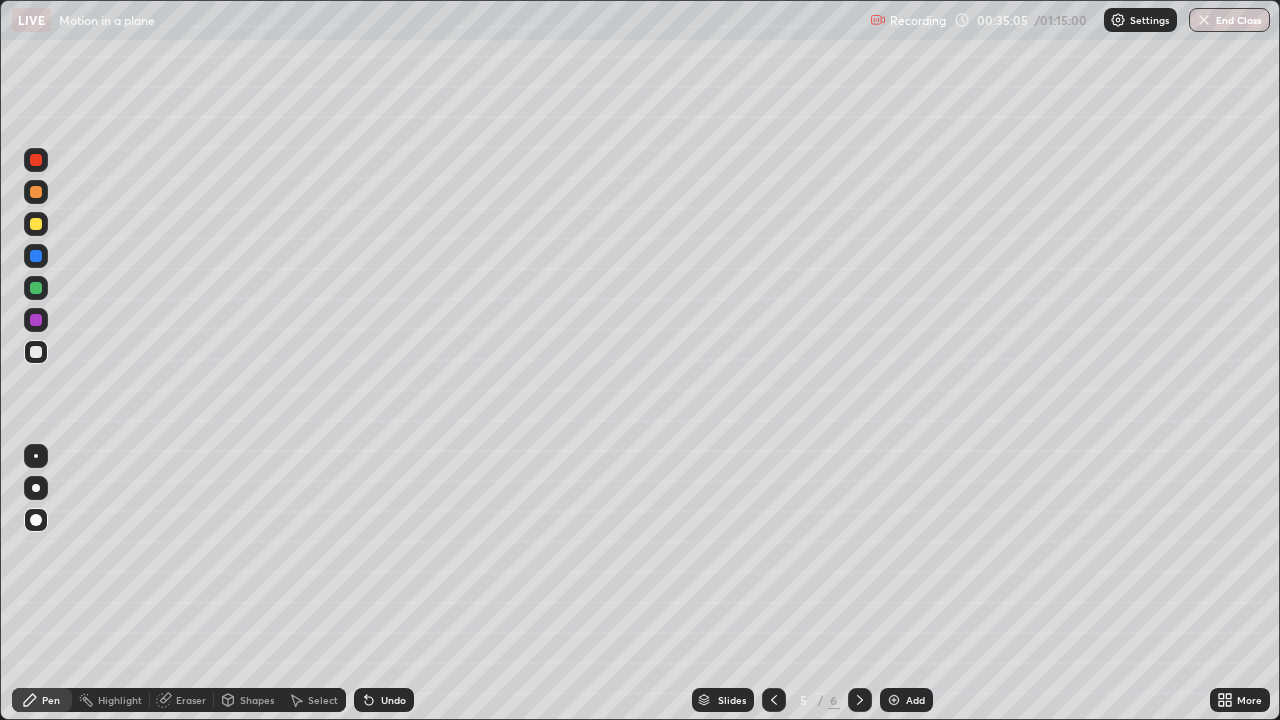 click at bounding box center [860, 700] 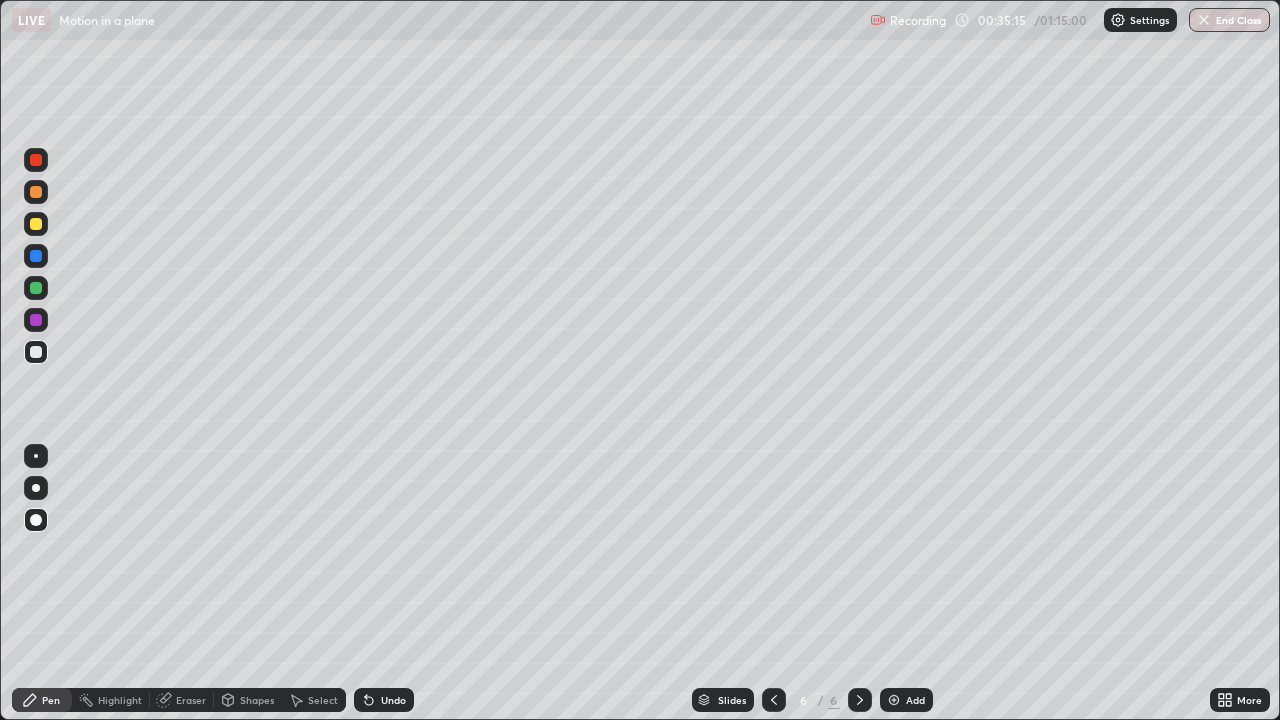 click on "Shapes" at bounding box center [257, 700] 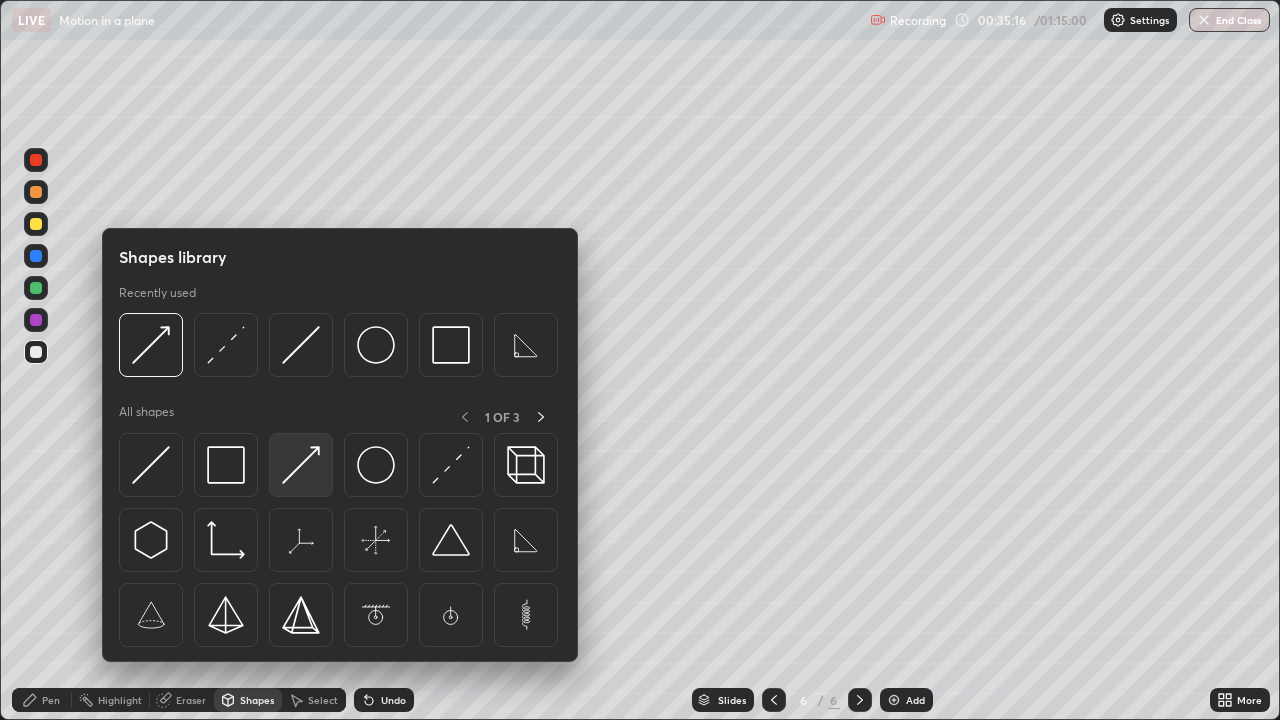 click at bounding box center [301, 465] 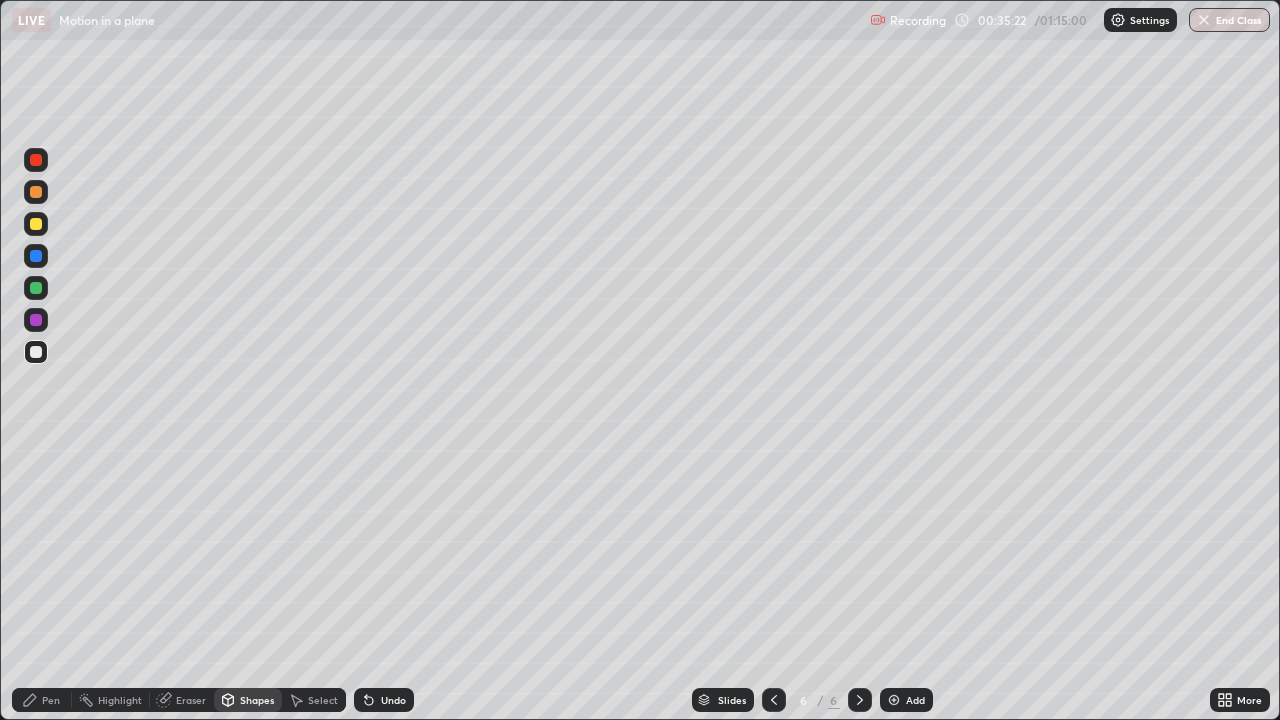 click on "Pen" at bounding box center [42, 700] 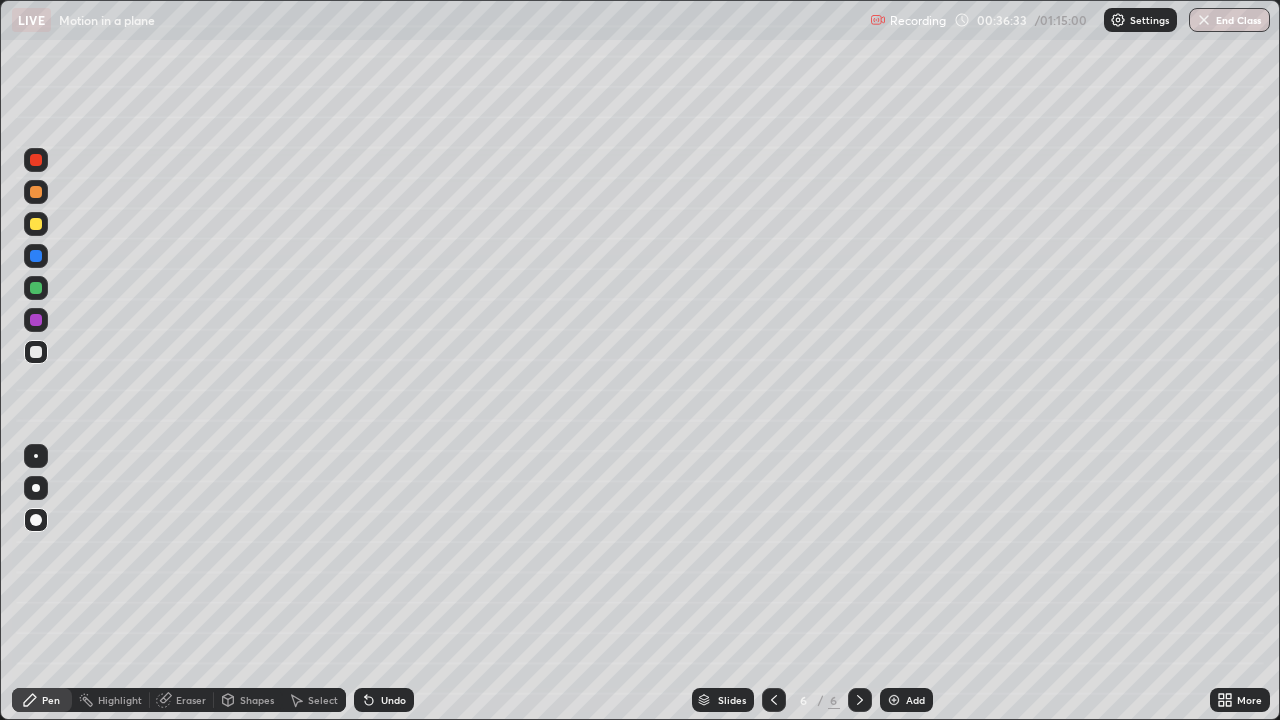 click at bounding box center [36, 160] 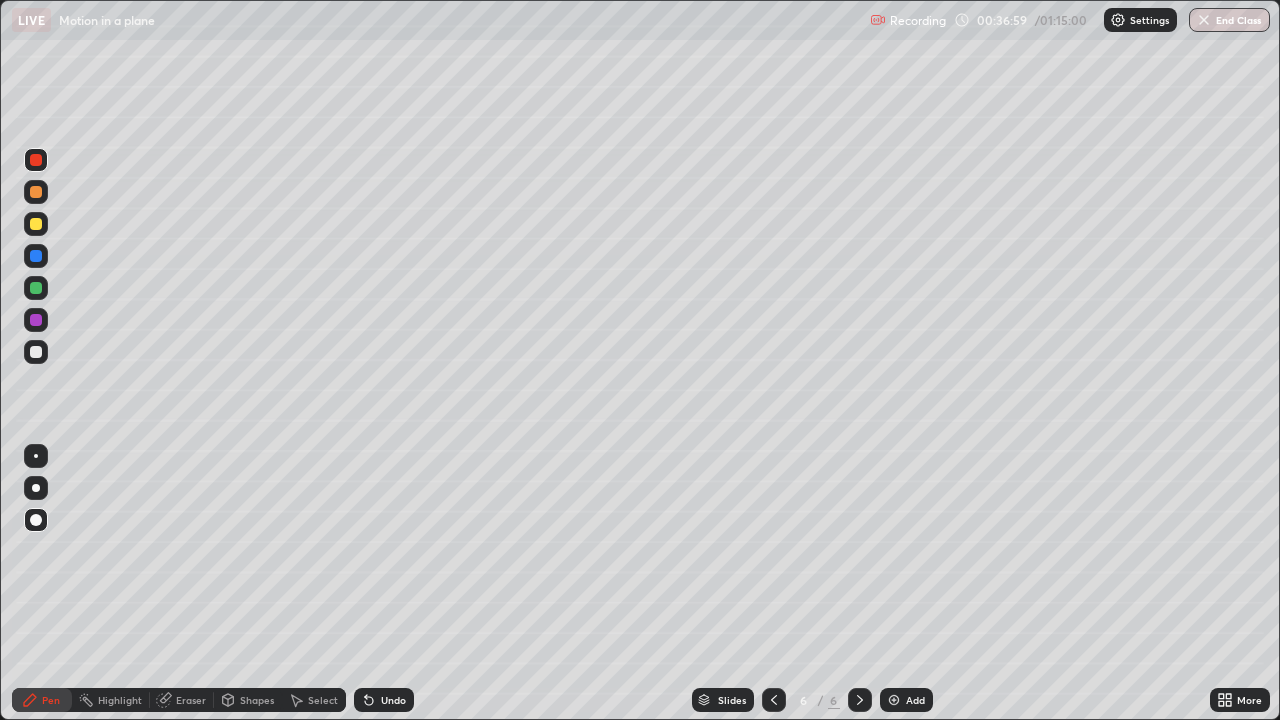 click at bounding box center [36, 224] 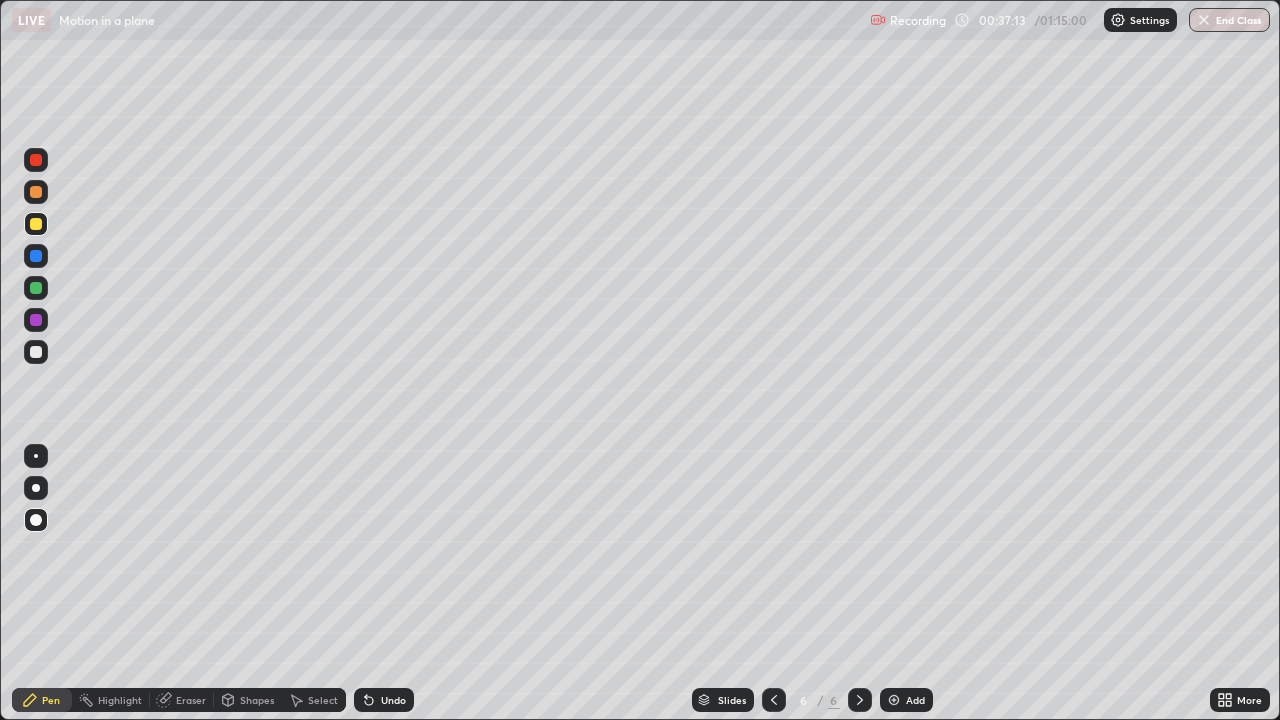 click at bounding box center [36, 352] 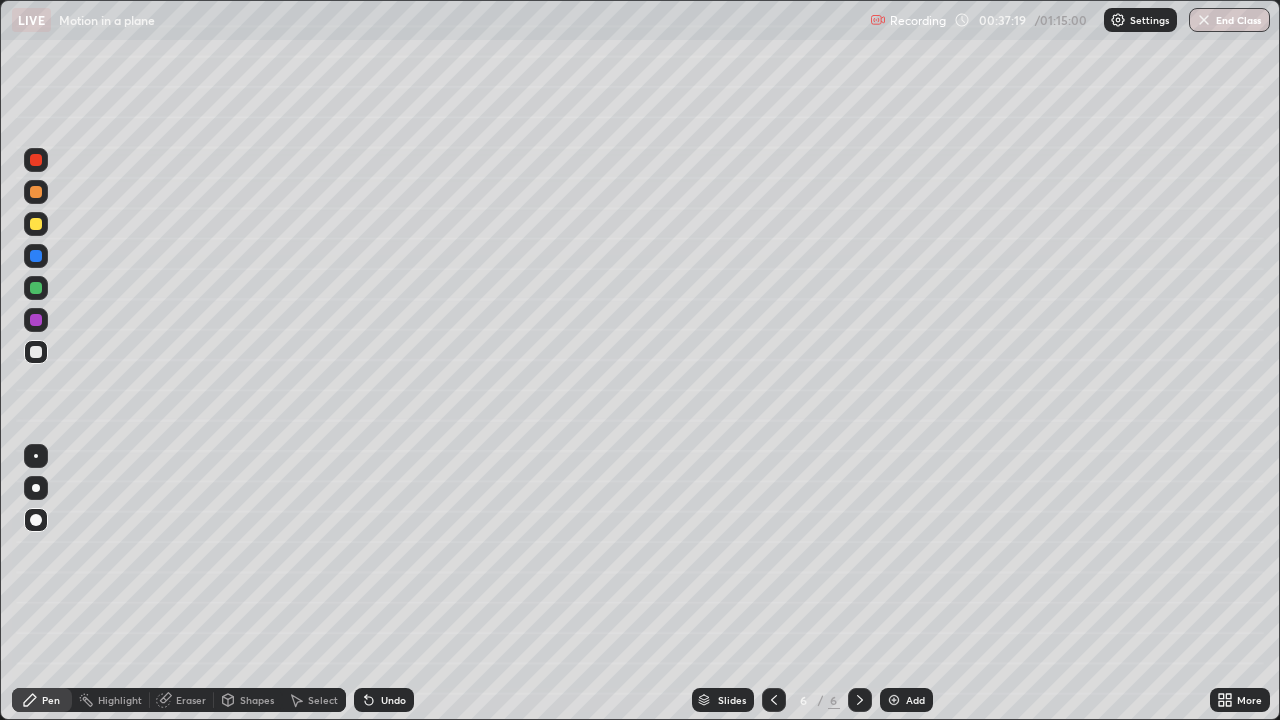 click at bounding box center [36, 352] 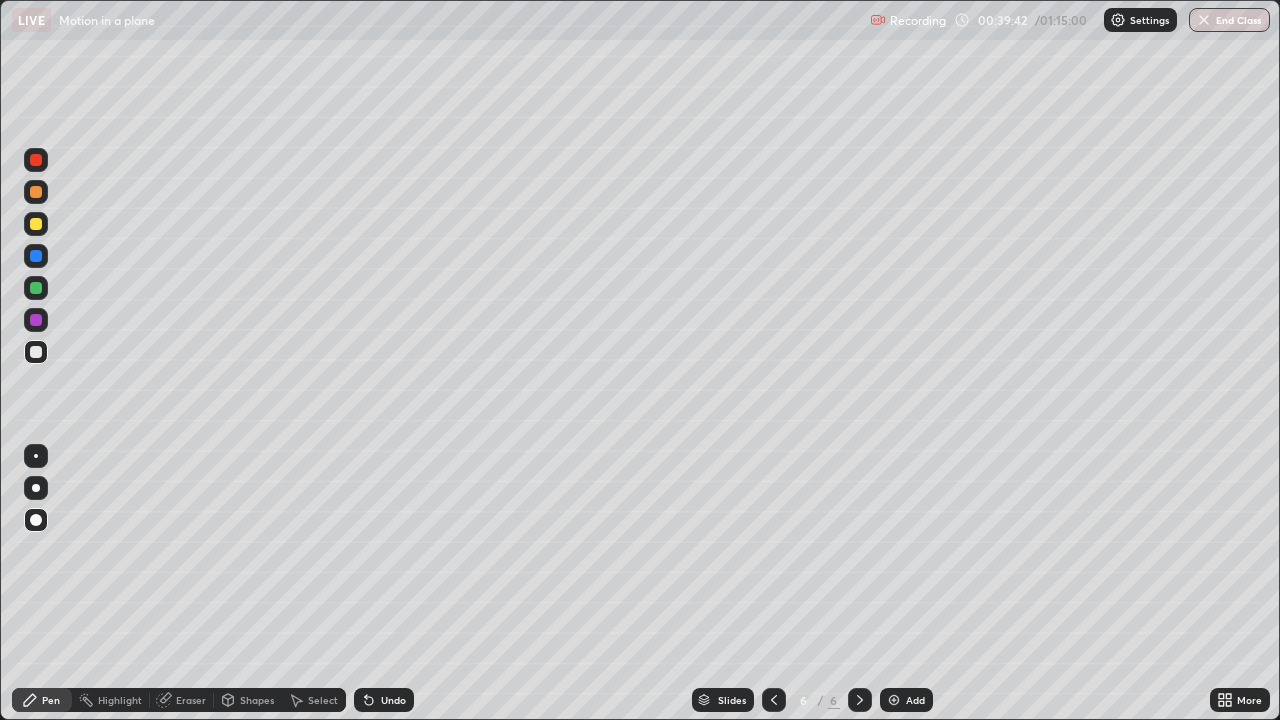 click on "Undo" at bounding box center [393, 700] 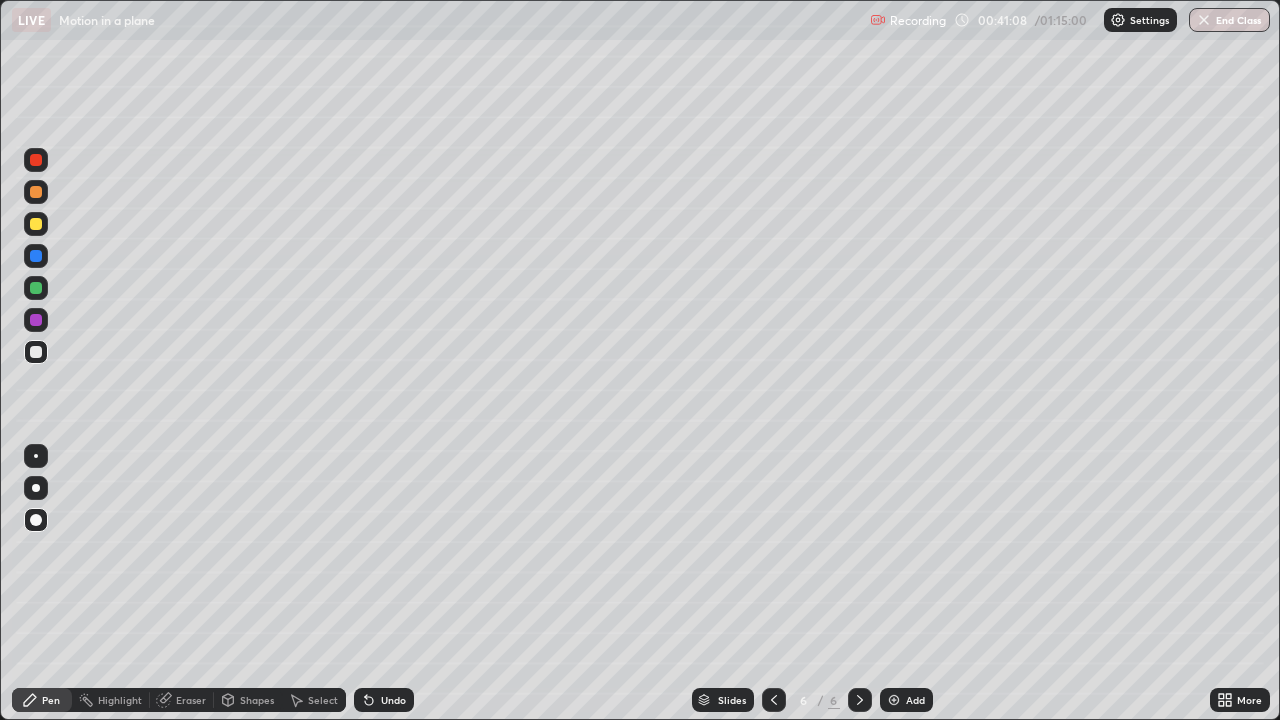 click on "Add" at bounding box center [915, 700] 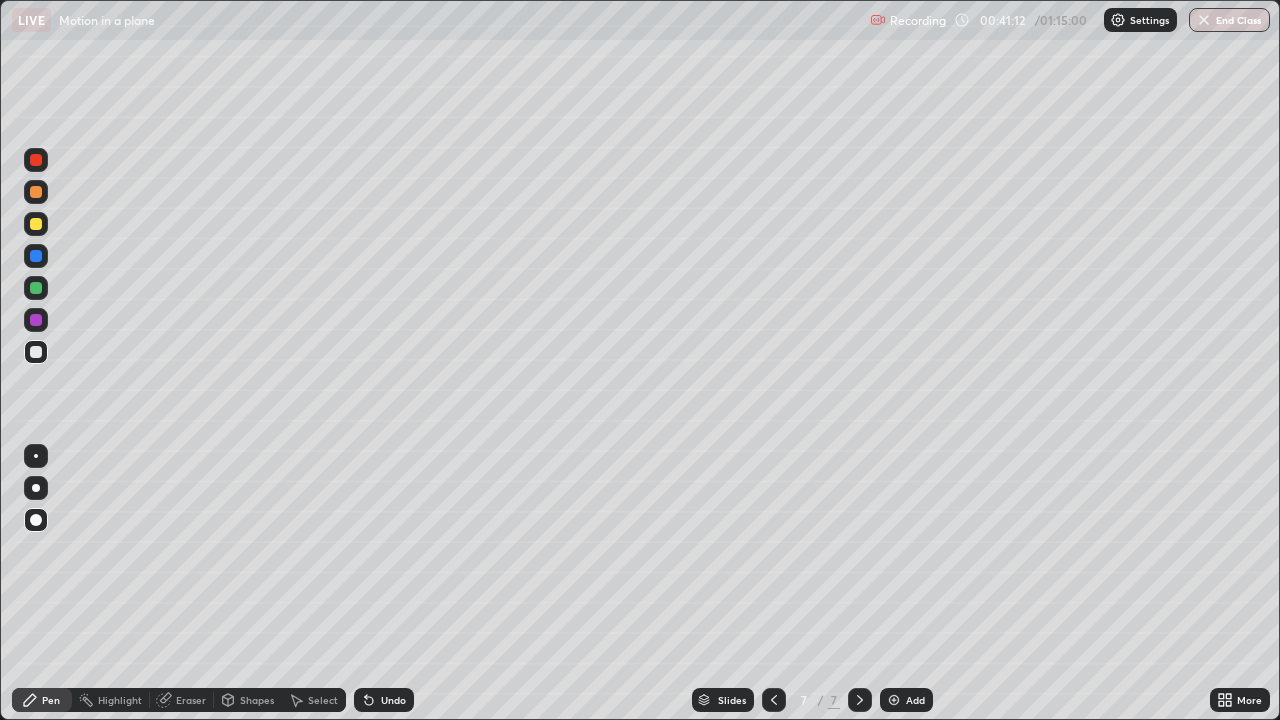 click on "Shapes" at bounding box center [248, 700] 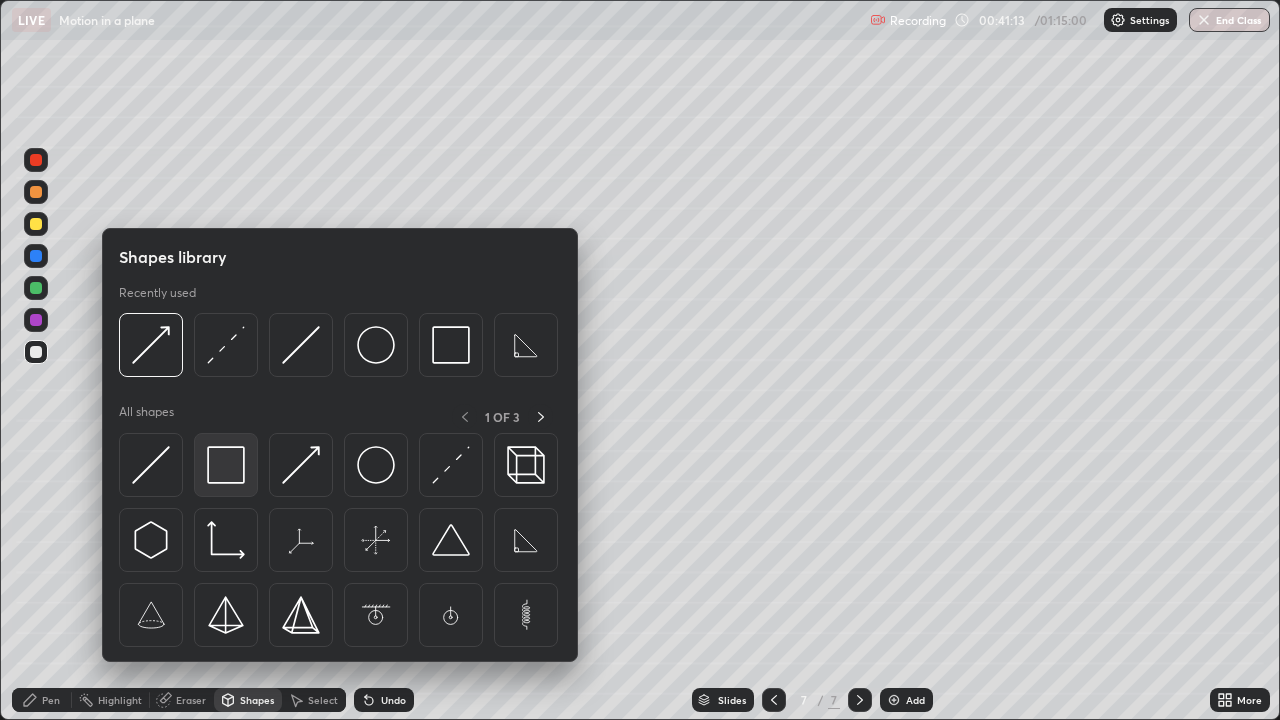 click at bounding box center [226, 465] 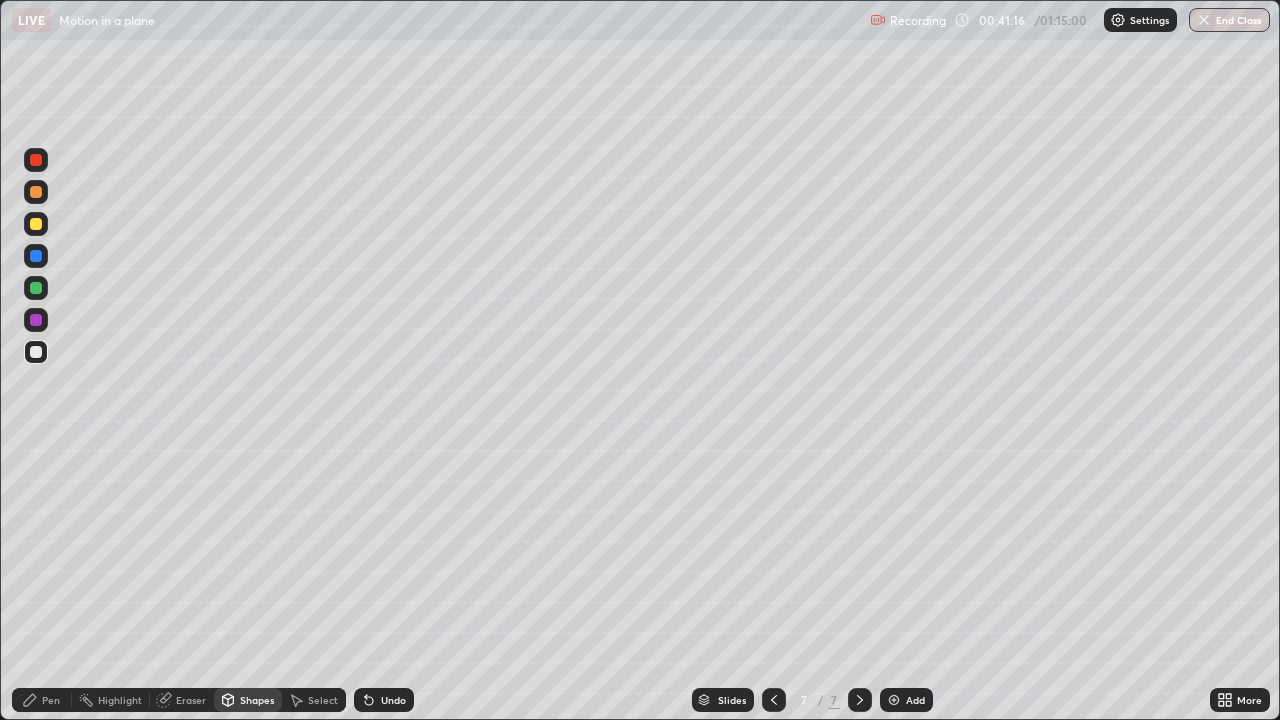 click on "Shapes" at bounding box center (257, 700) 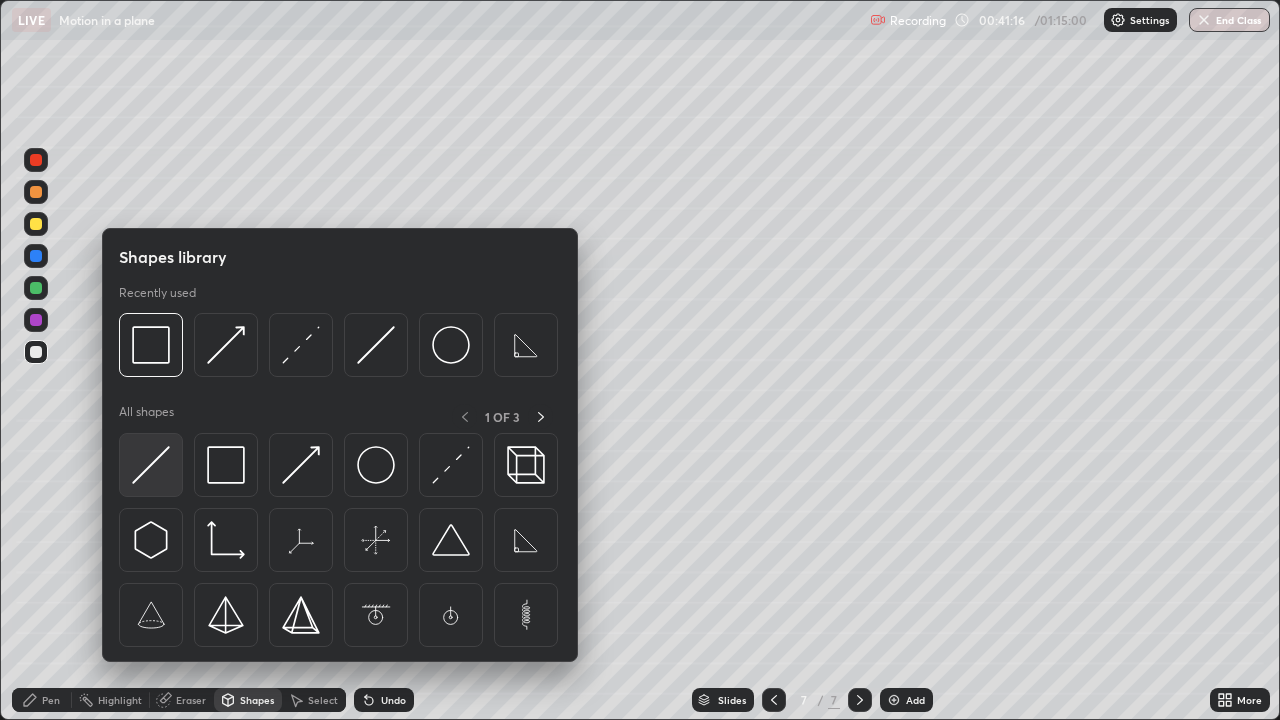 click at bounding box center [151, 465] 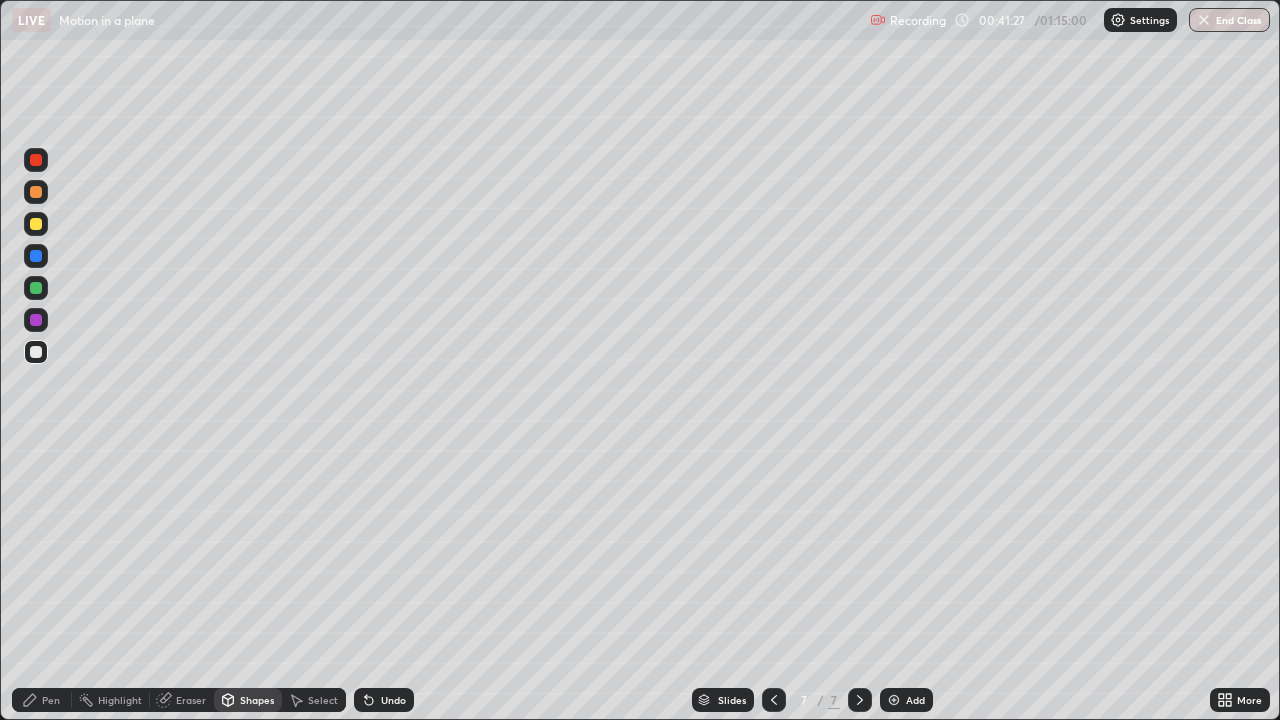 click on "Pen" at bounding box center (51, 700) 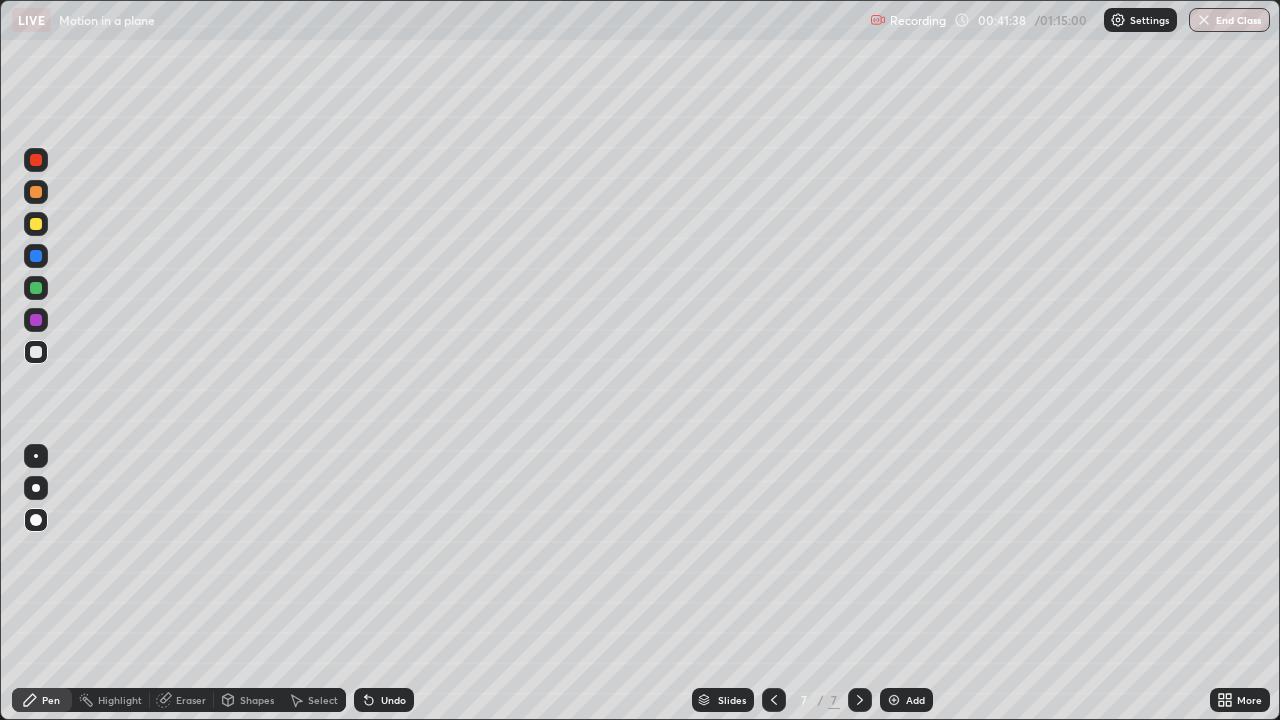 click on "Eraser" at bounding box center [191, 700] 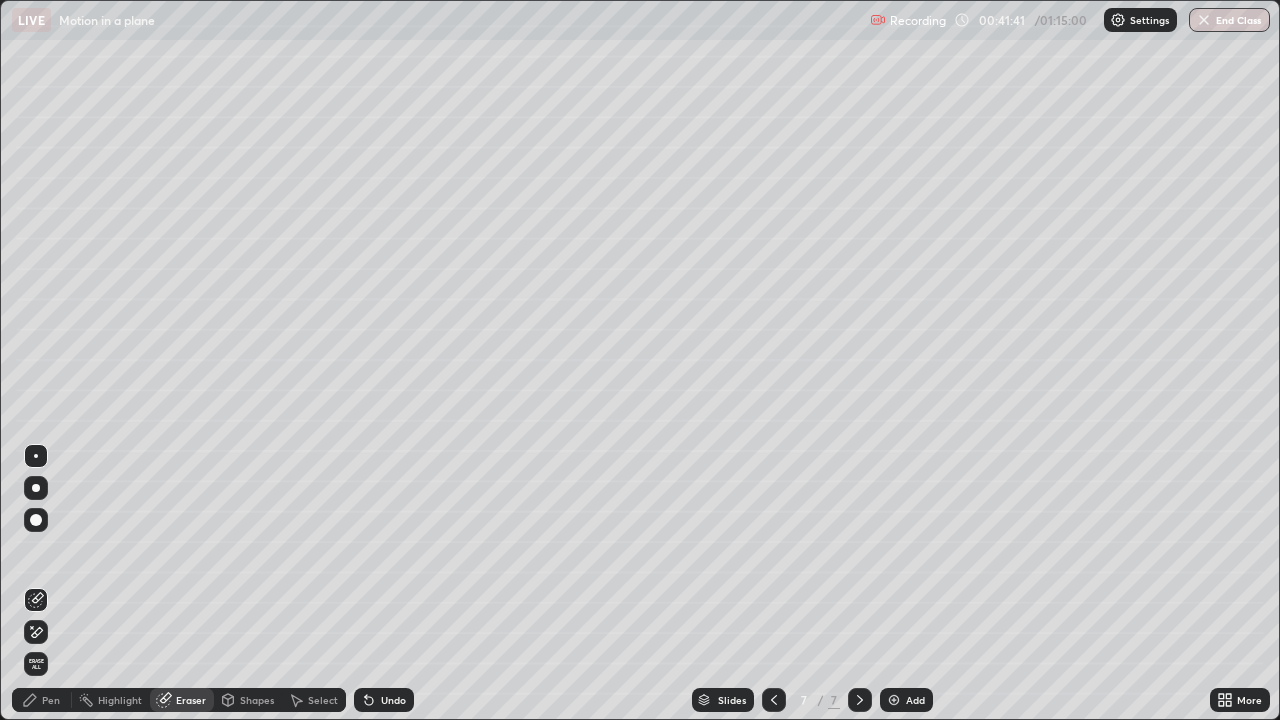 click on "Pen" at bounding box center [51, 700] 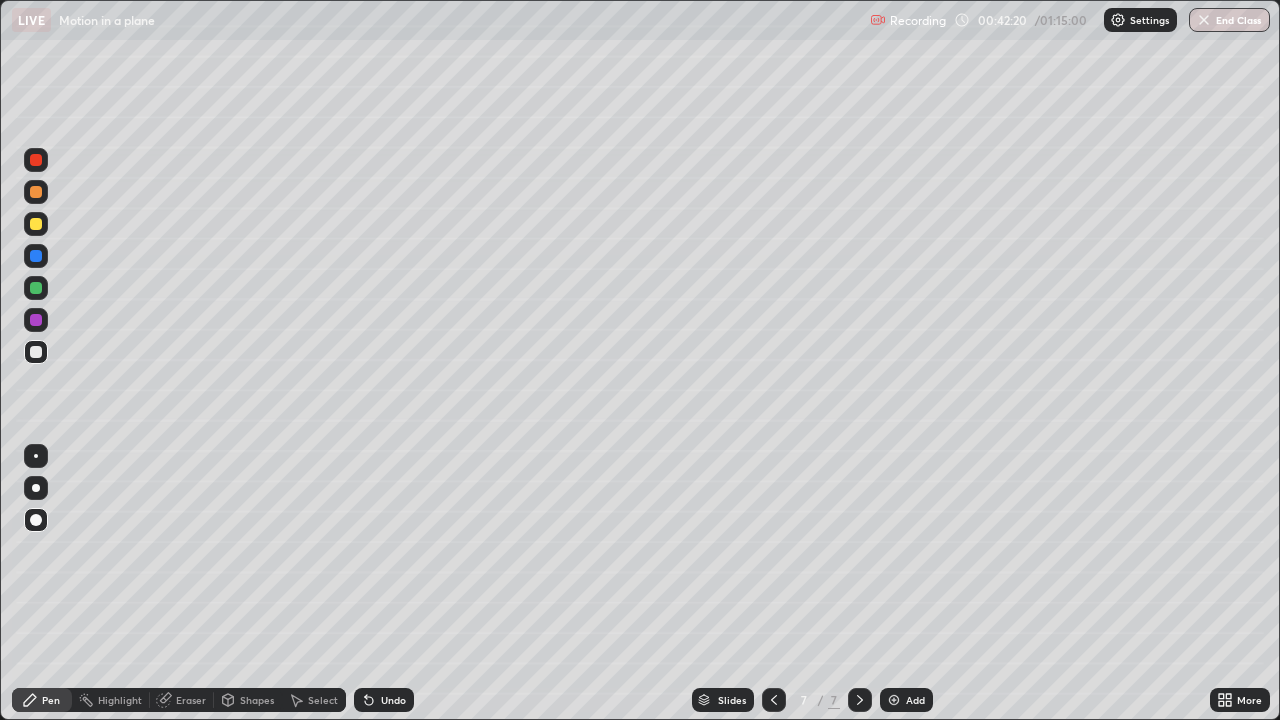 click at bounding box center (774, 700) 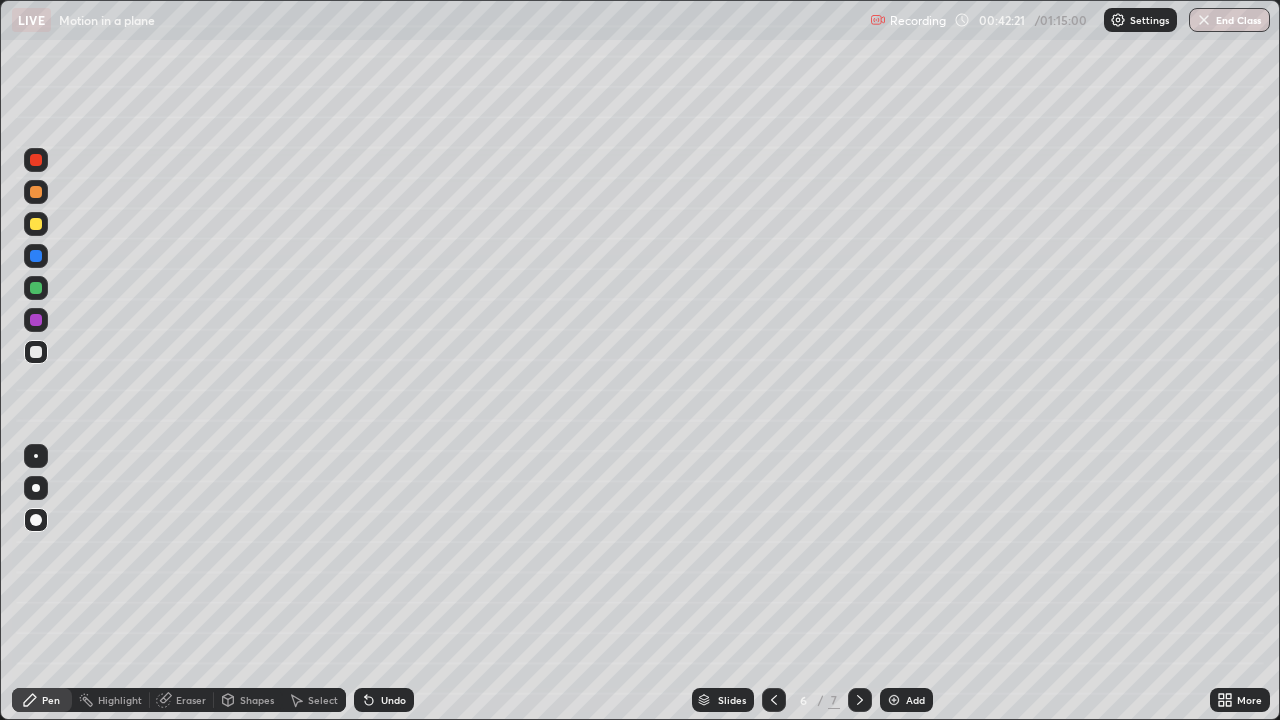 click 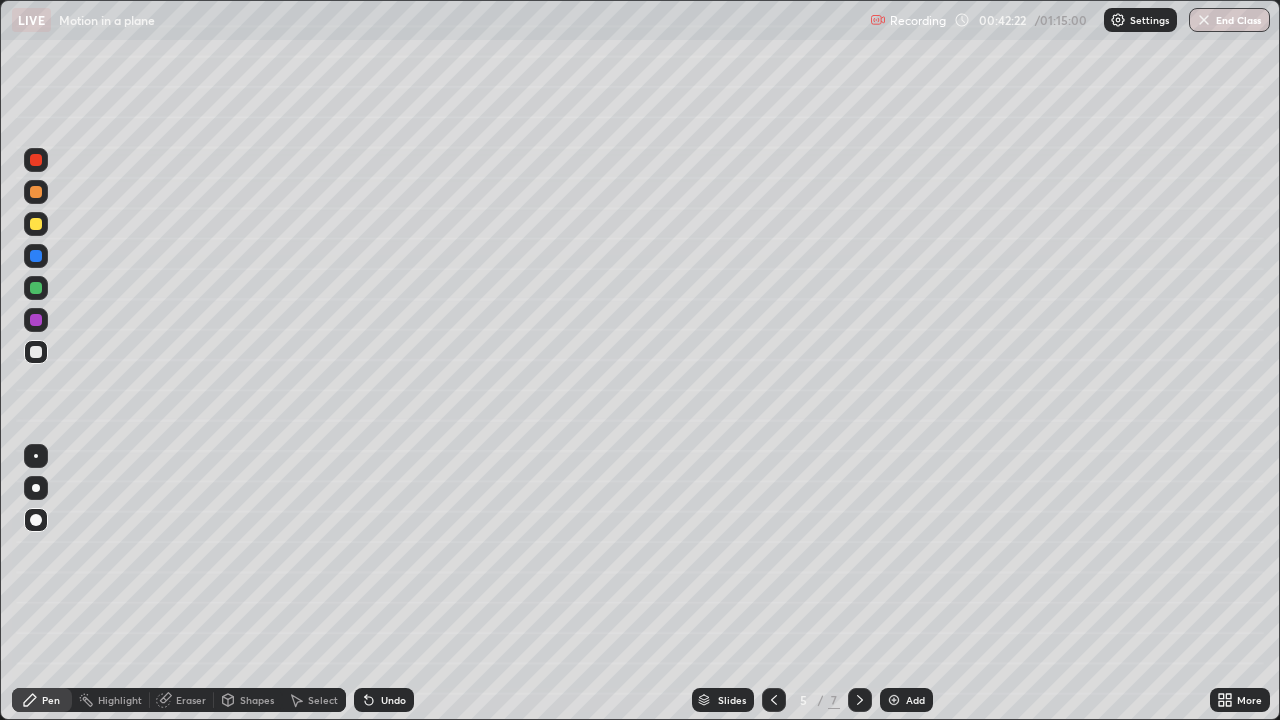 click 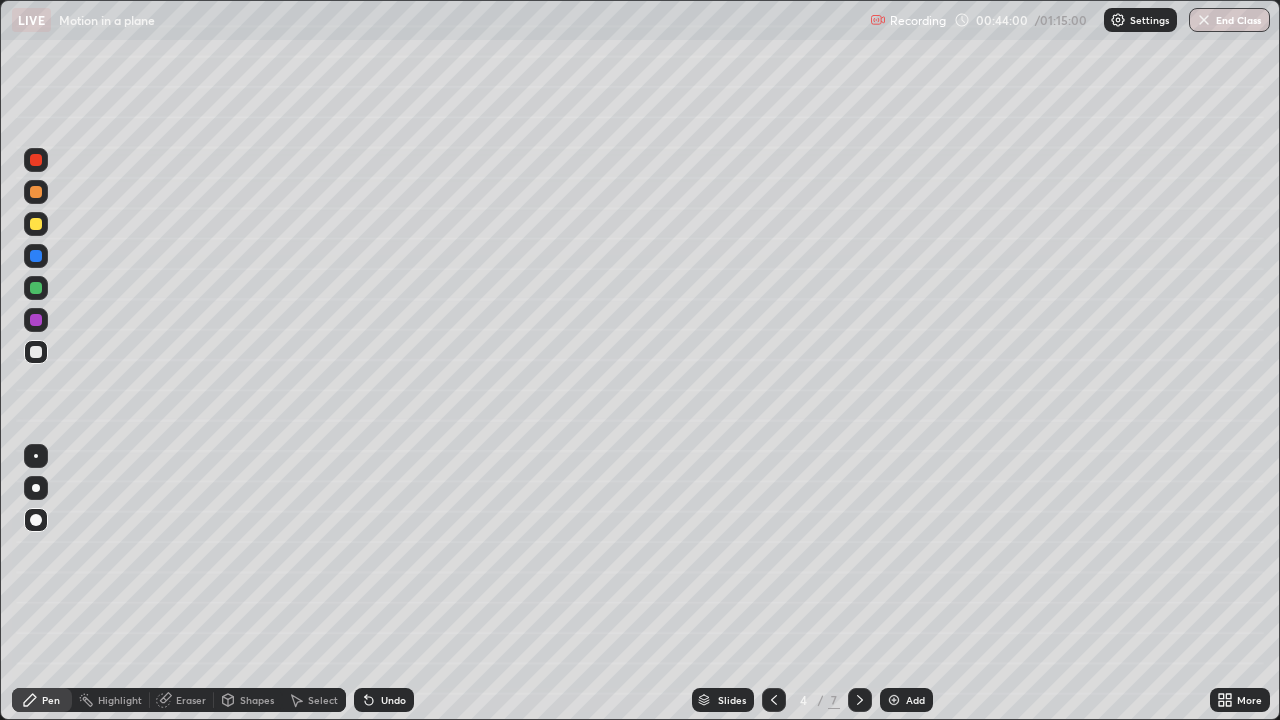 click at bounding box center [894, 700] 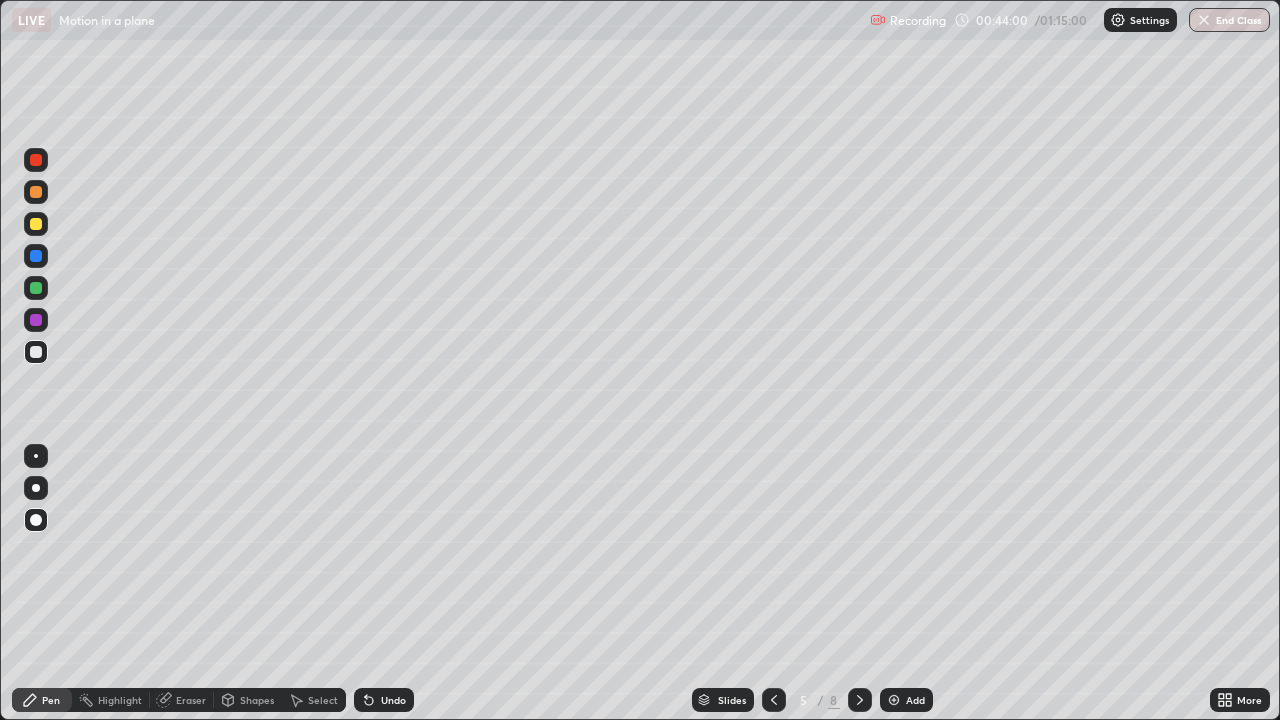 click at bounding box center (894, 700) 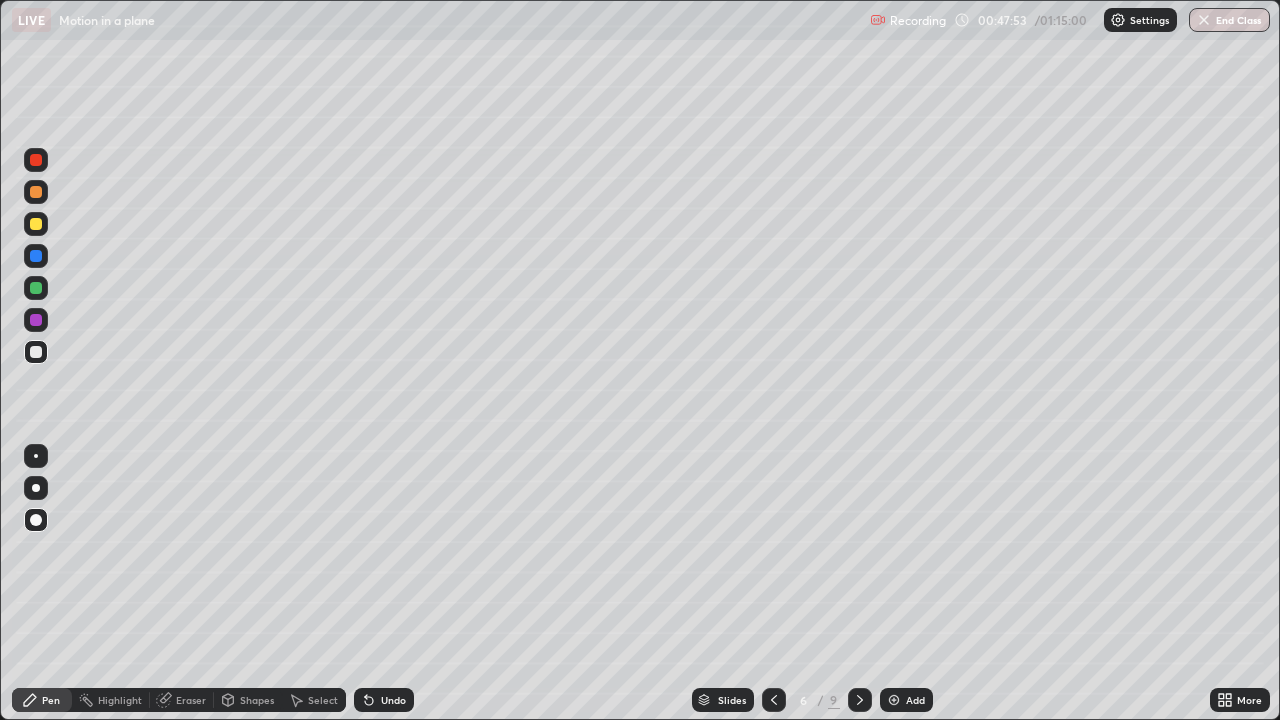 click on "Shapes" at bounding box center (257, 700) 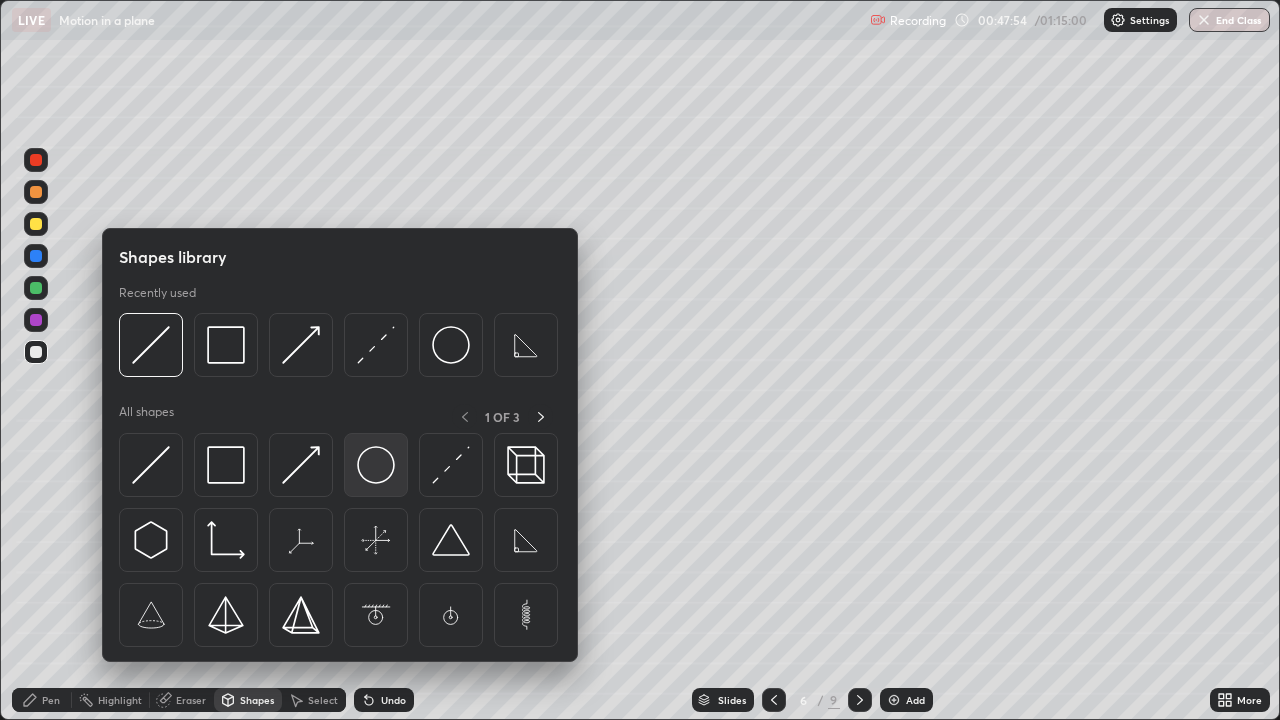 click at bounding box center (376, 465) 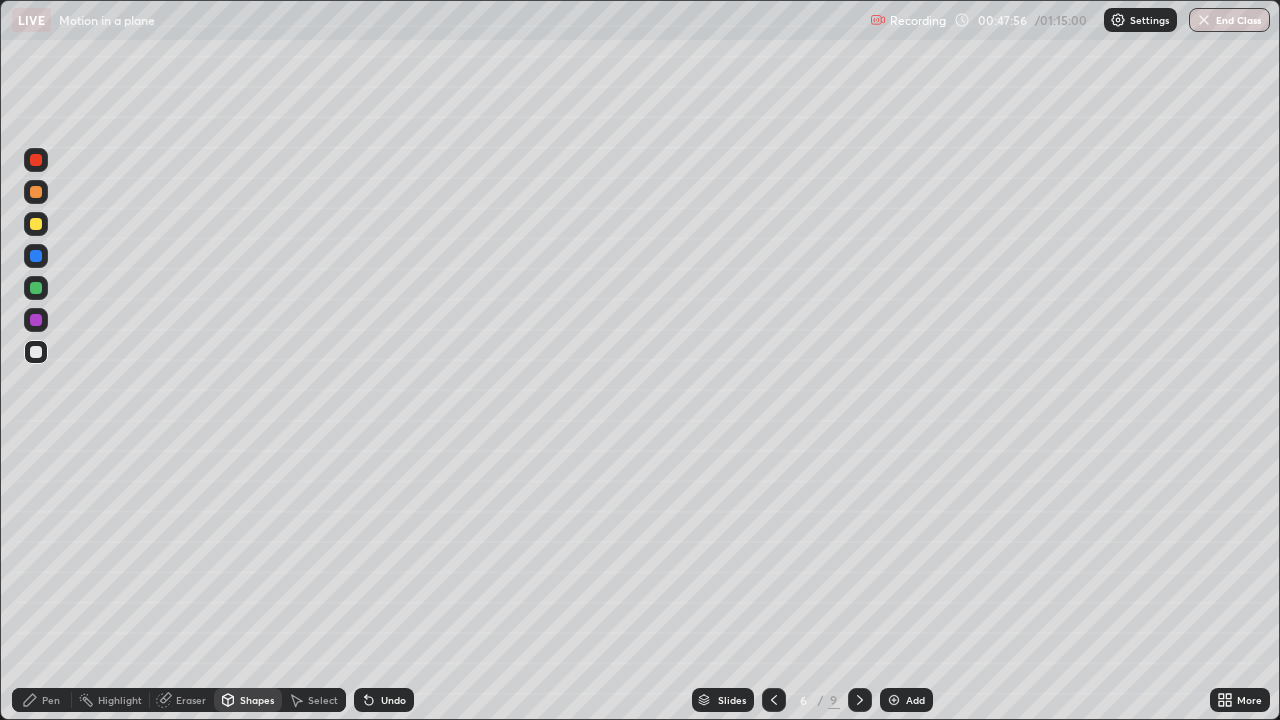 click on "Pen" at bounding box center (51, 700) 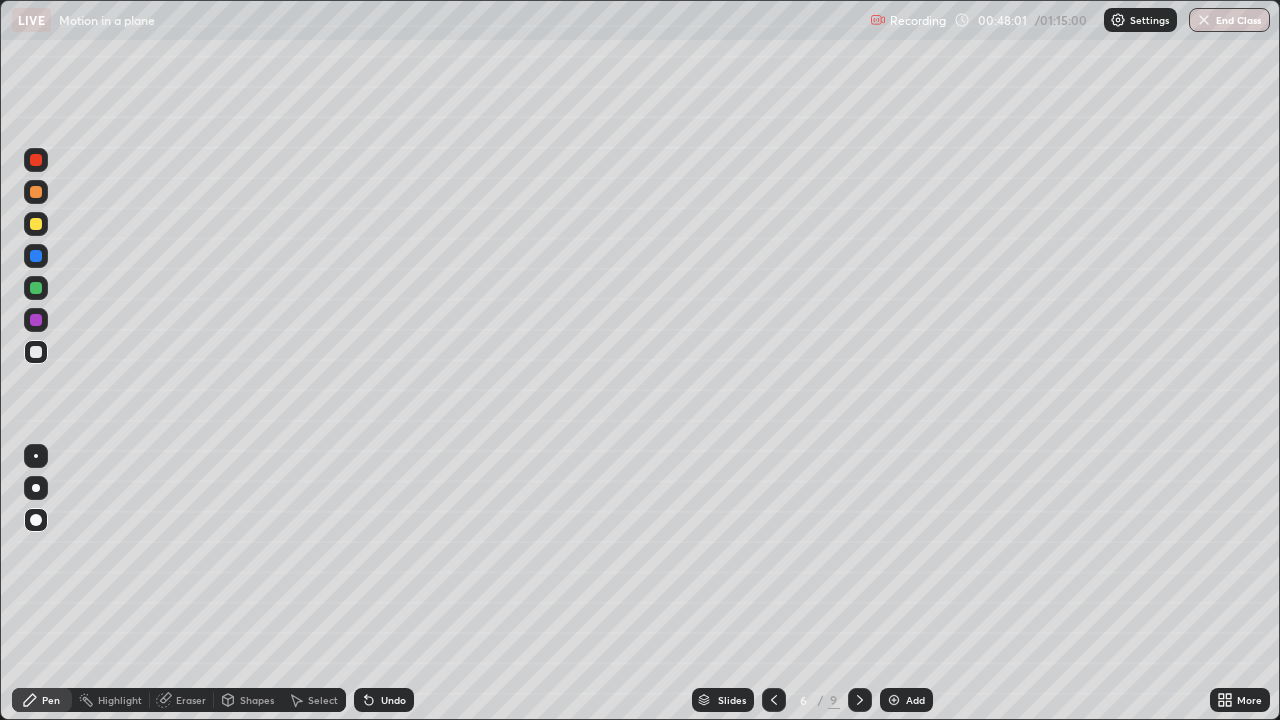 click on "Shapes" at bounding box center (257, 700) 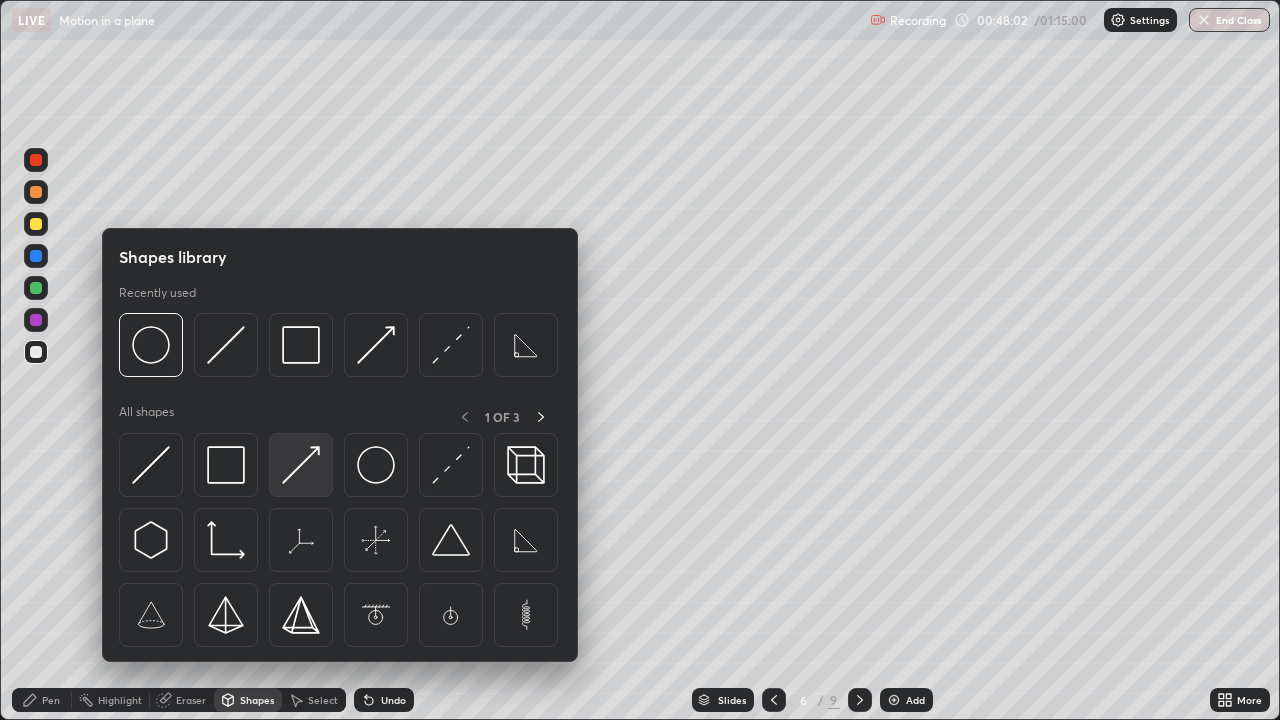click at bounding box center (301, 465) 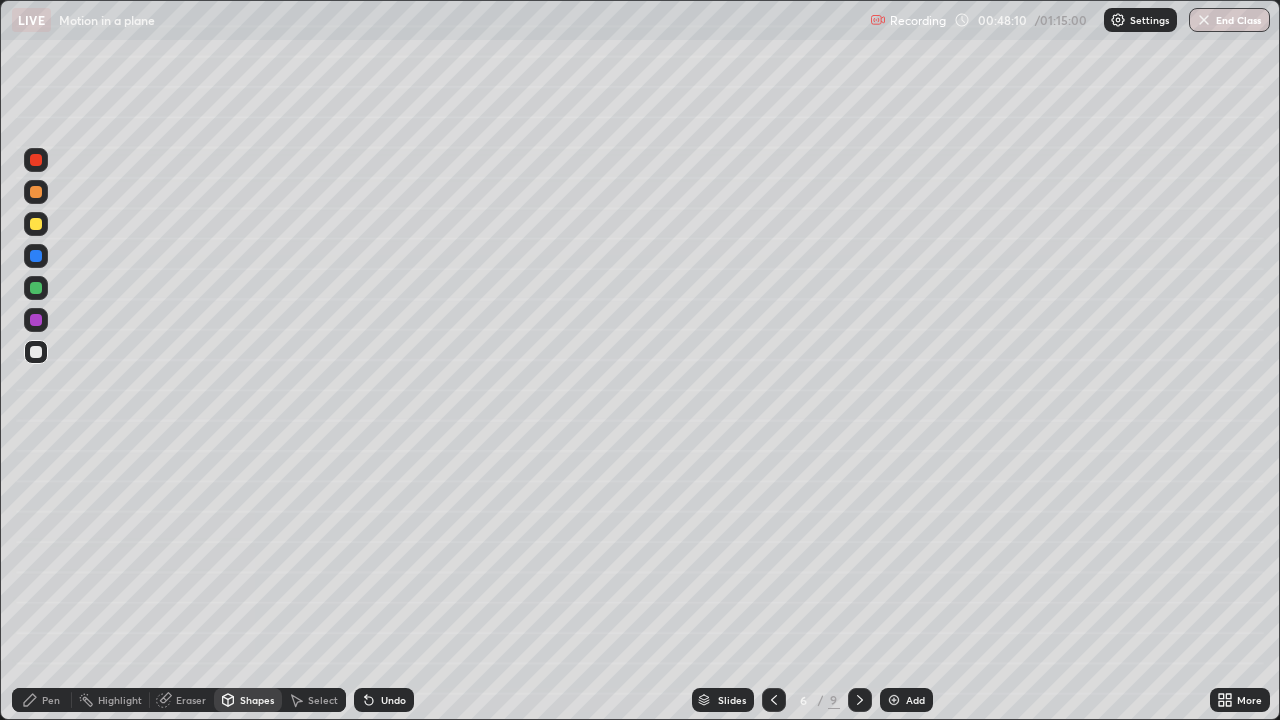 click on "Pen" at bounding box center [42, 700] 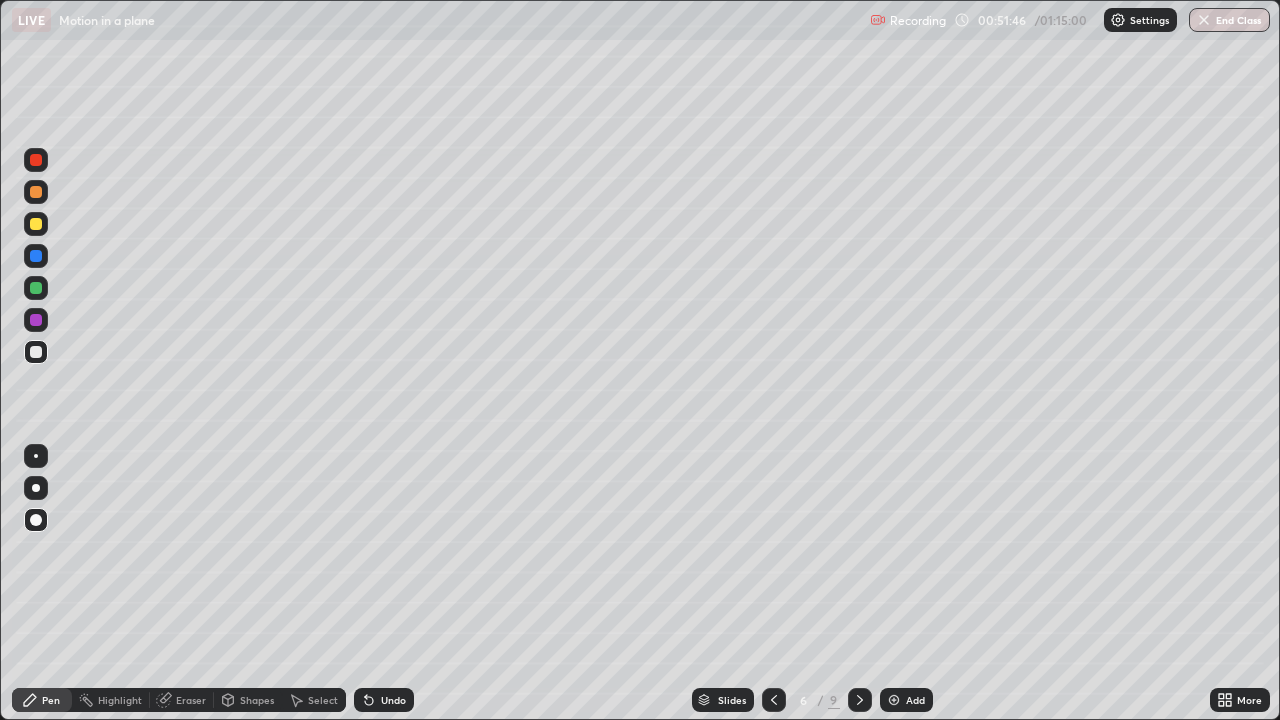 click on "Shapes" at bounding box center (257, 700) 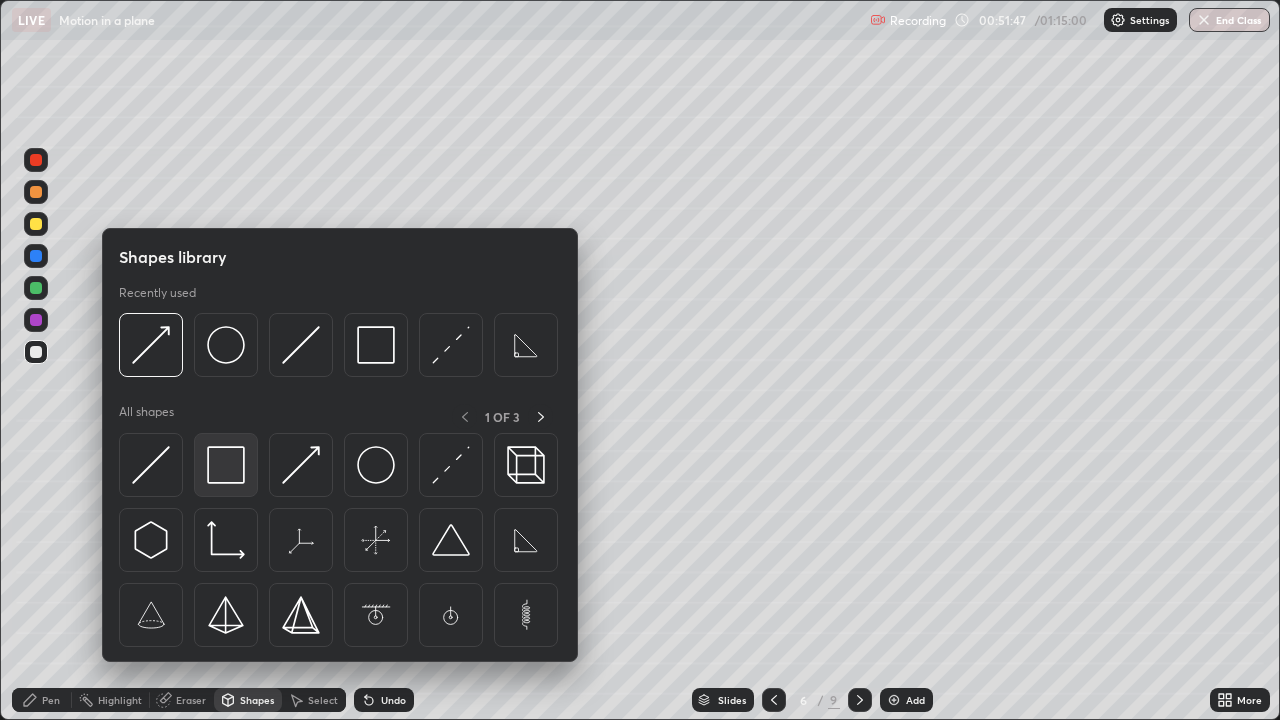 click at bounding box center [226, 465] 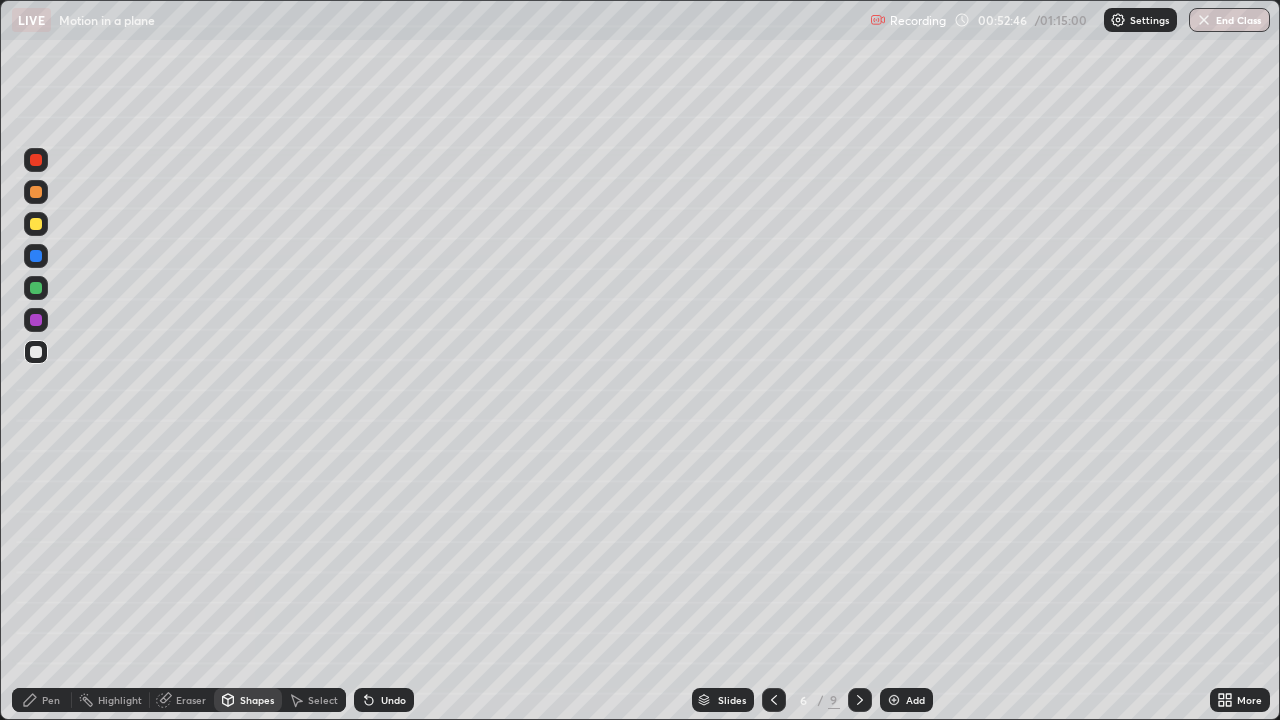 click on "Shapes" at bounding box center (257, 700) 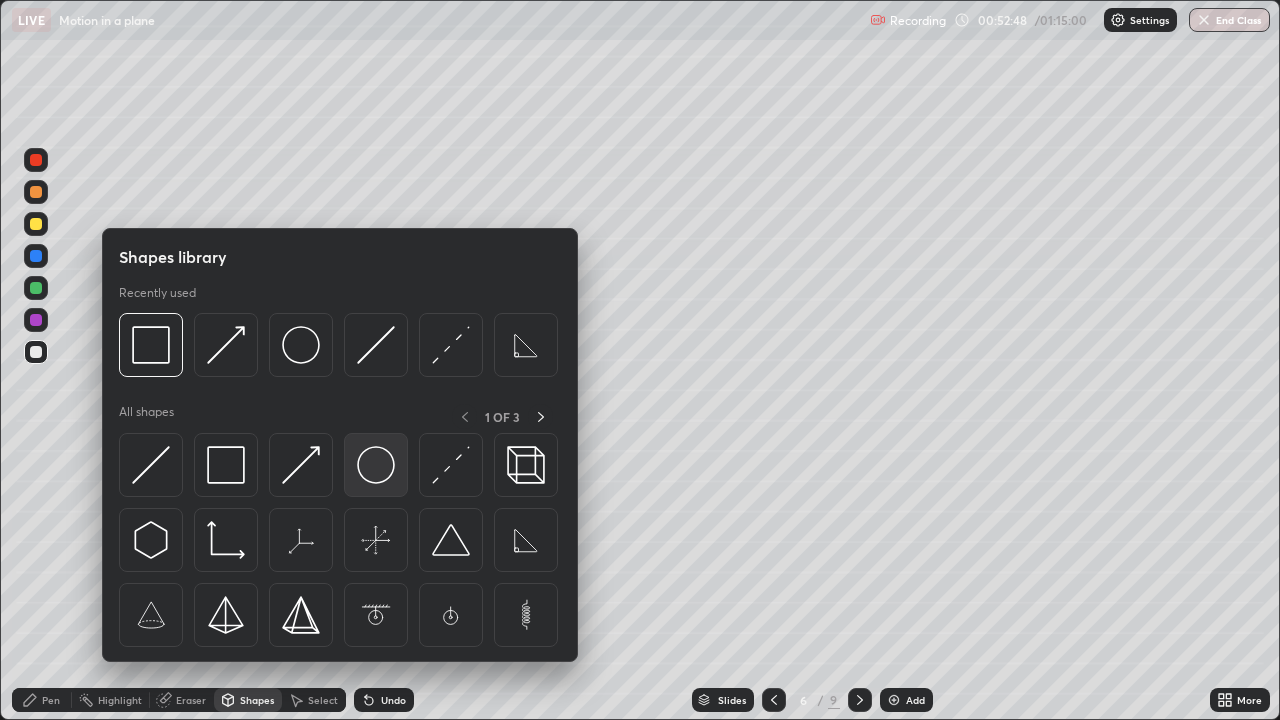 click at bounding box center [376, 465] 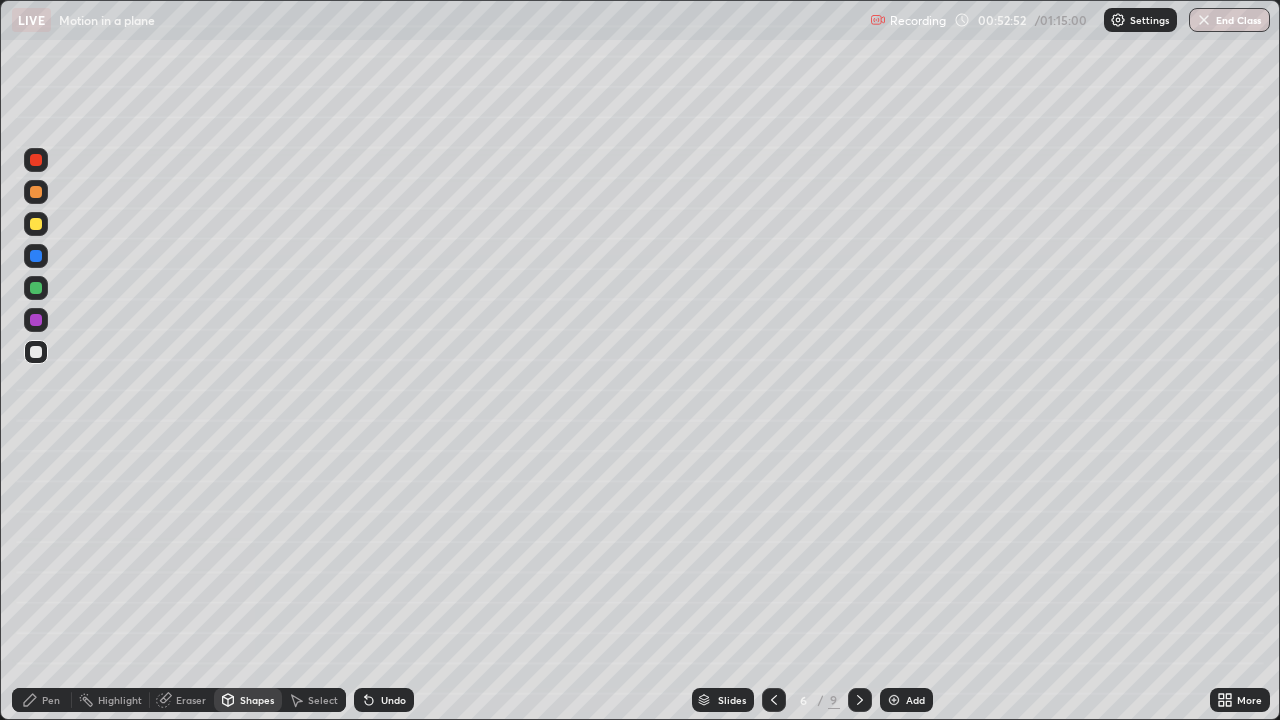 click on "Shapes" at bounding box center (257, 700) 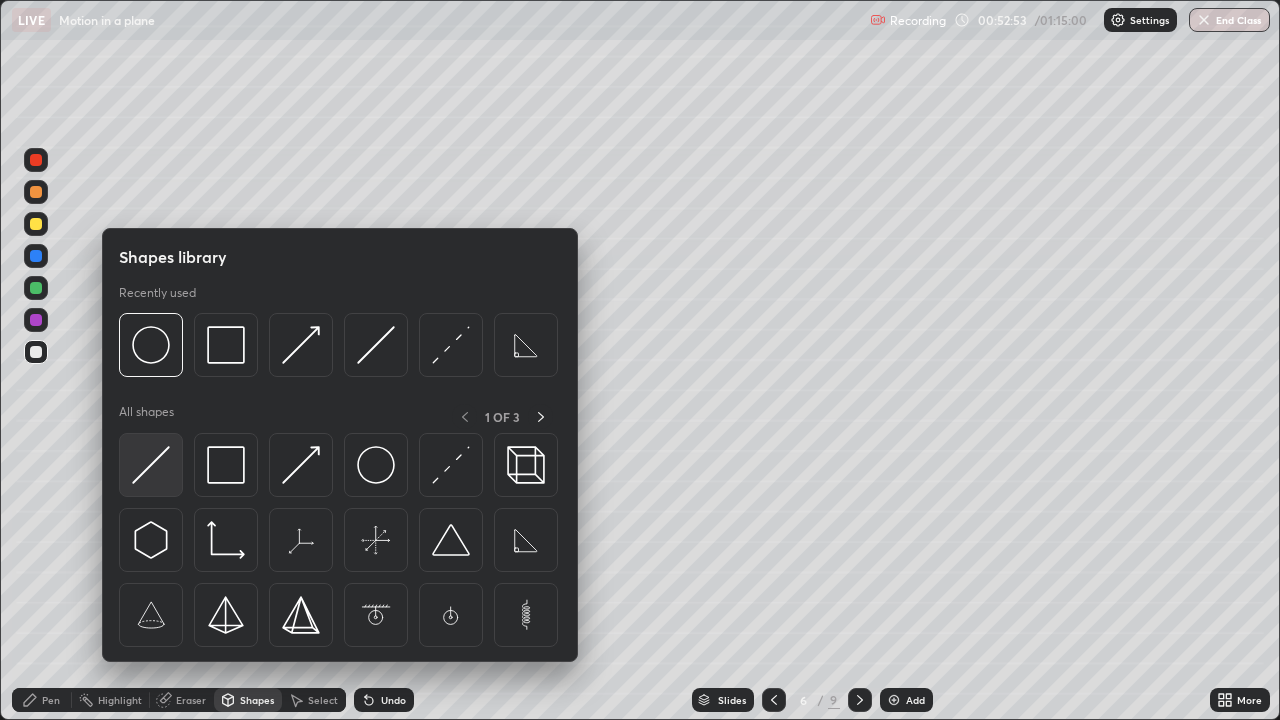 click at bounding box center (151, 465) 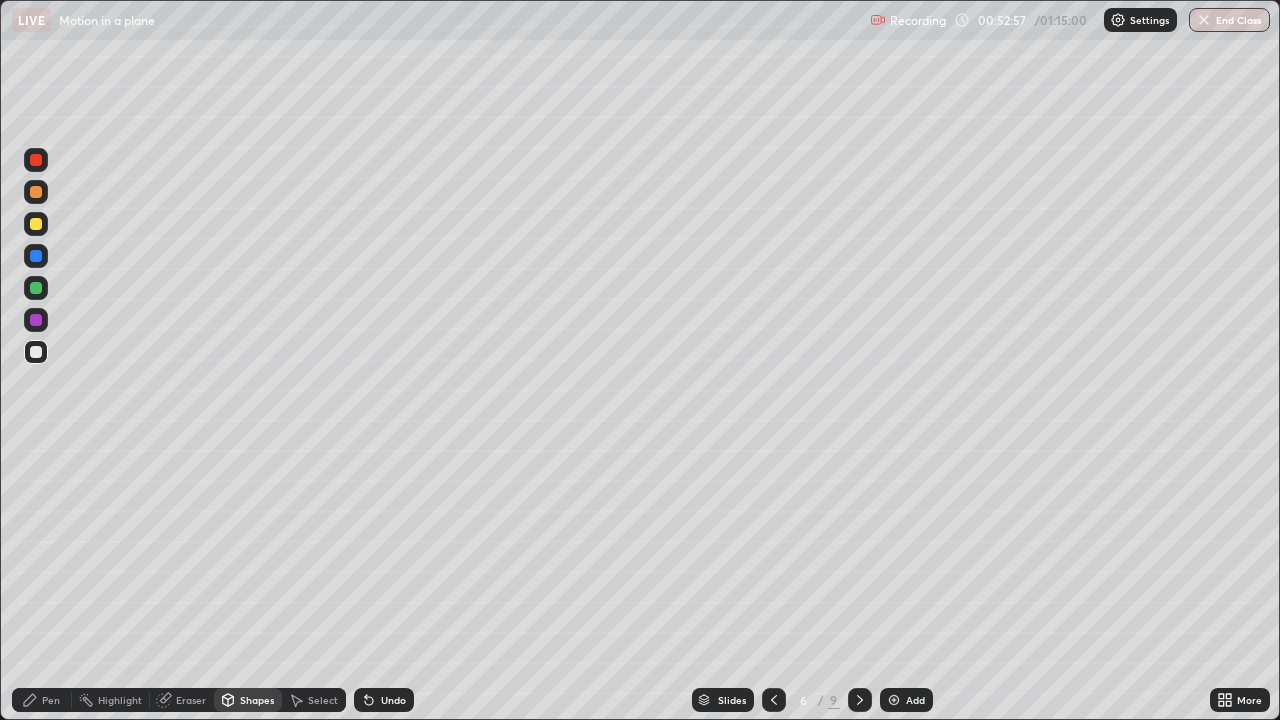 click on "Shapes" at bounding box center [257, 700] 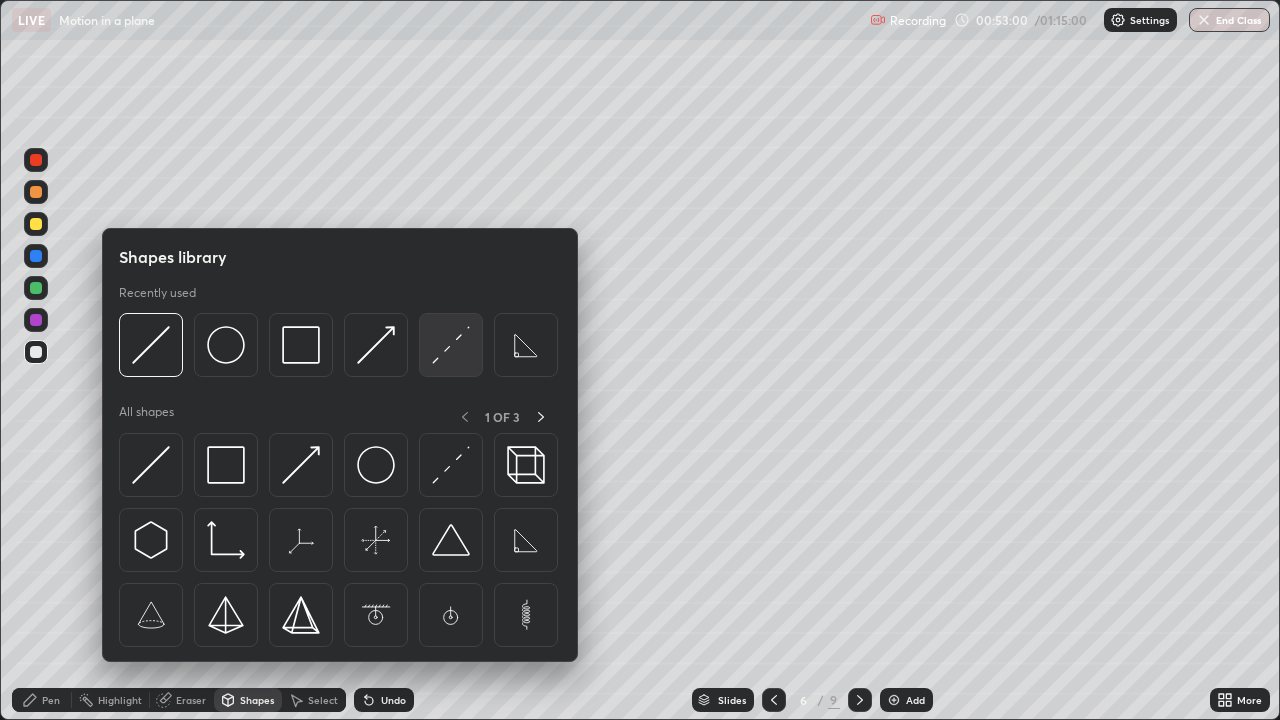 click at bounding box center [451, 345] 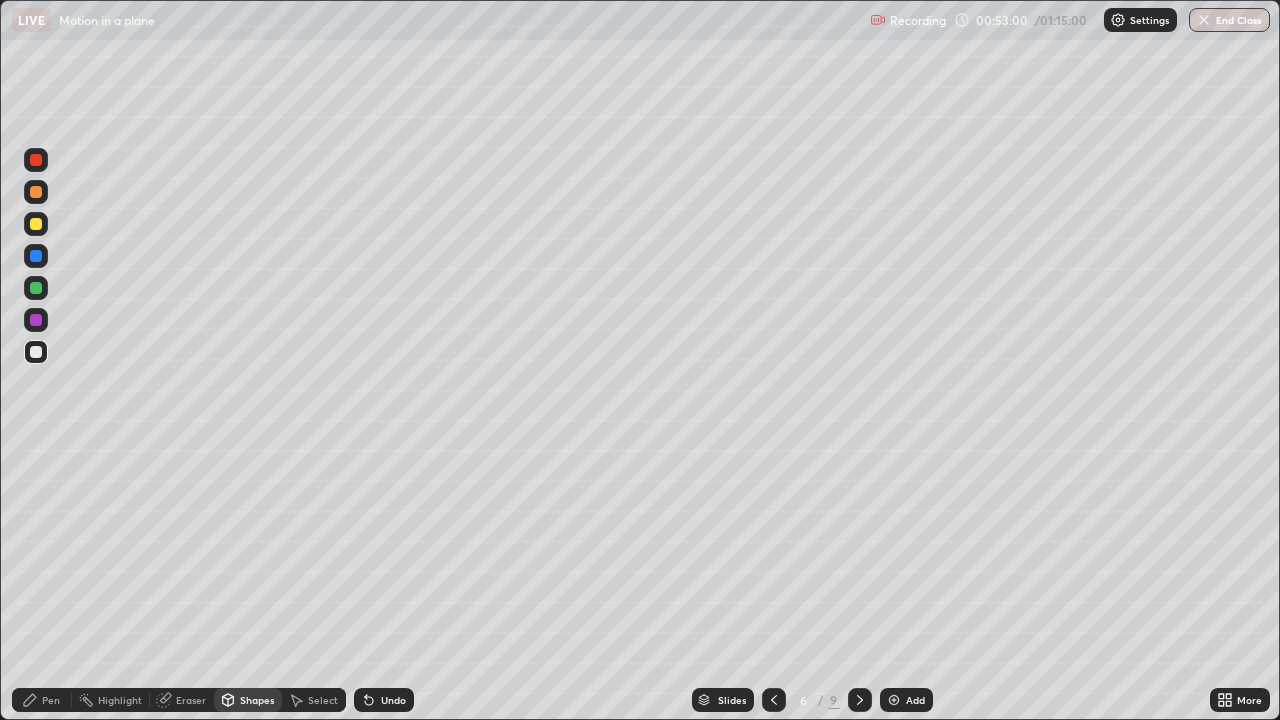 click at bounding box center (36, 256) 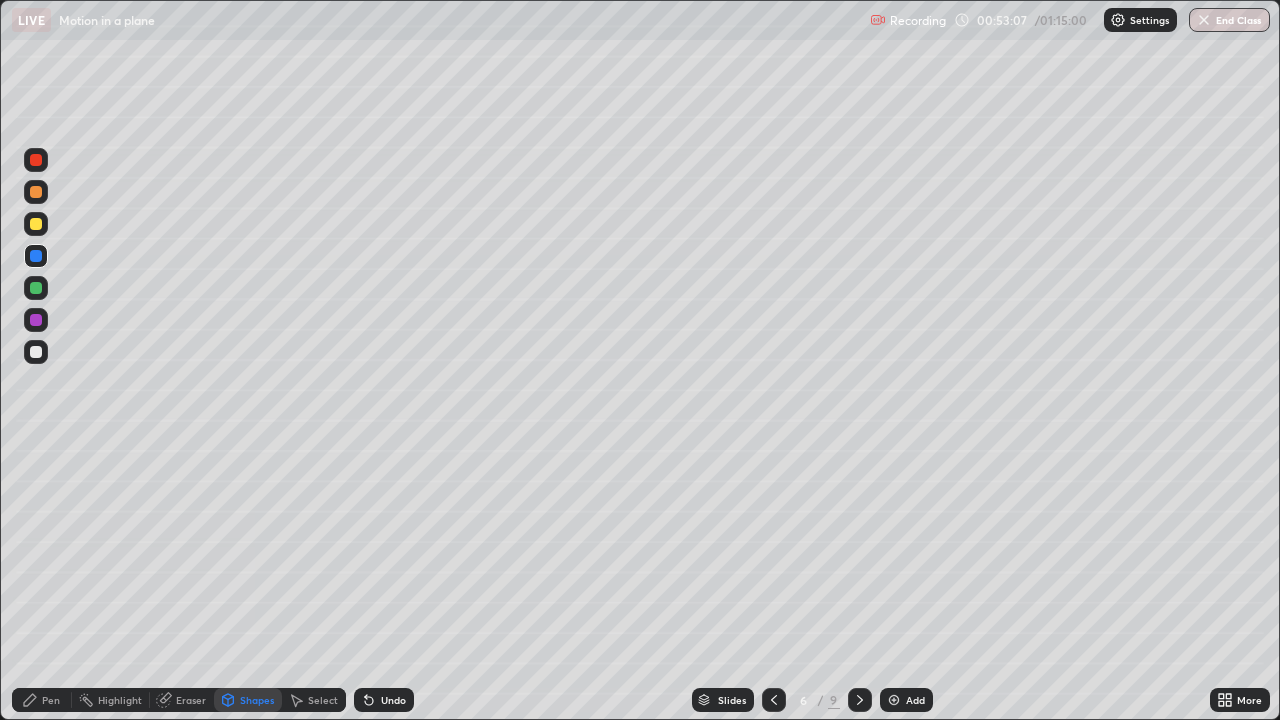 click on "Shapes" at bounding box center [257, 700] 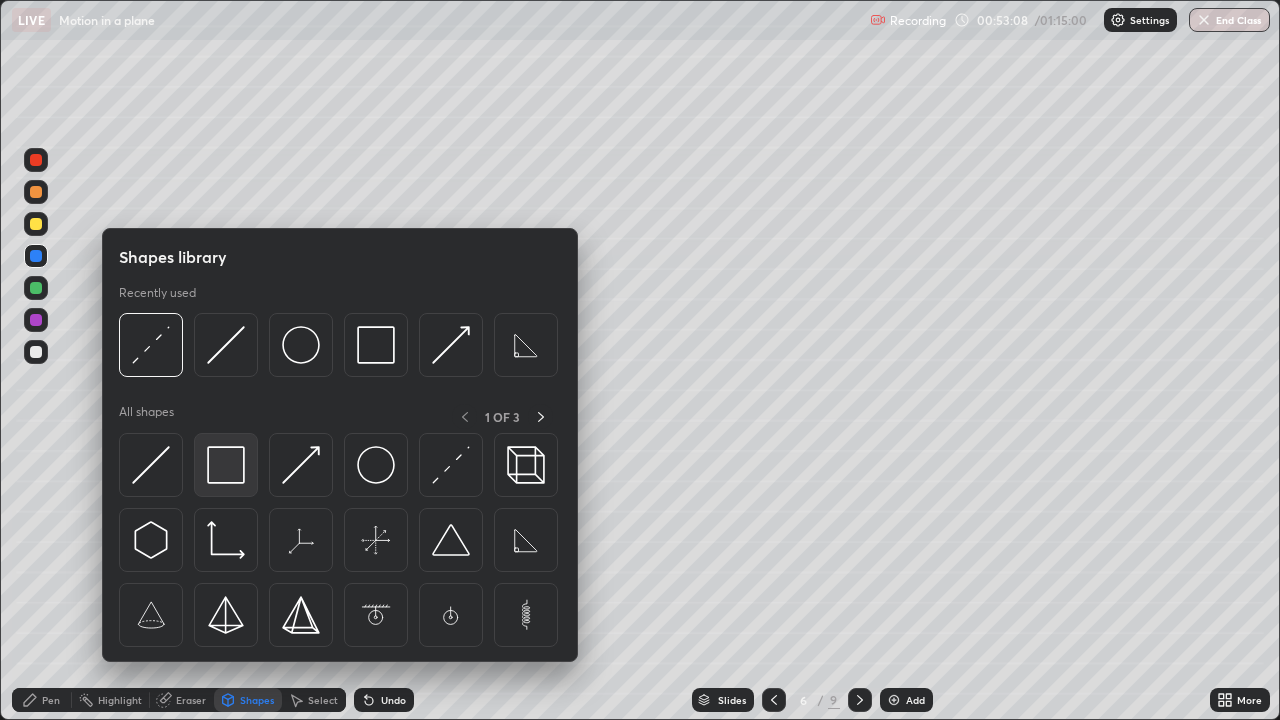 click at bounding box center [226, 465] 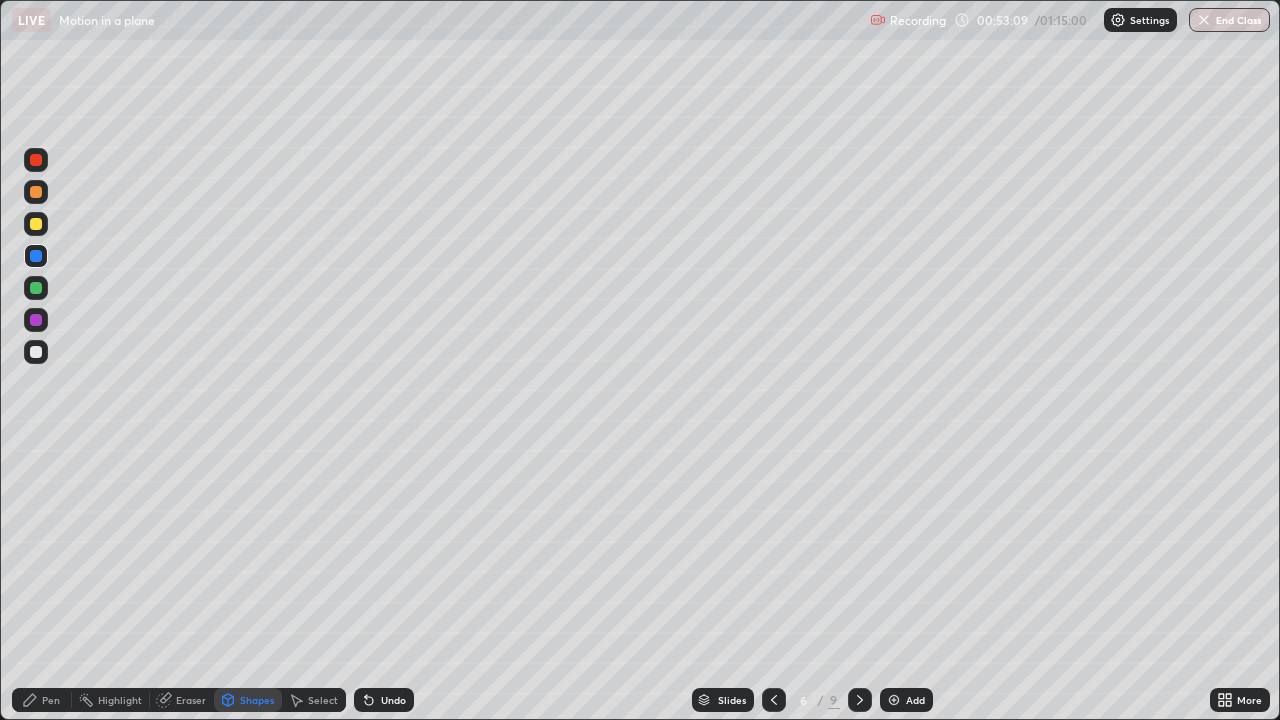 click at bounding box center (36, 352) 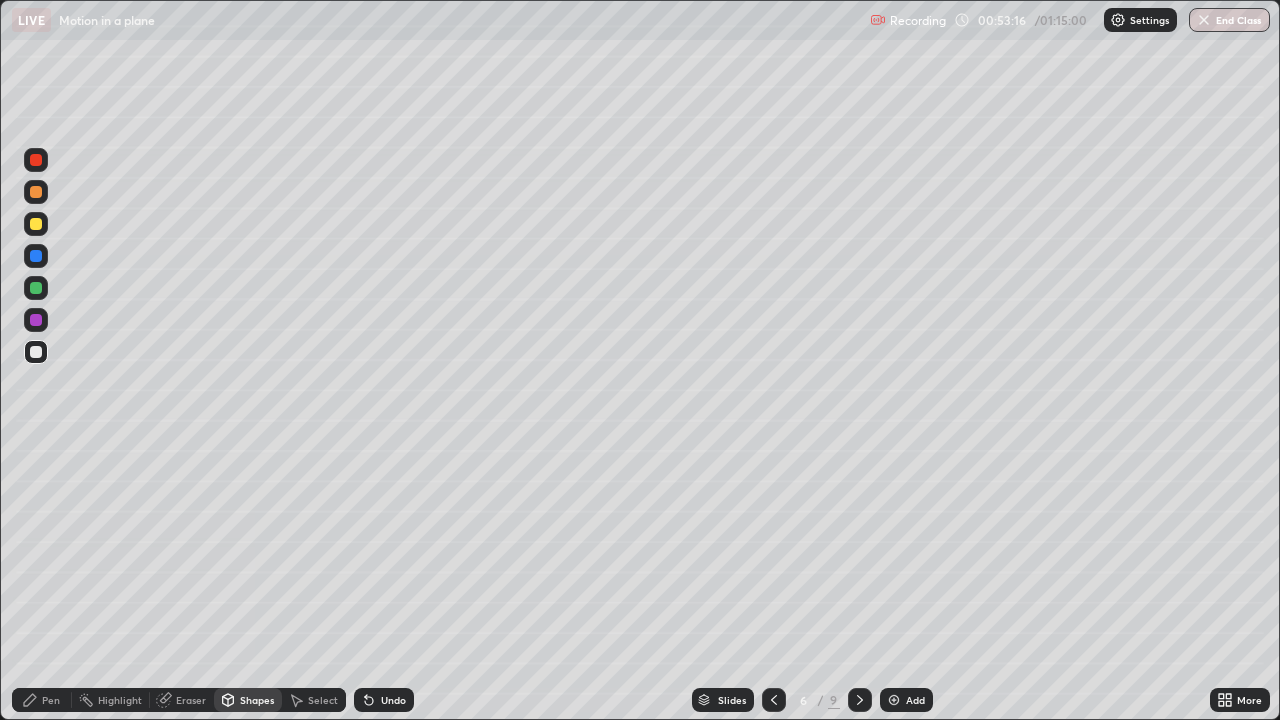 click on "Pen" at bounding box center (42, 700) 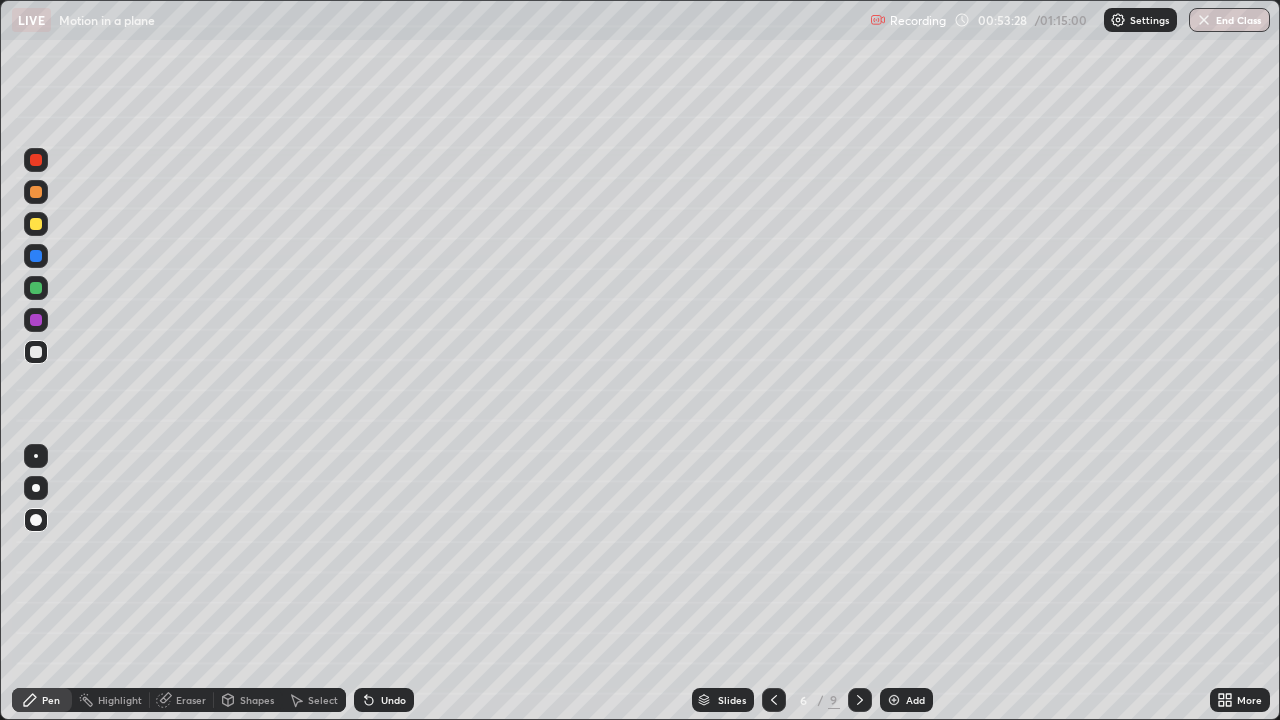 click on "Eraser" at bounding box center (191, 700) 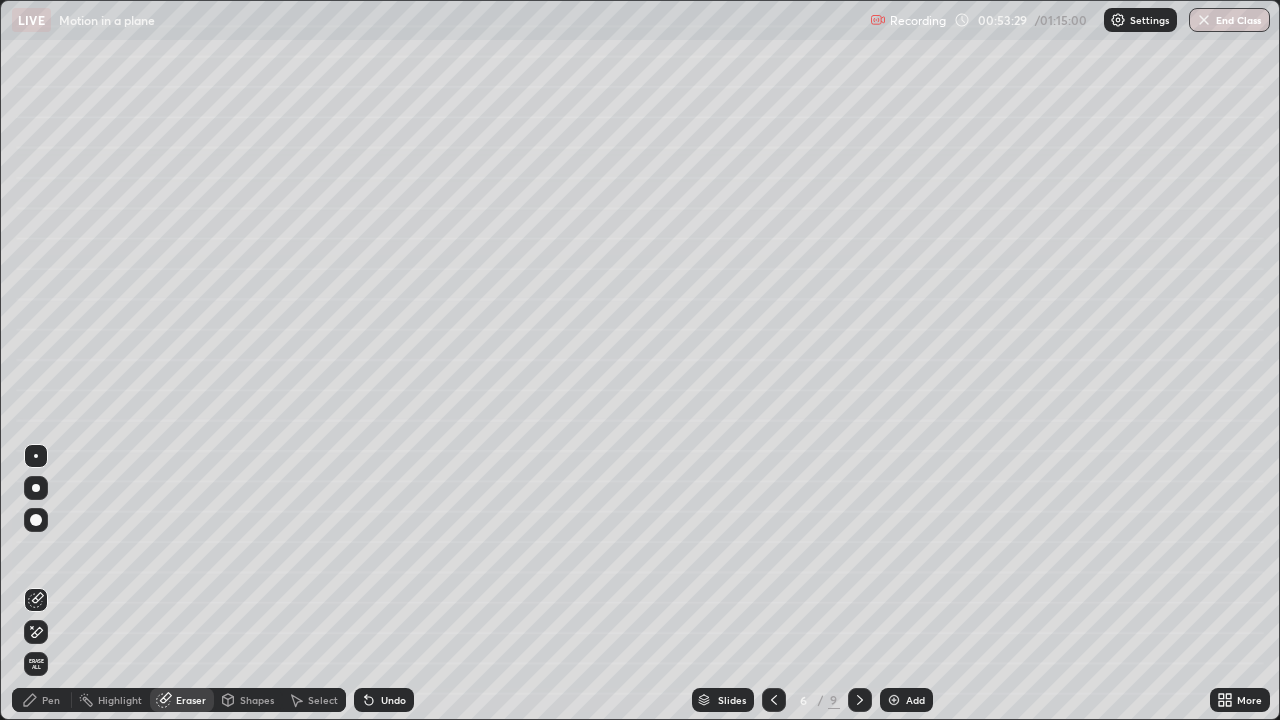 click on "Pen" at bounding box center (51, 700) 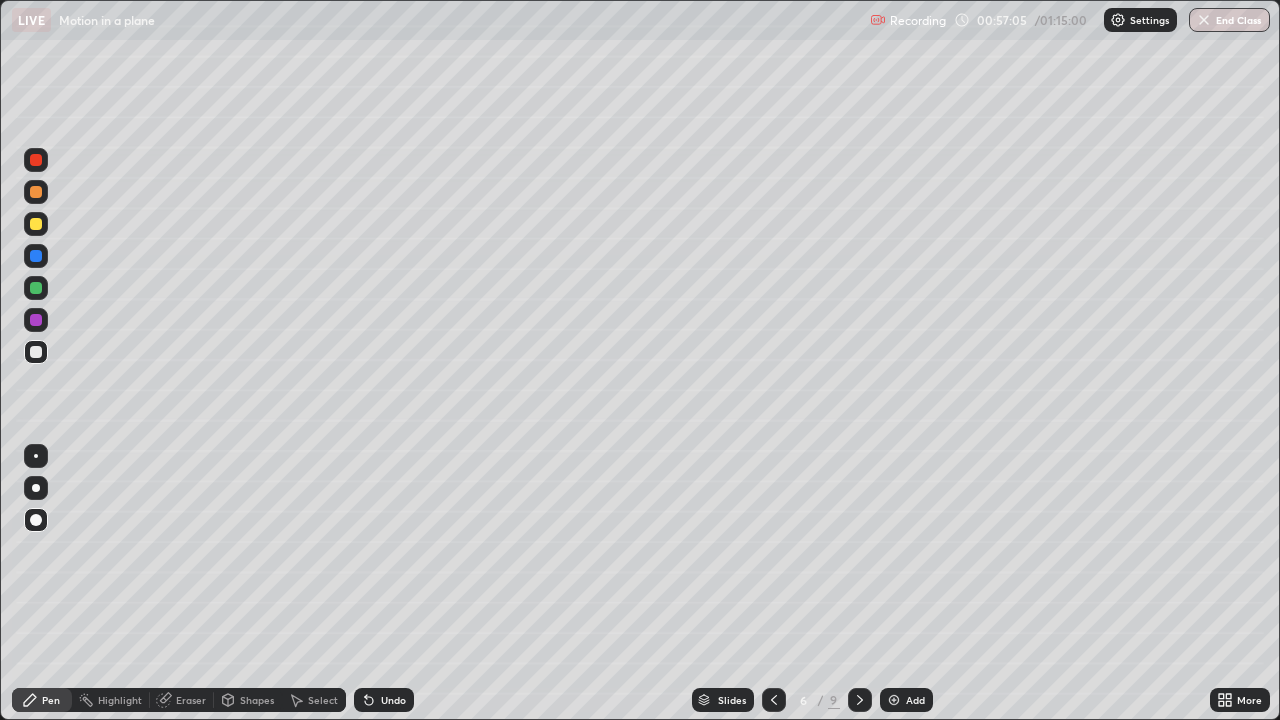 click on "Add" at bounding box center [906, 700] 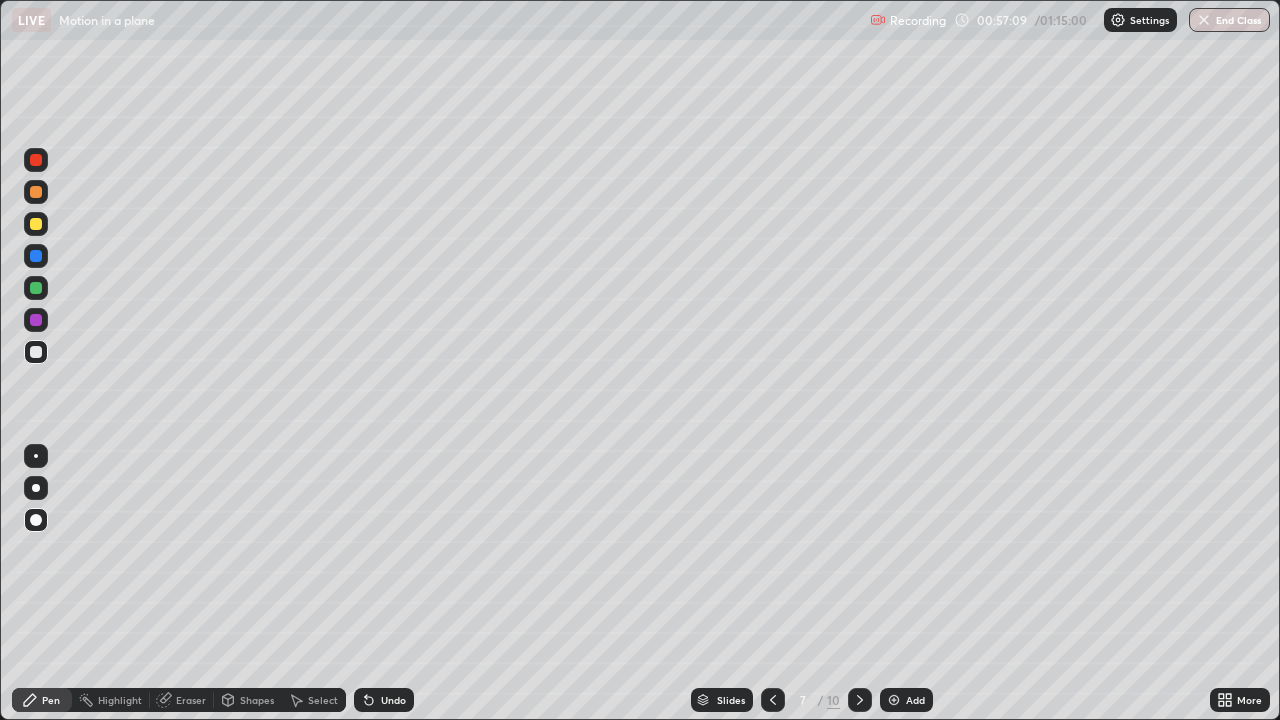 click at bounding box center [36, 352] 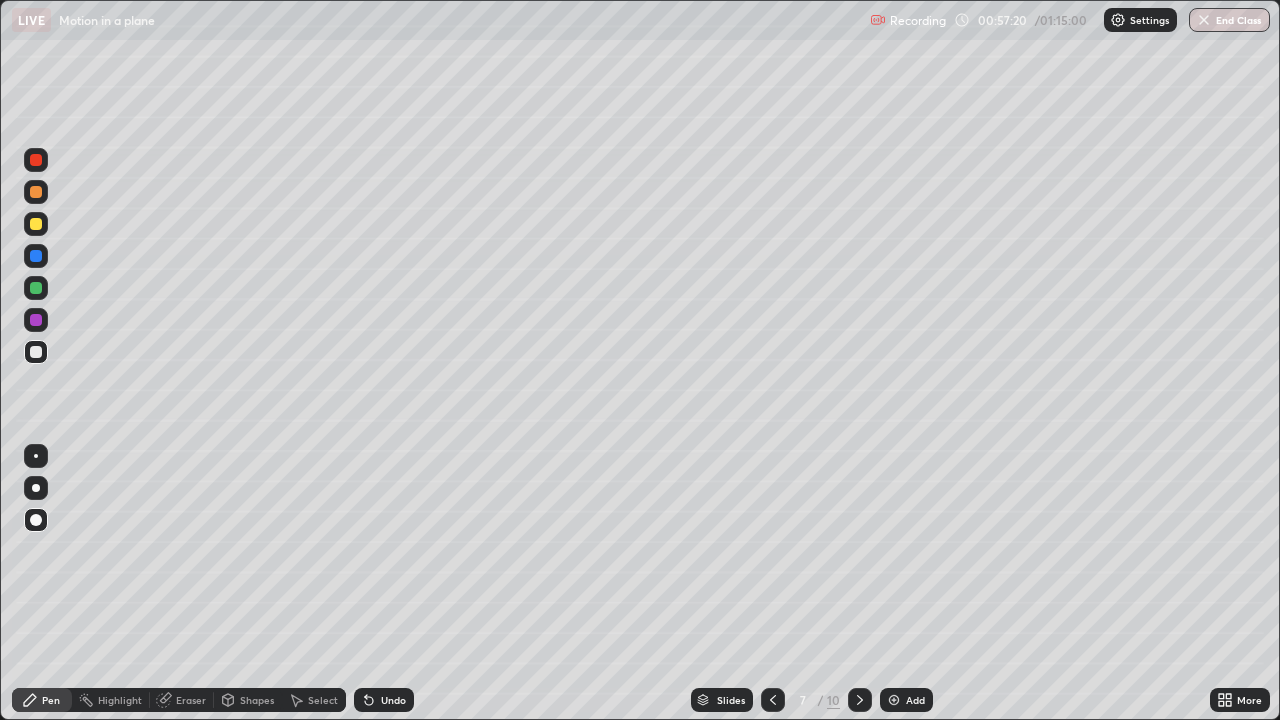 click on "Shapes" at bounding box center [257, 700] 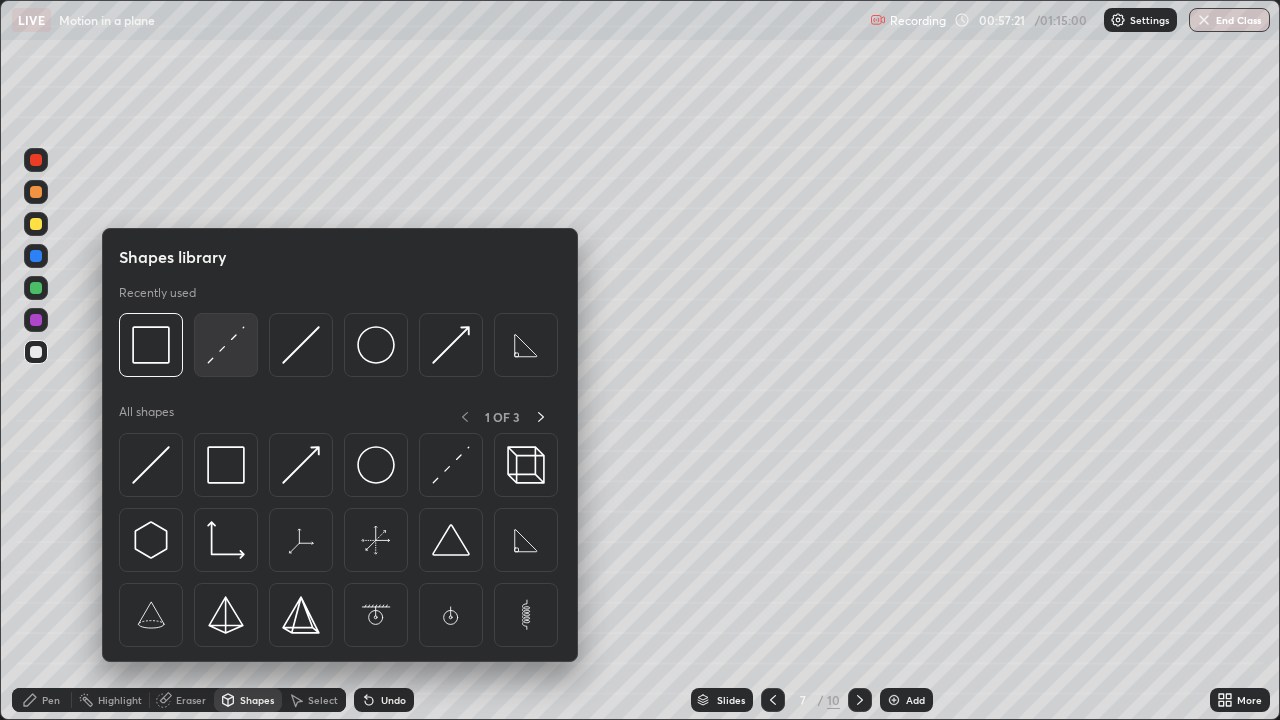 click at bounding box center (226, 345) 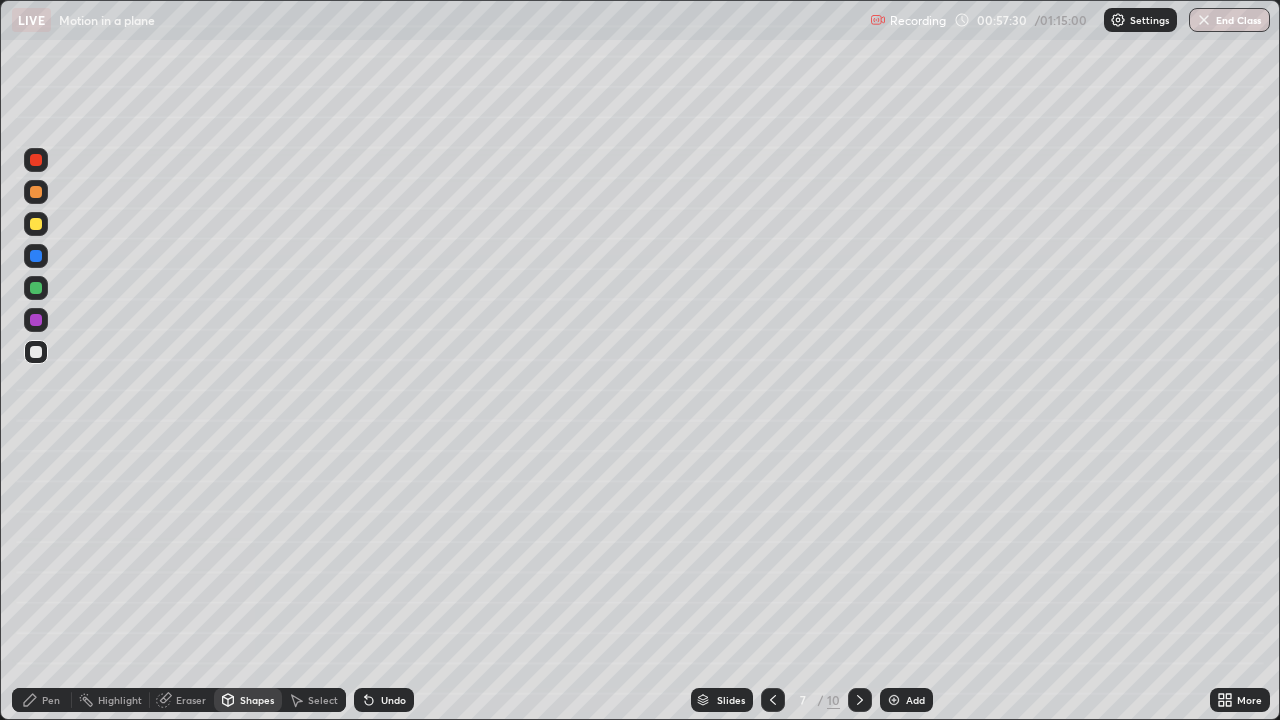 click on "Shapes" at bounding box center (248, 700) 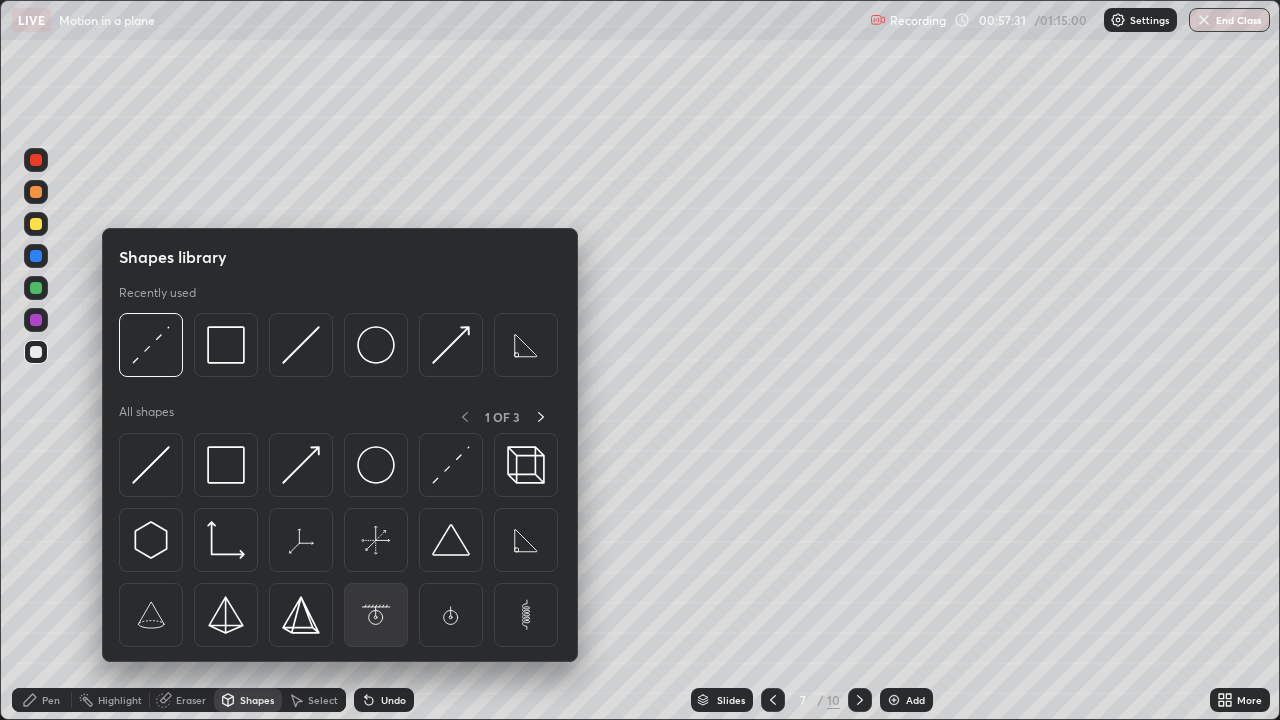 click at bounding box center [376, 615] 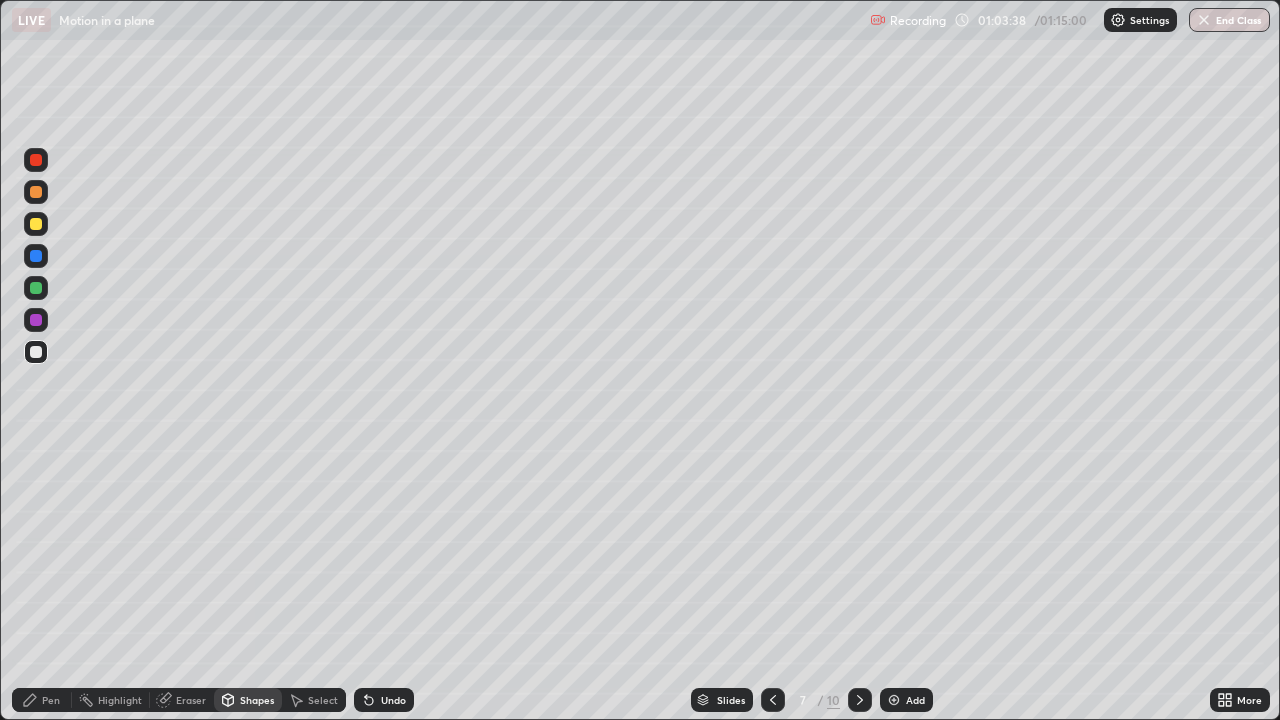 click on "Shapes" at bounding box center (257, 700) 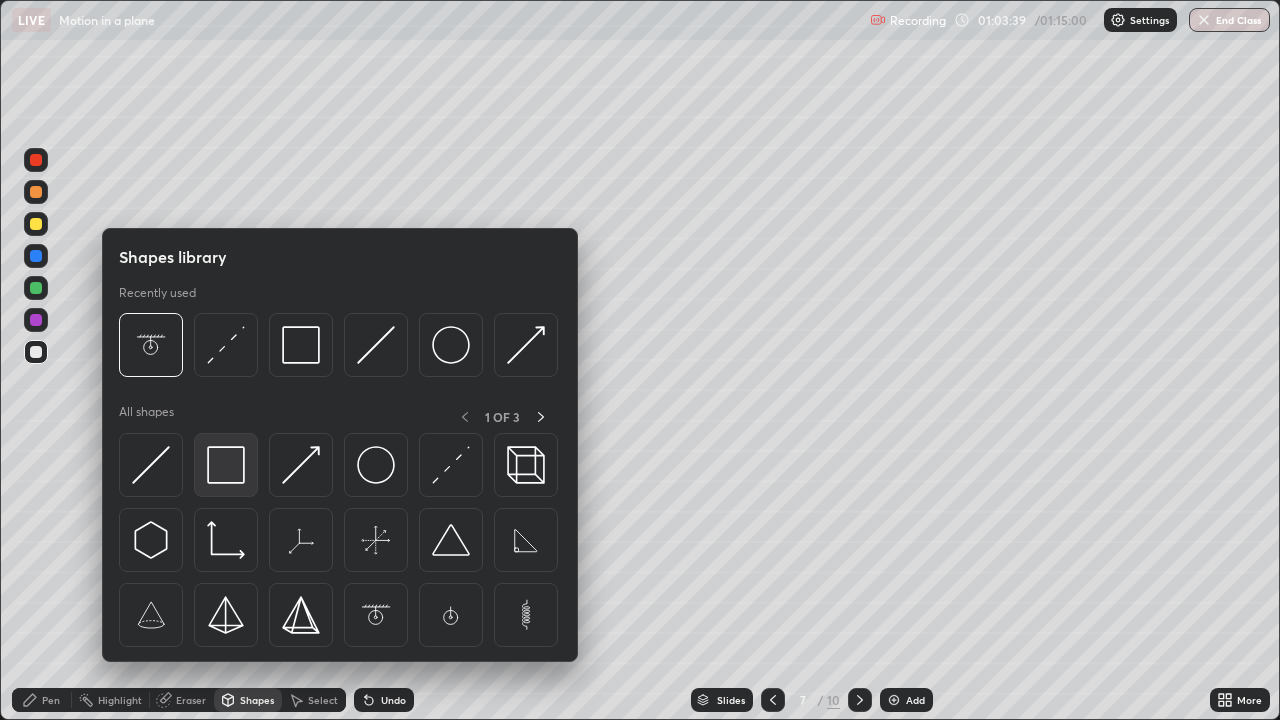 click at bounding box center [226, 465] 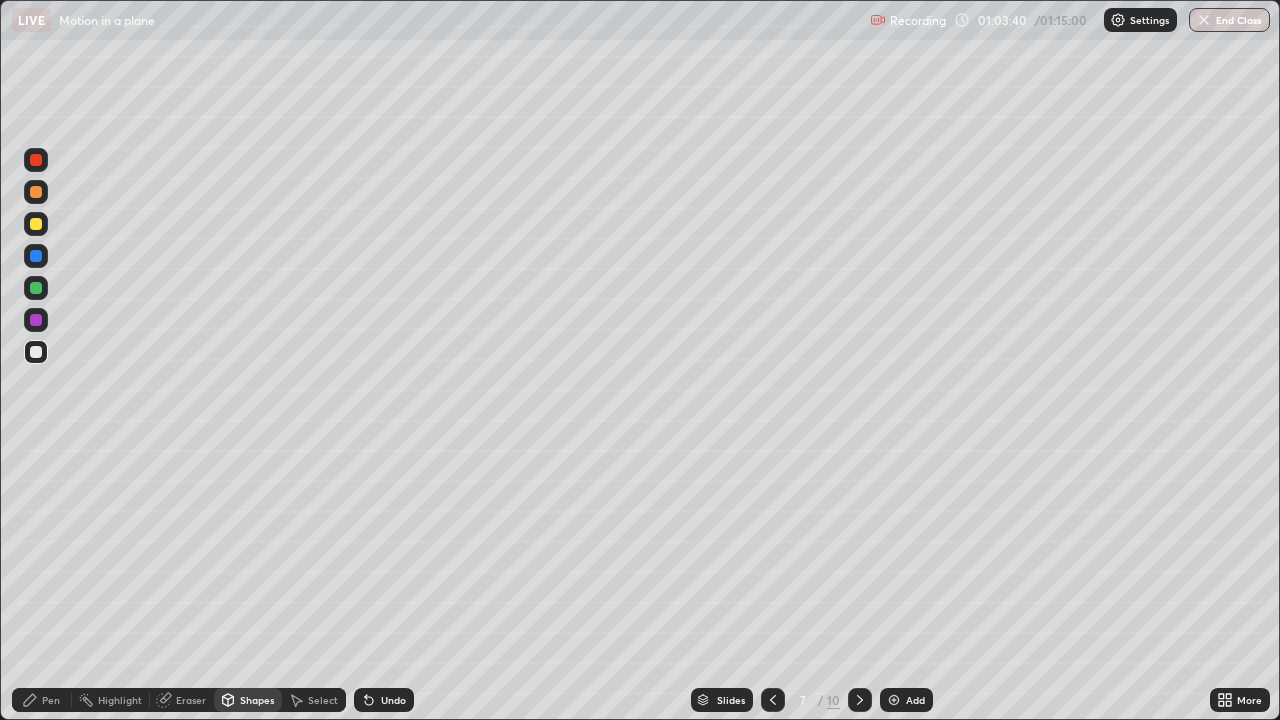 click on "Shapes" at bounding box center [257, 700] 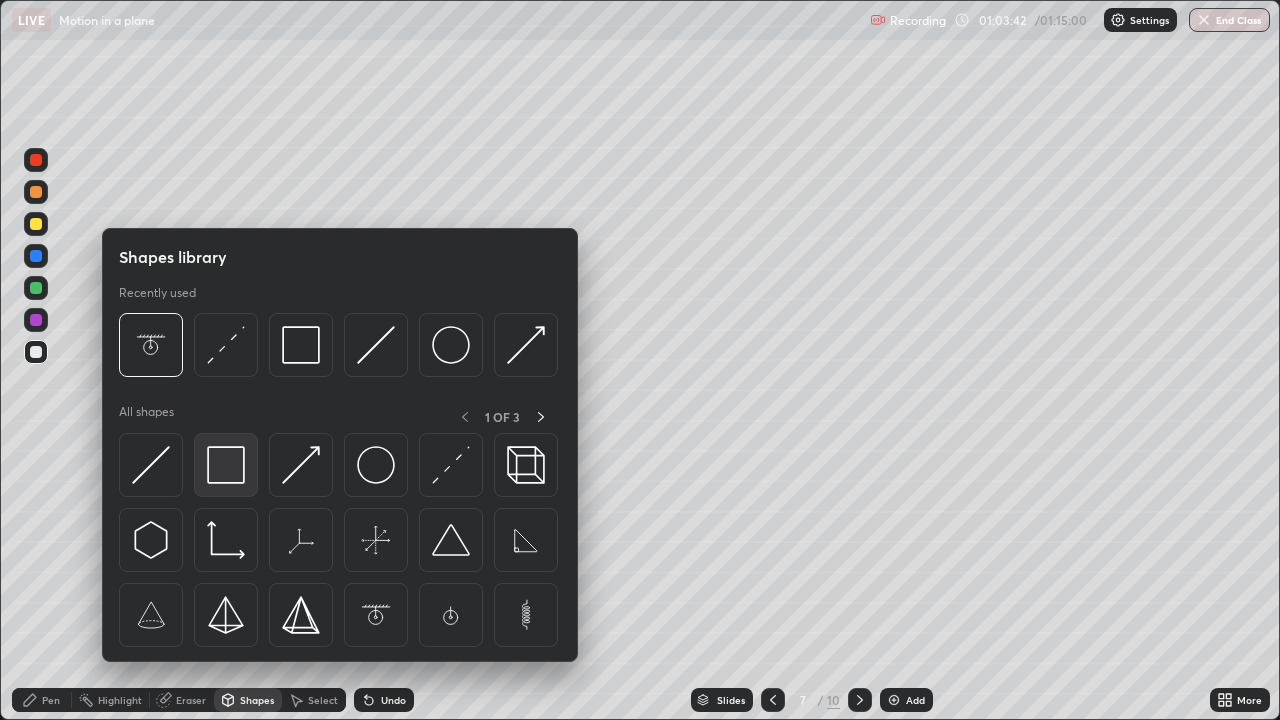 click at bounding box center [226, 465] 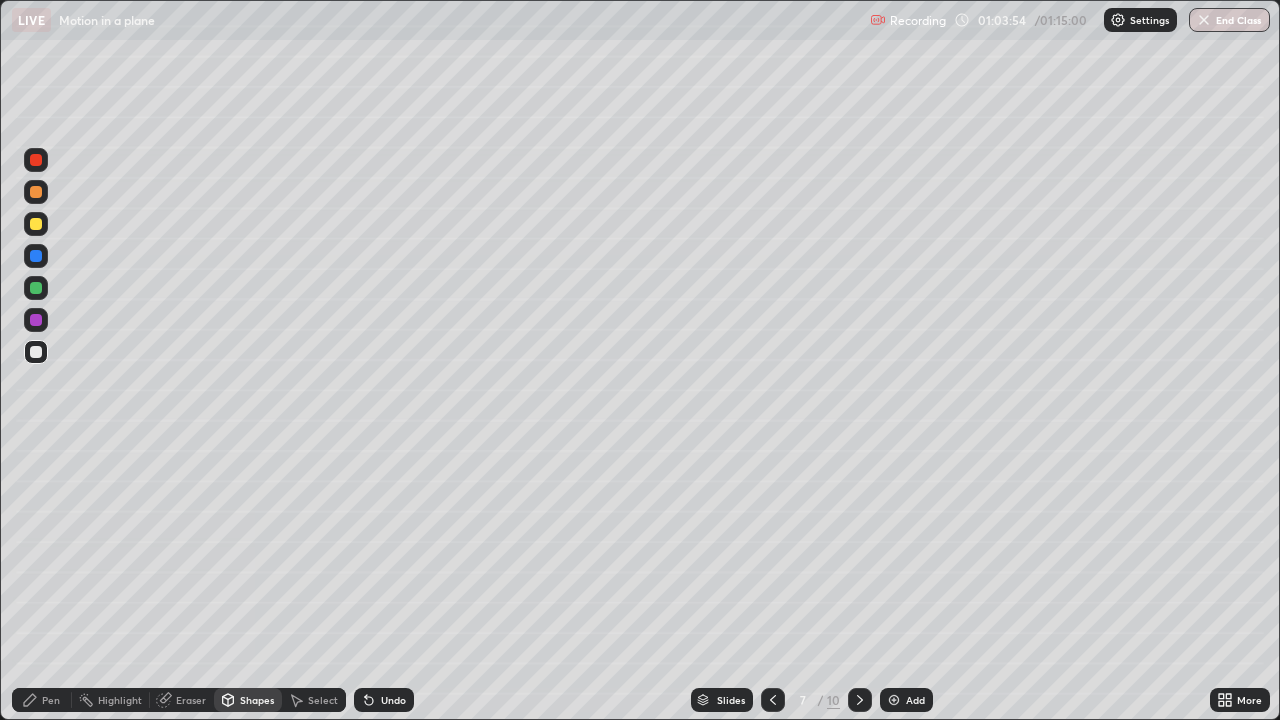 click on "Pen" at bounding box center [51, 700] 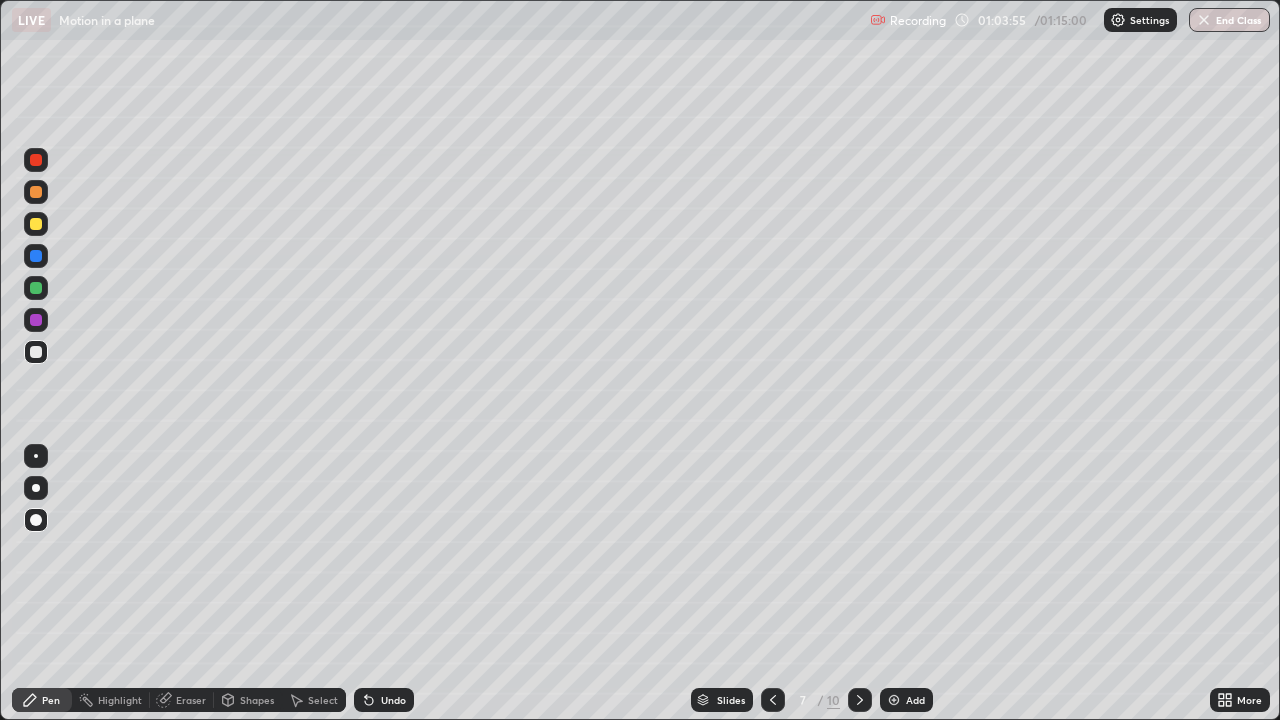 click at bounding box center [36, 288] 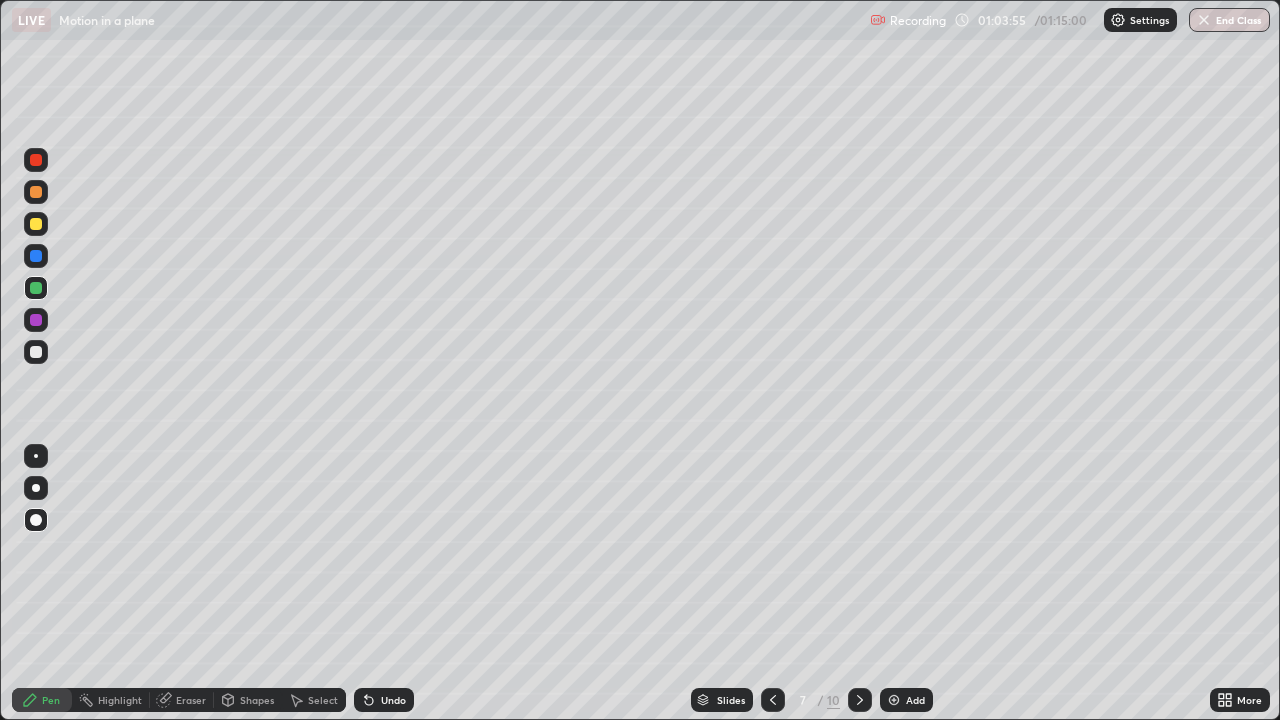 click on "Shapes" at bounding box center (257, 700) 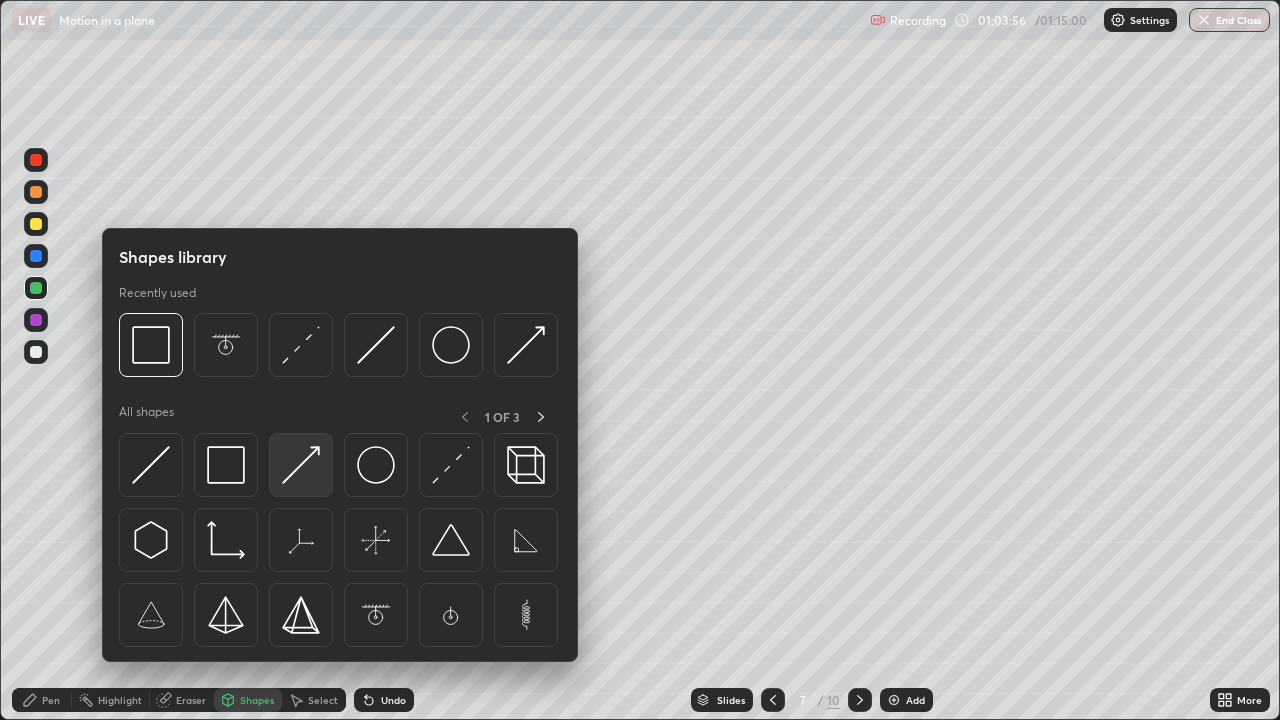 click at bounding box center (301, 465) 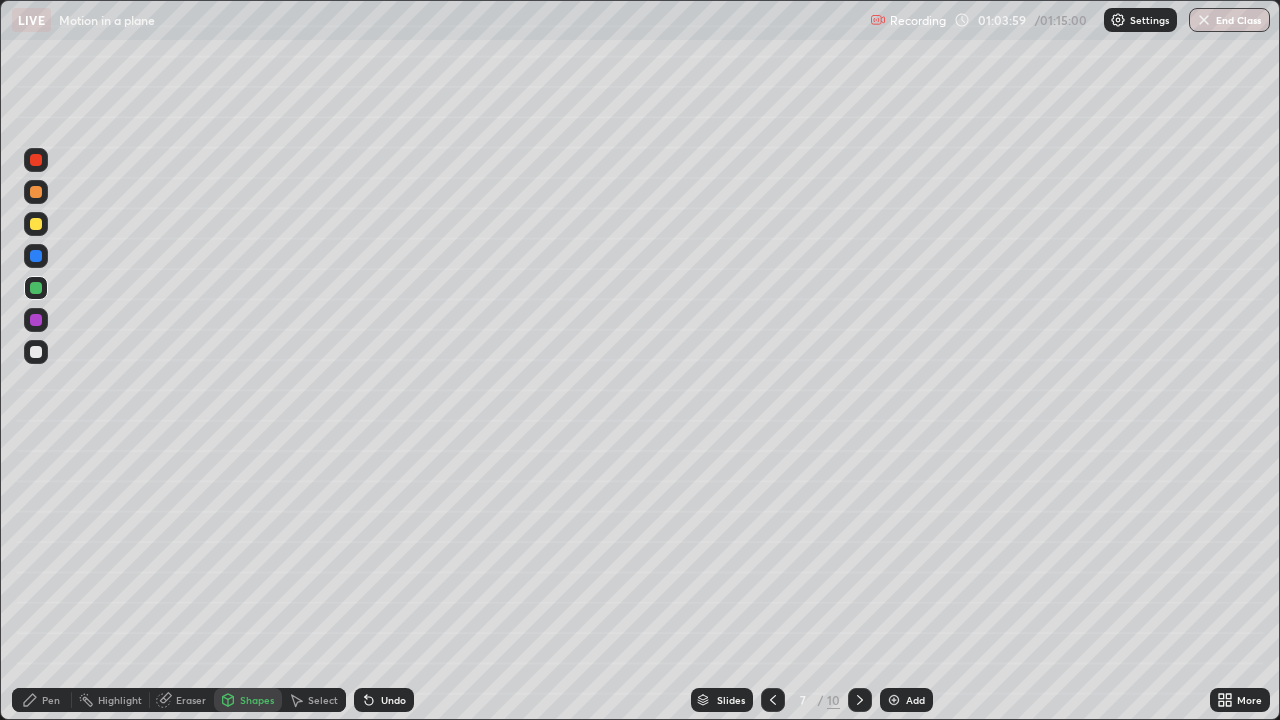 click on "Undo" at bounding box center [384, 700] 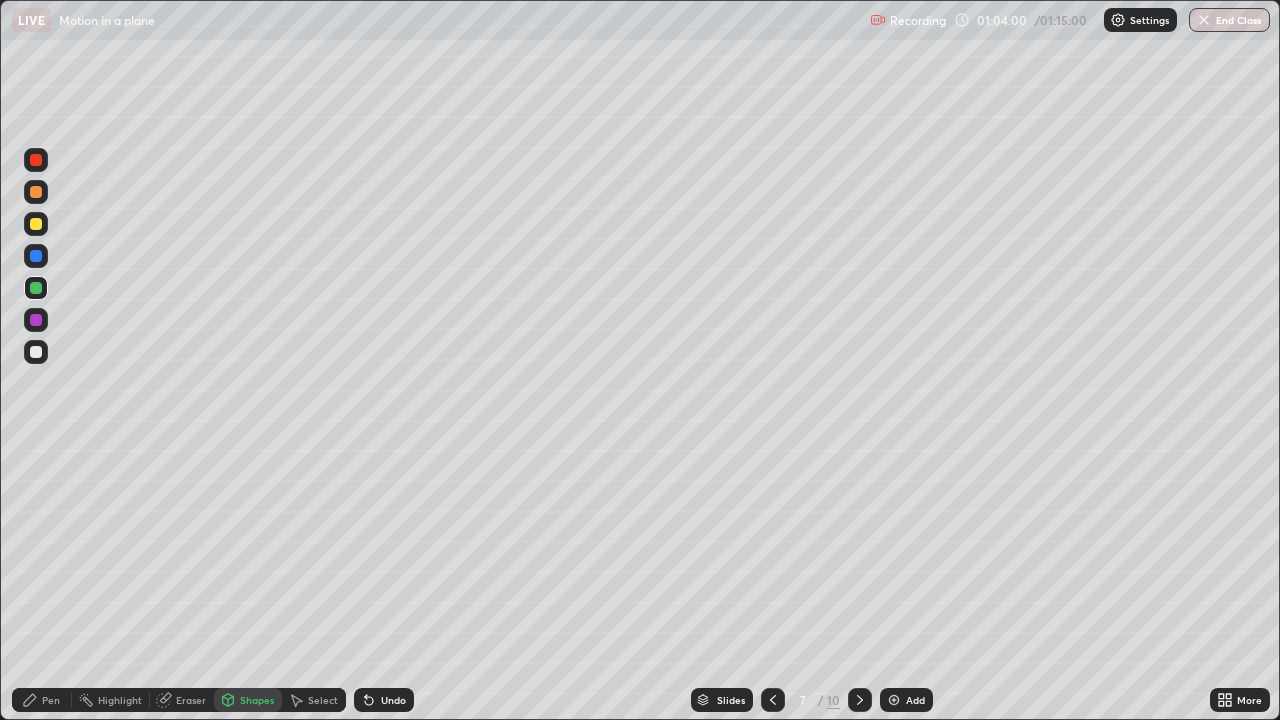 click at bounding box center (36, 320) 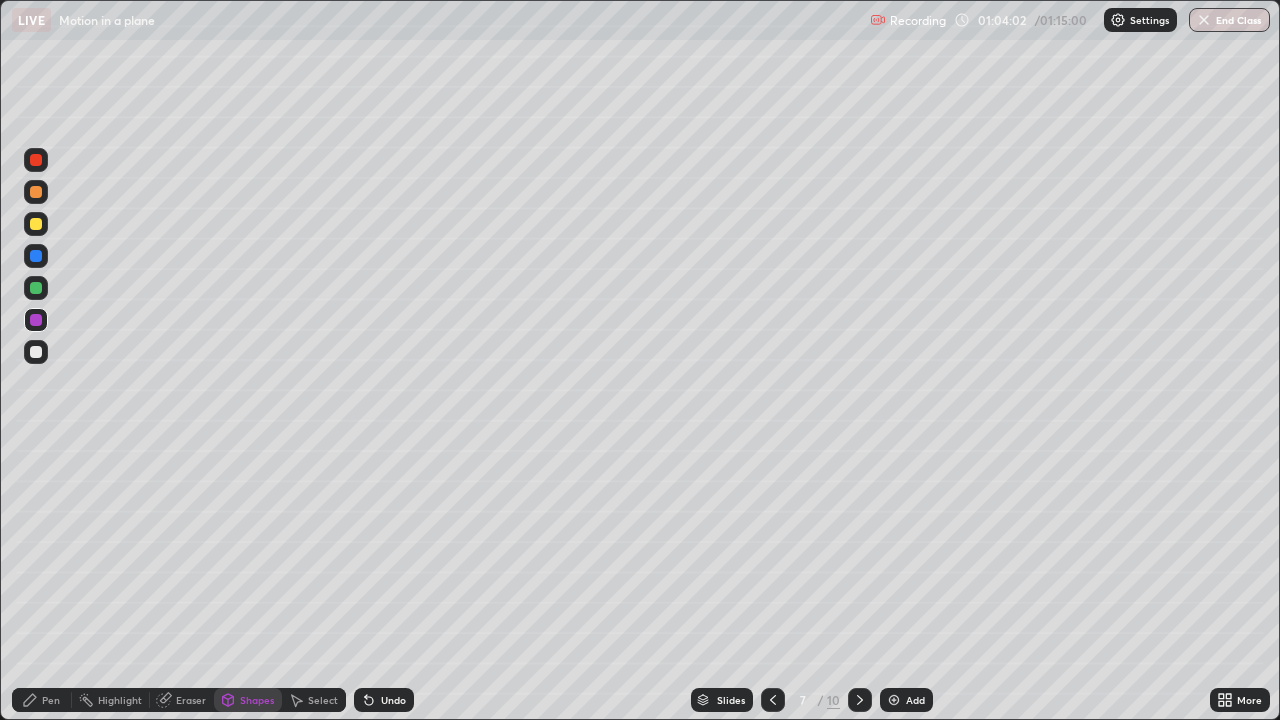 click on "Pen" at bounding box center (51, 700) 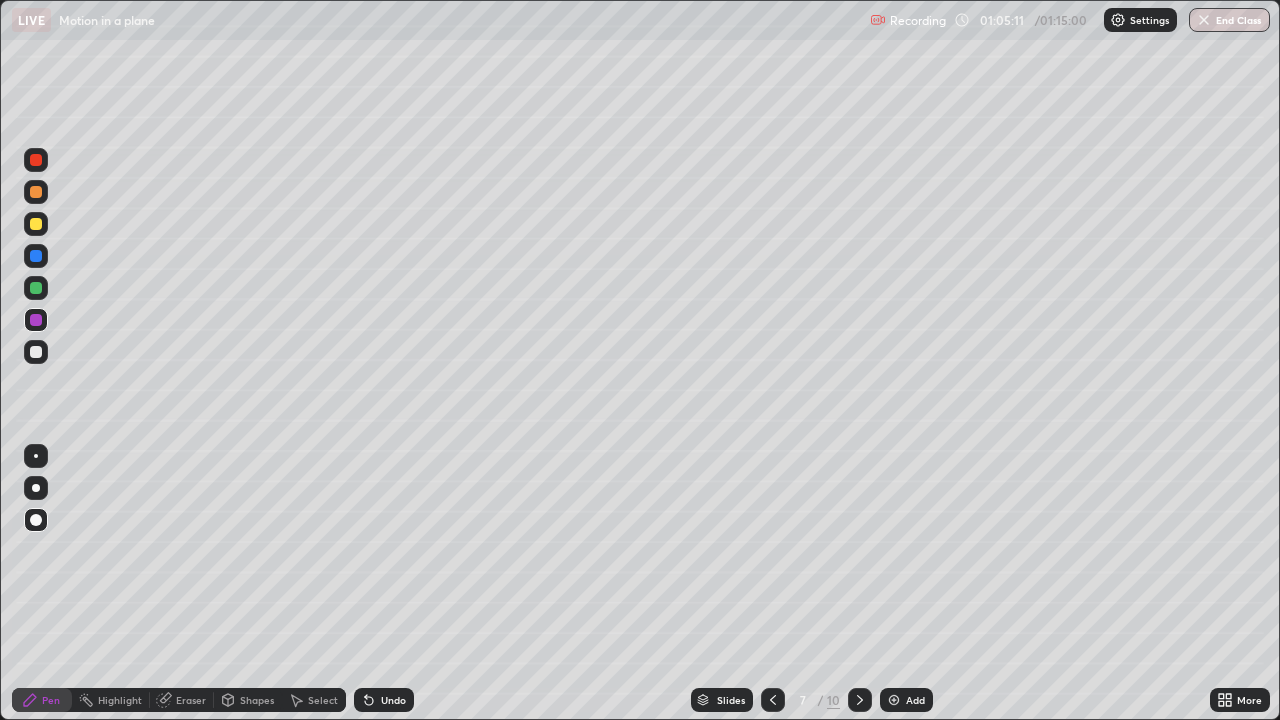 click at bounding box center (36, 288) 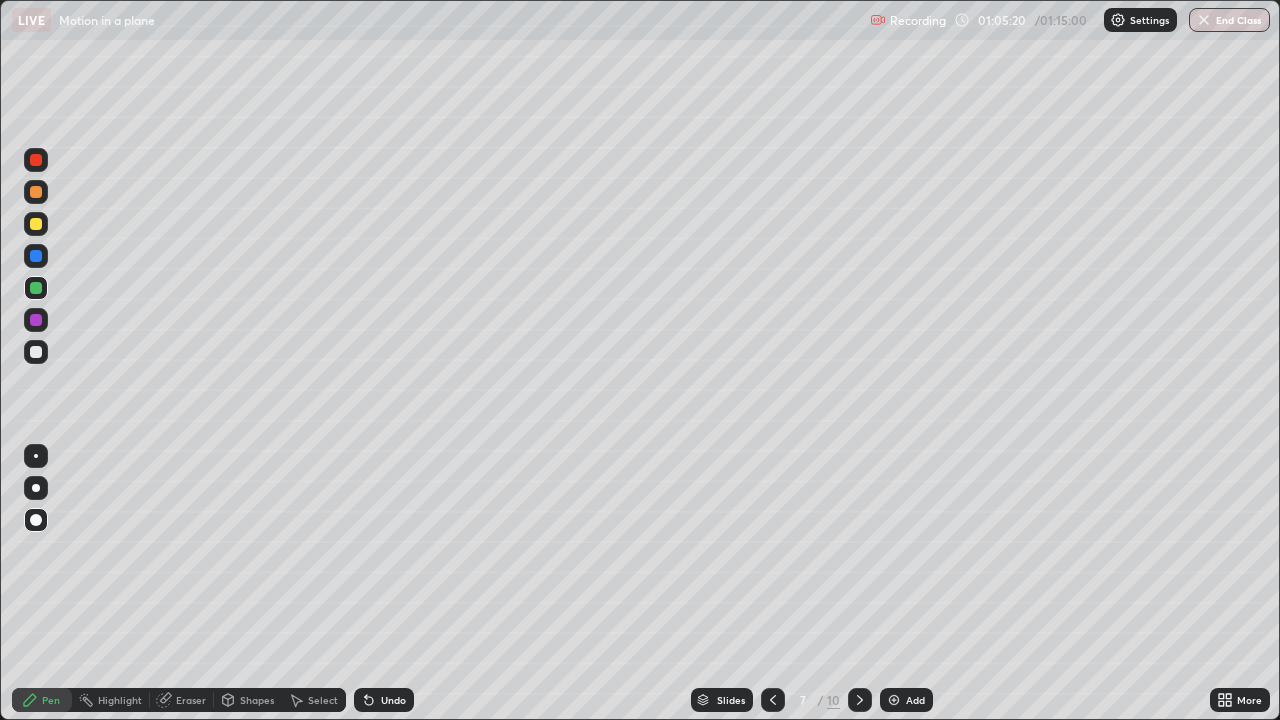 click at bounding box center [36, 352] 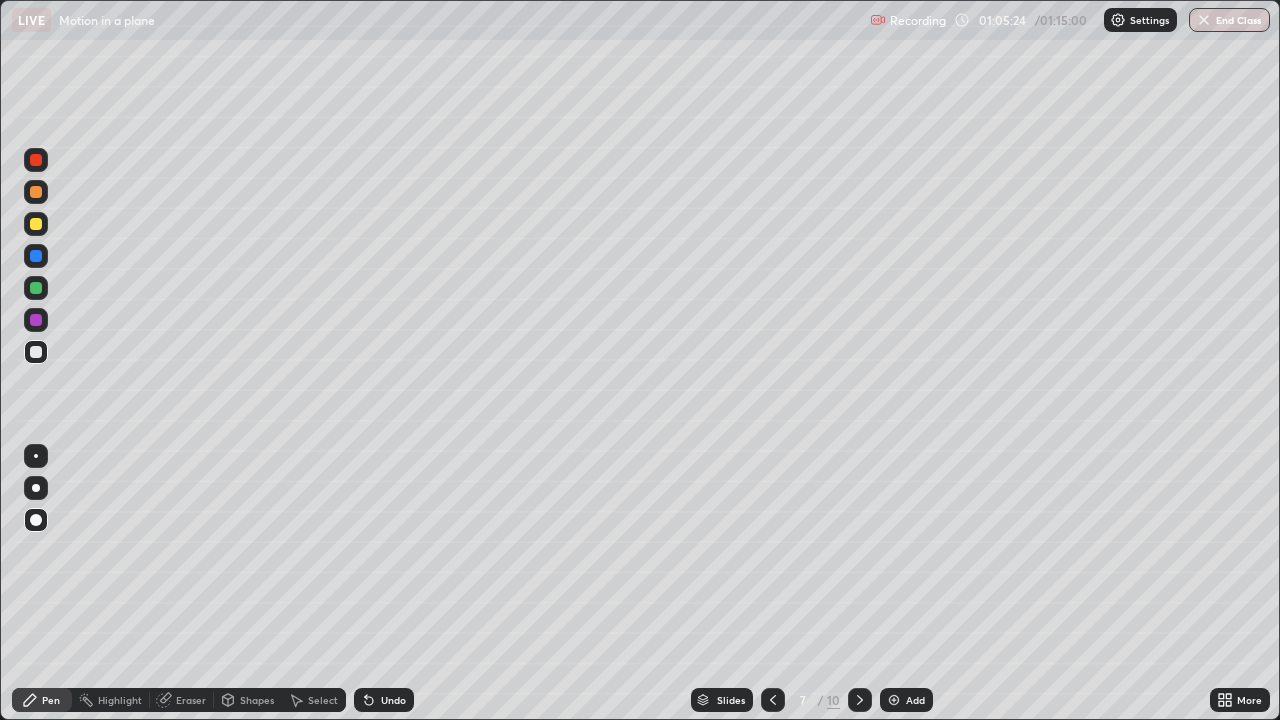 click on "Shapes" at bounding box center [257, 700] 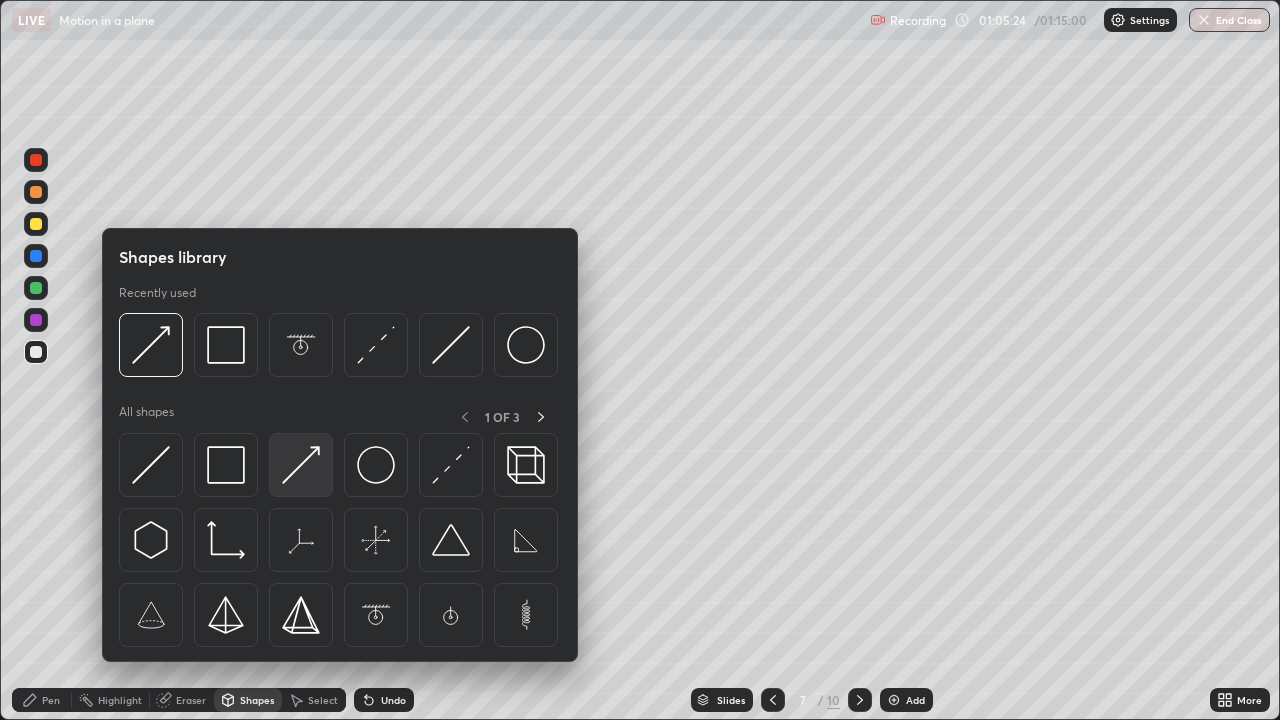 click at bounding box center (301, 465) 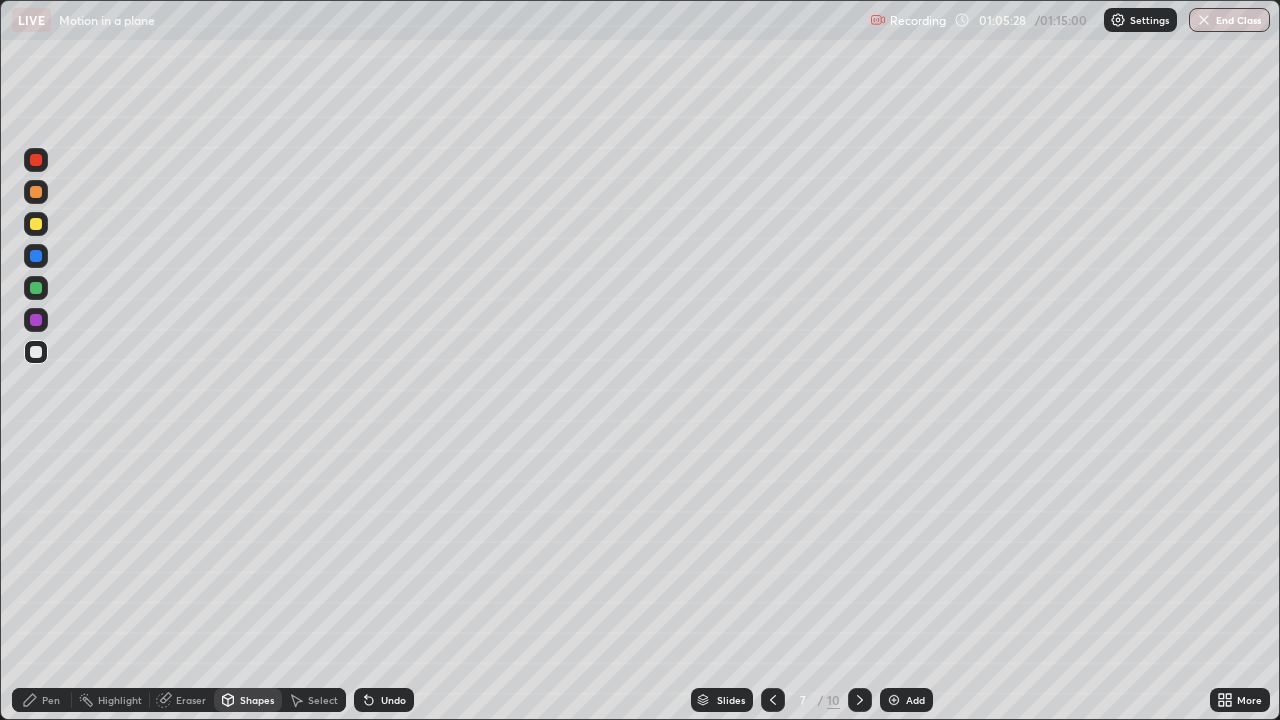 click 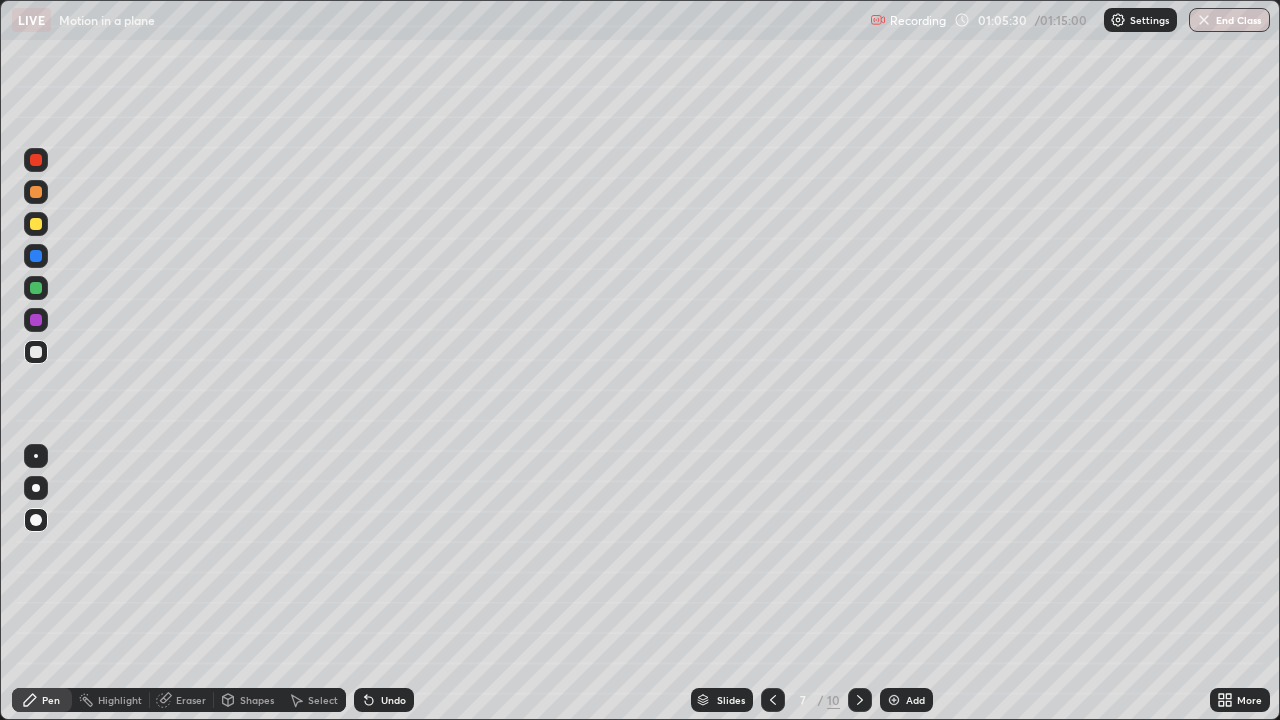 click on "Undo" at bounding box center [393, 700] 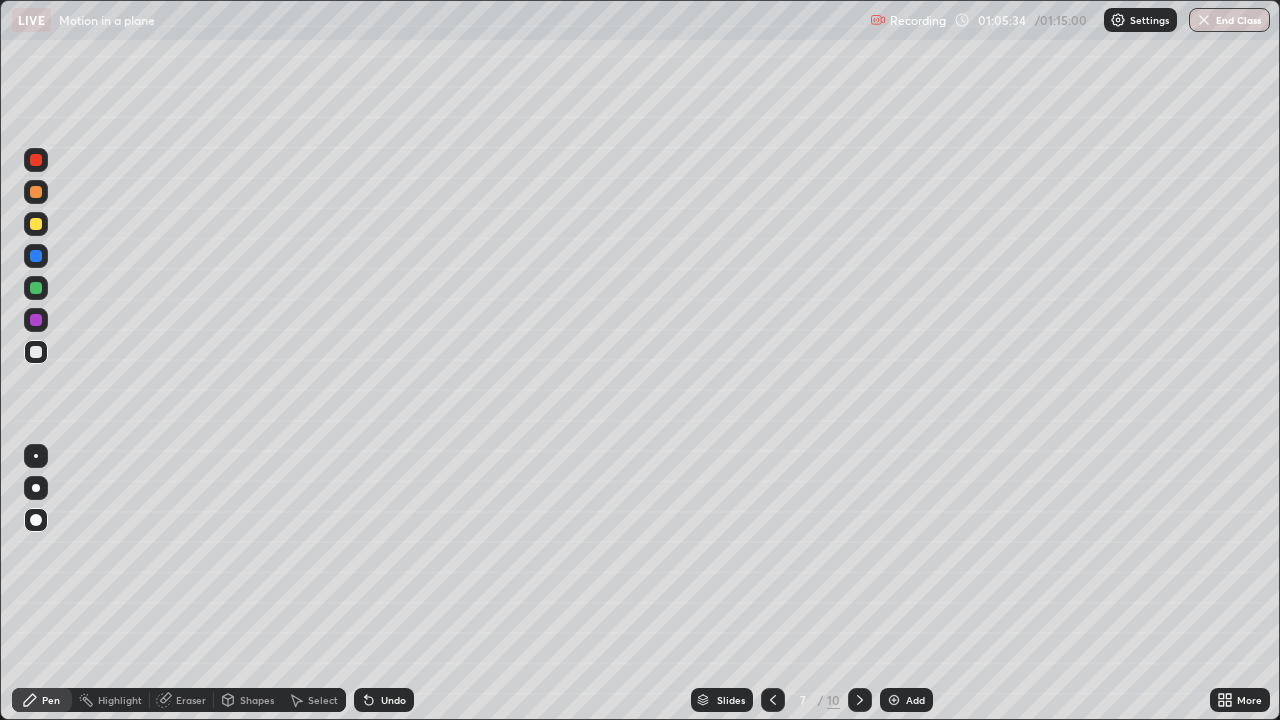click at bounding box center (36, 192) 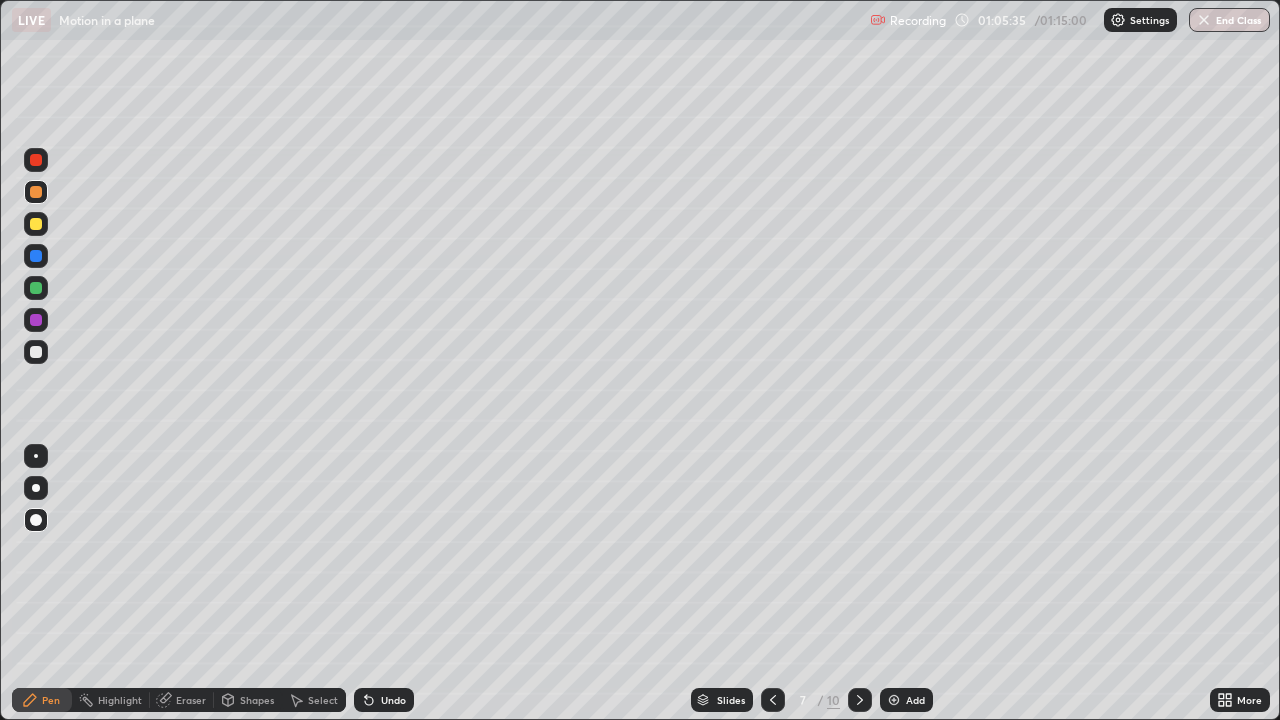 click on "Shapes" at bounding box center [257, 700] 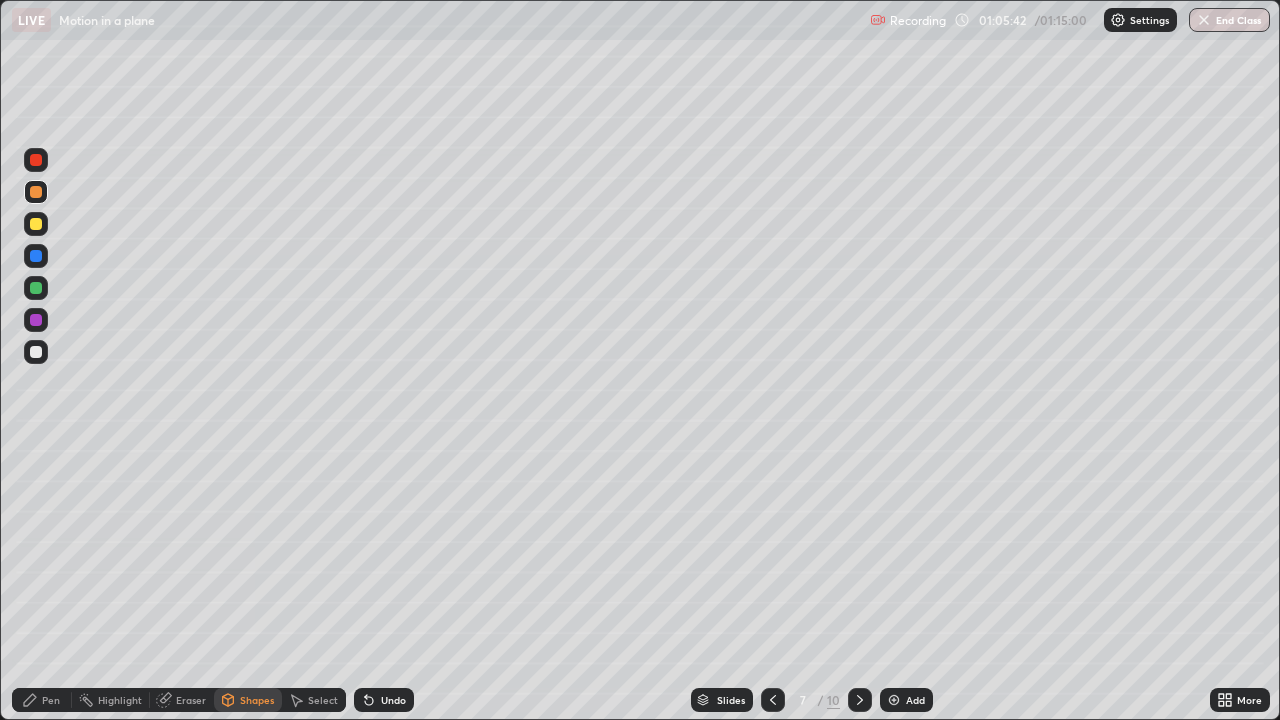 click on "Pen" at bounding box center [51, 700] 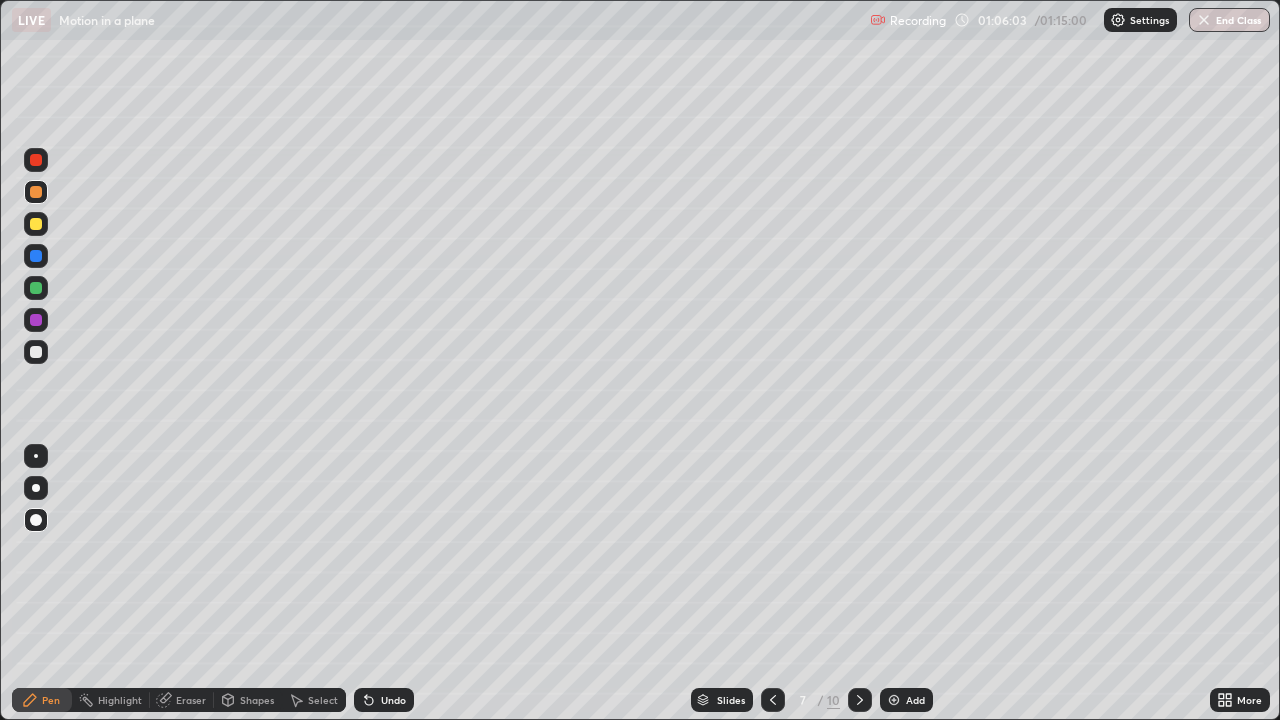 click at bounding box center (36, 256) 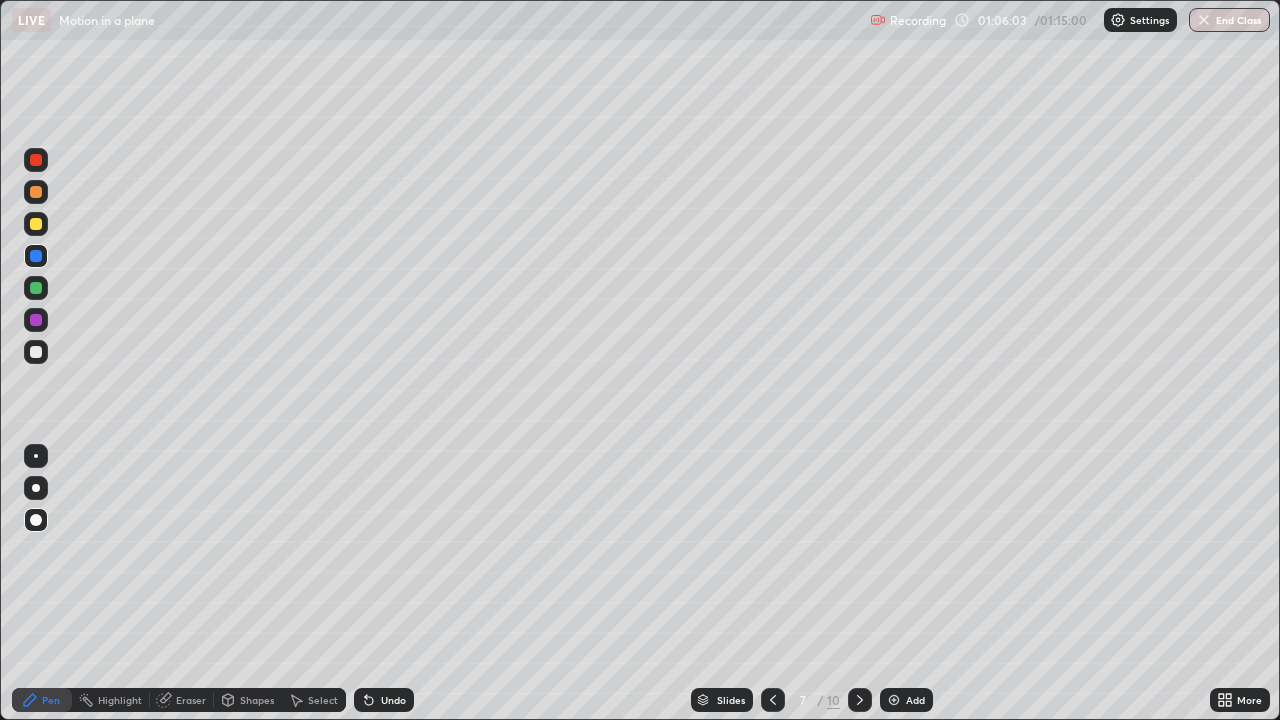 click on "Shapes" at bounding box center (257, 700) 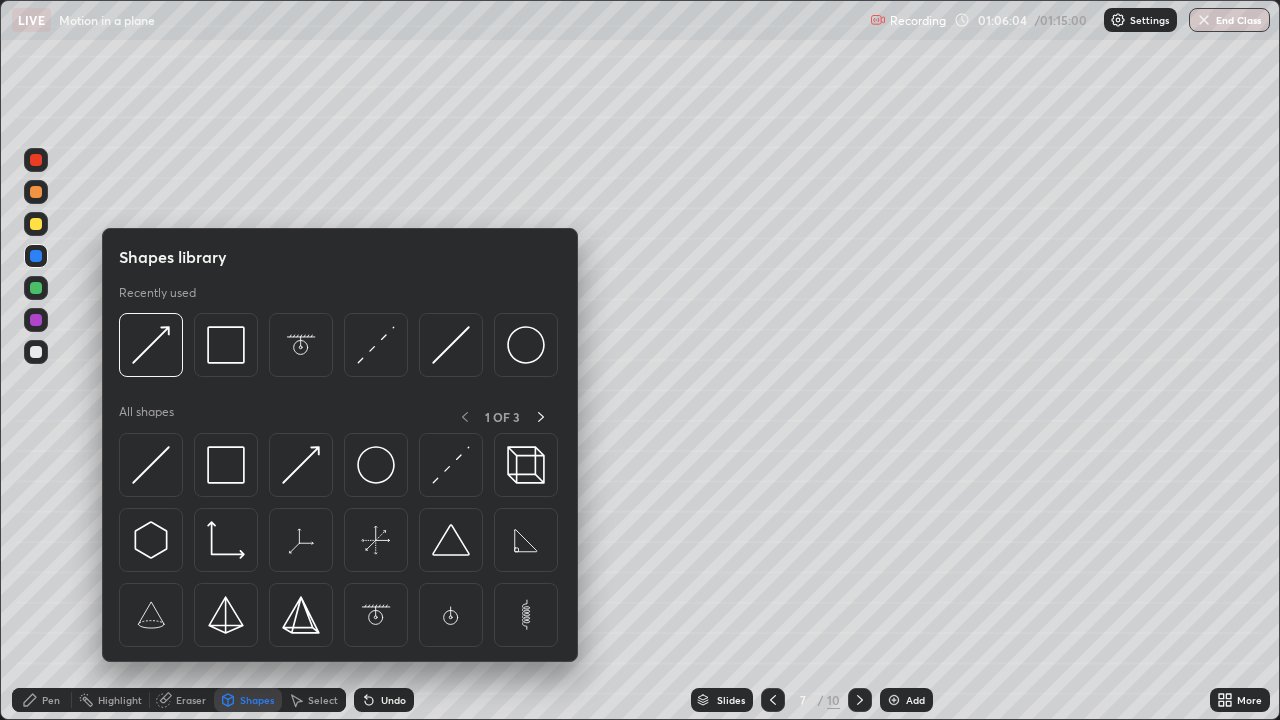 click on "Shapes" at bounding box center (257, 700) 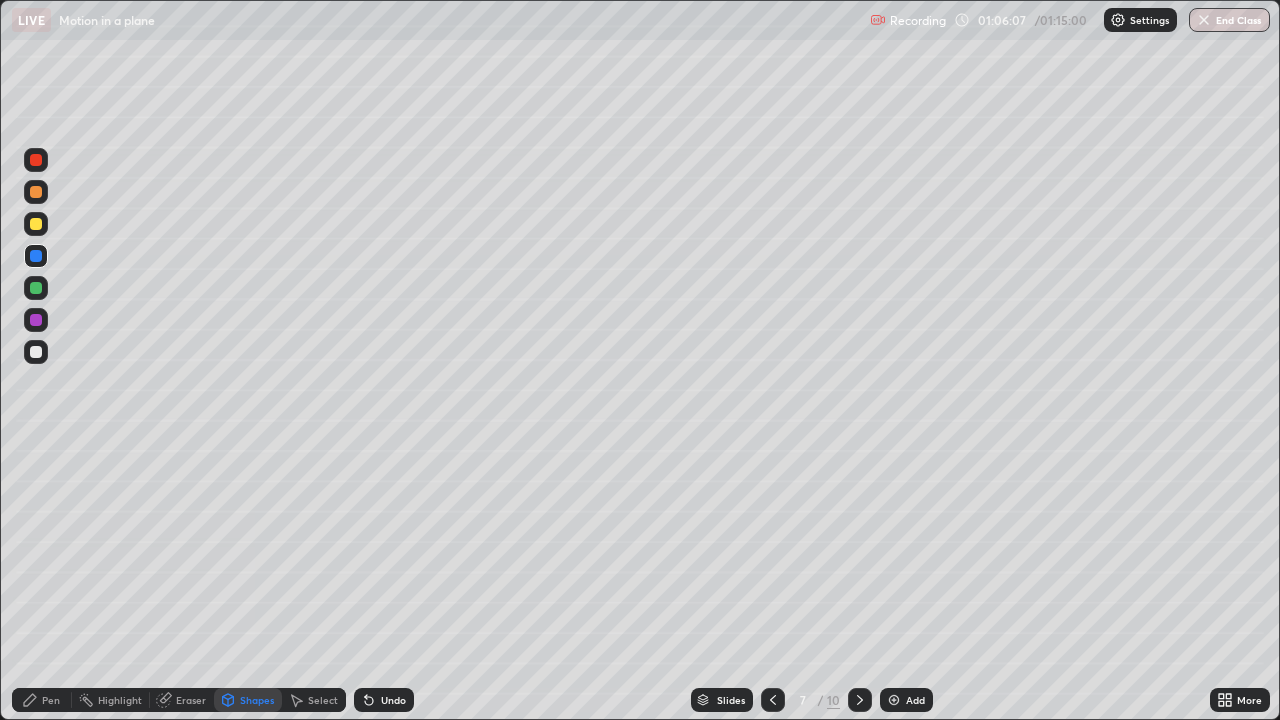 click on "Pen" at bounding box center (51, 700) 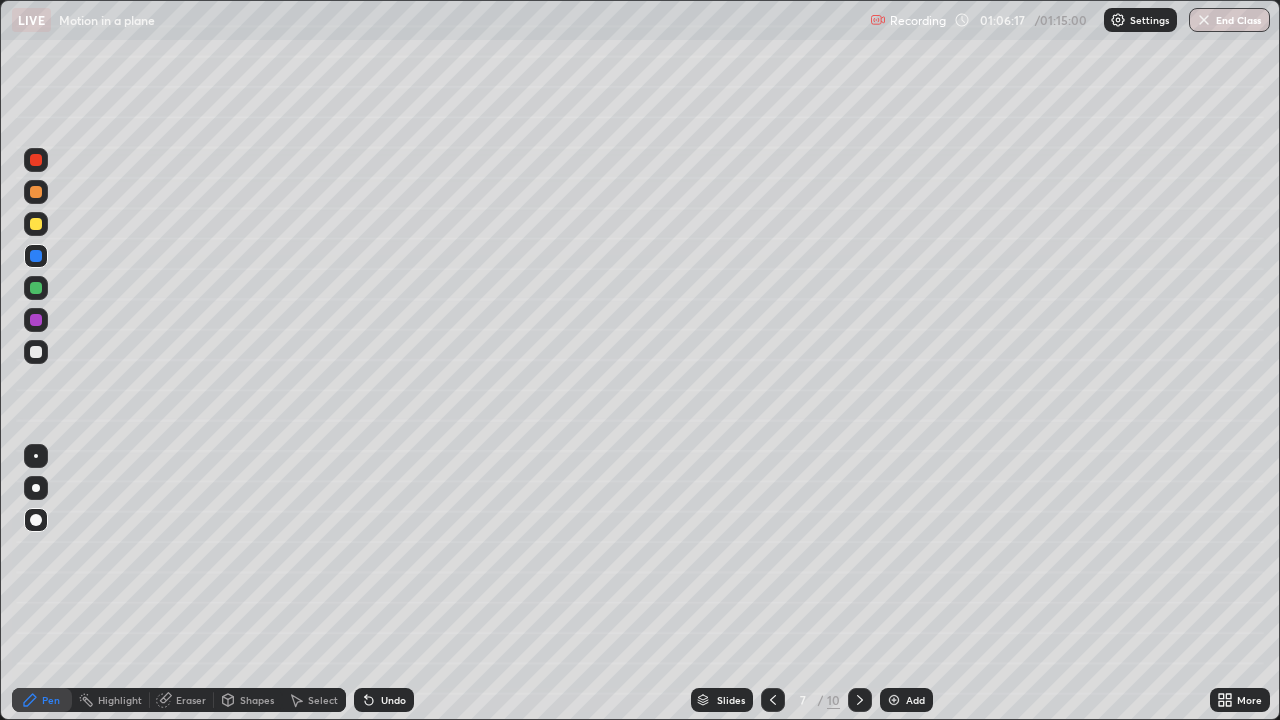 click on "Pen" at bounding box center [51, 700] 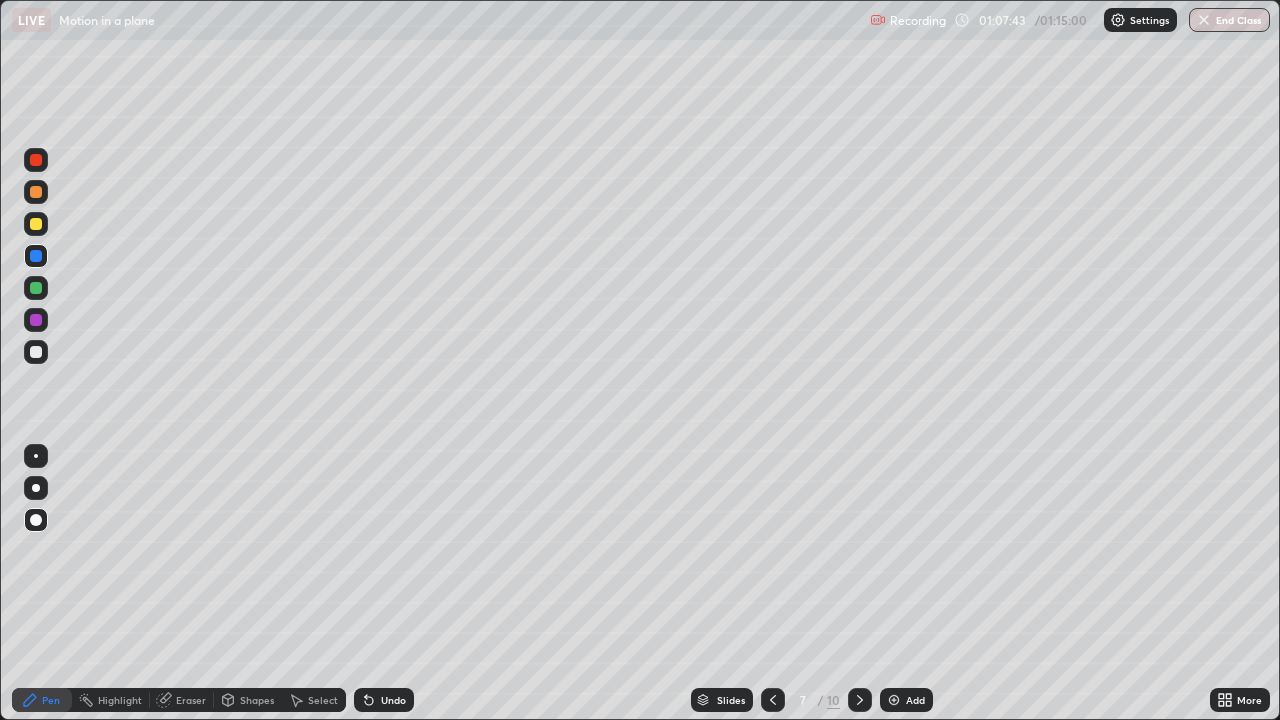 click at bounding box center [36, 352] 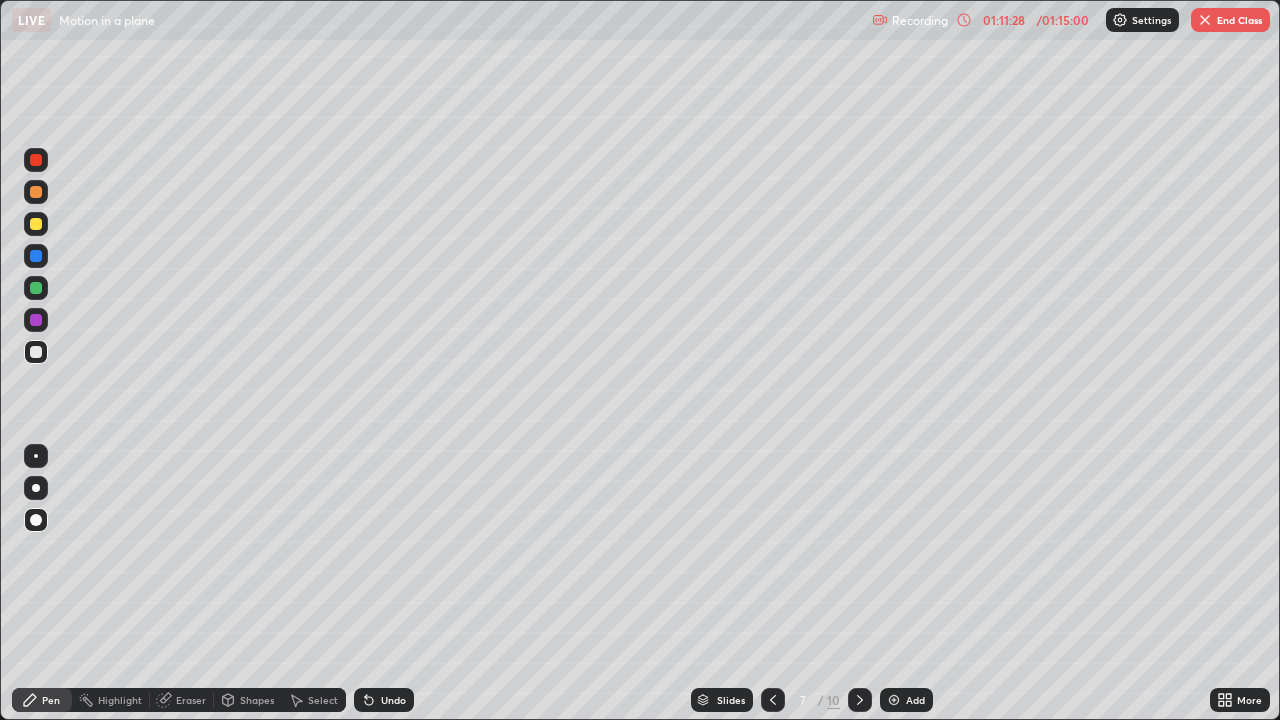 click on "Add" at bounding box center (915, 700) 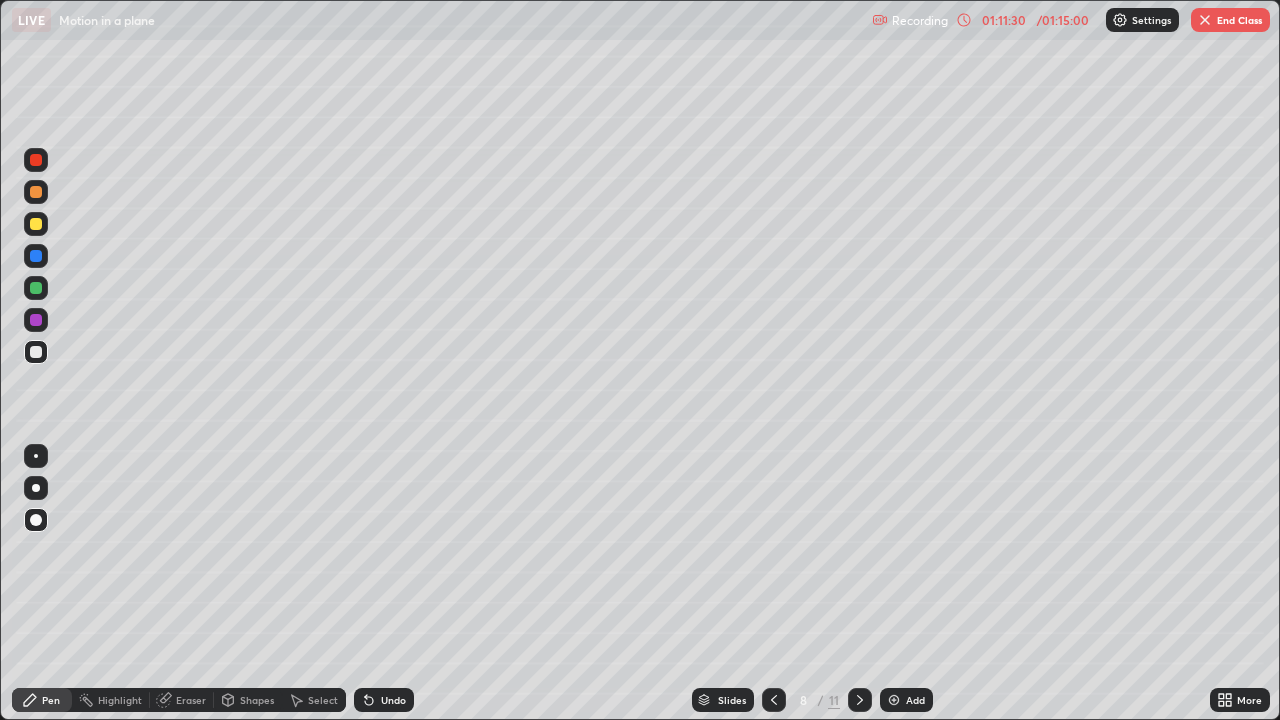 click on "Shapes" at bounding box center (257, 700) 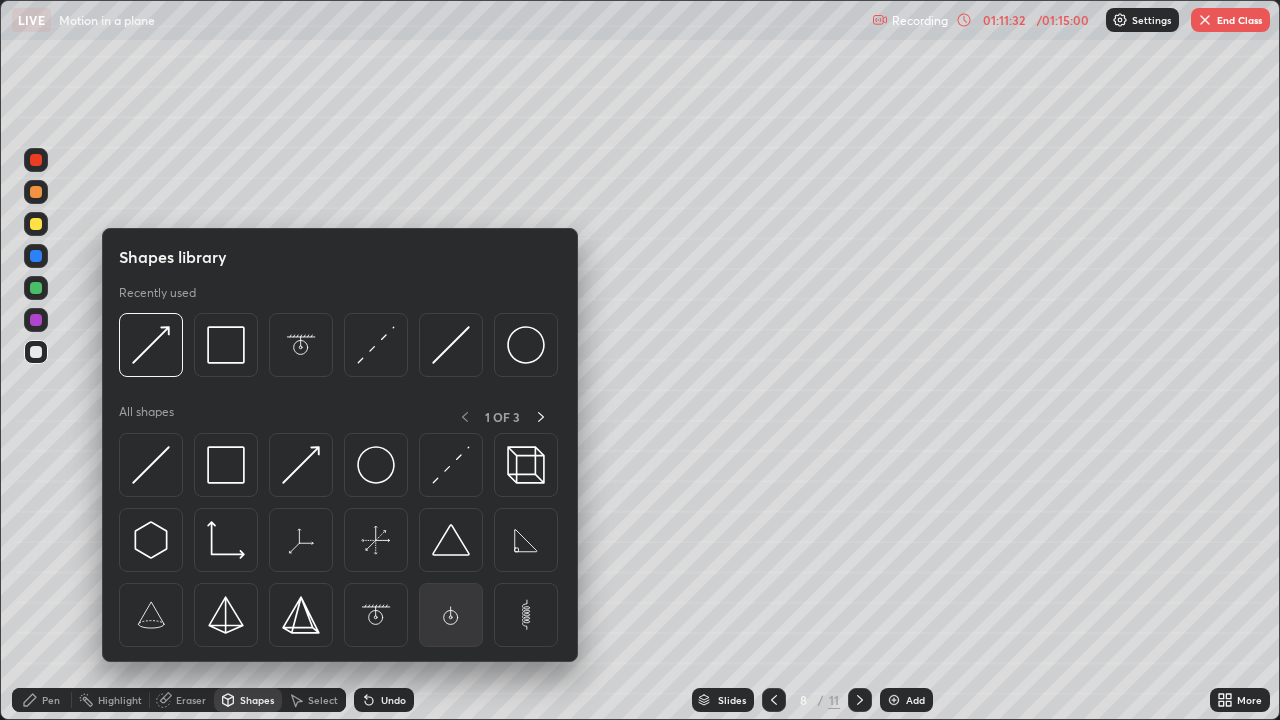 click at bounding box center (451, 615) 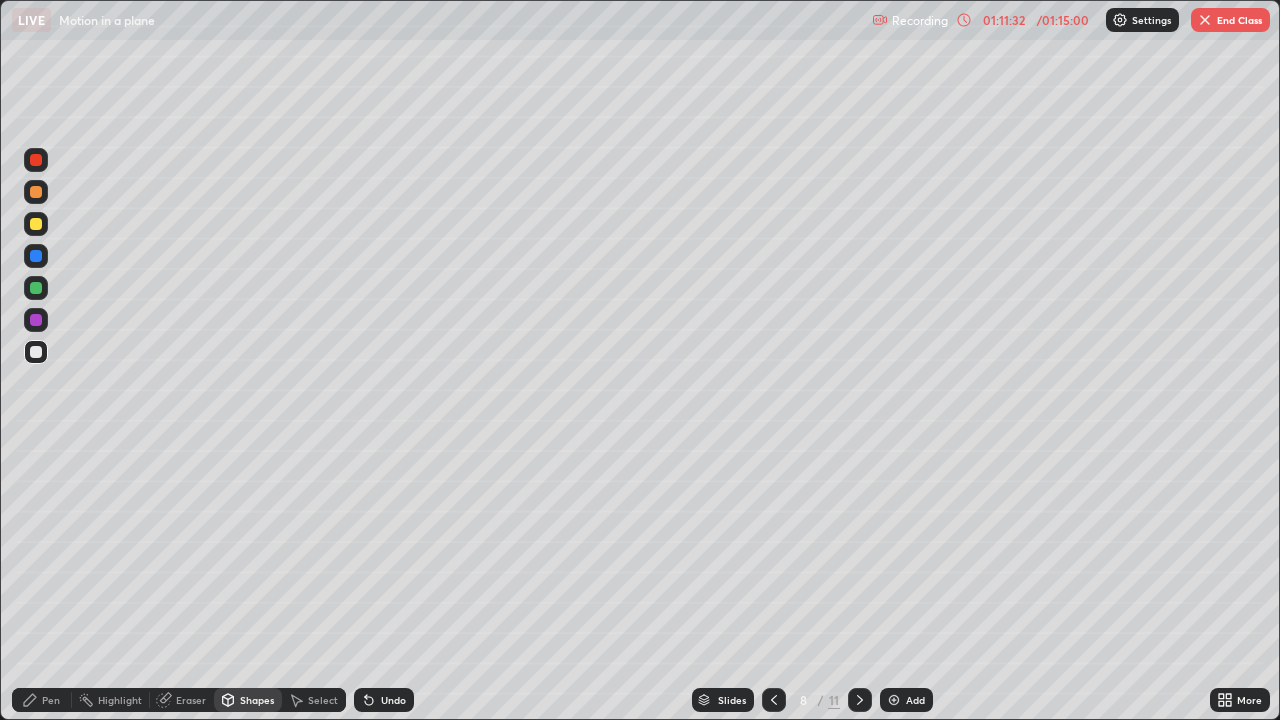 click on "Shapes" at bounding box center [257, 700] 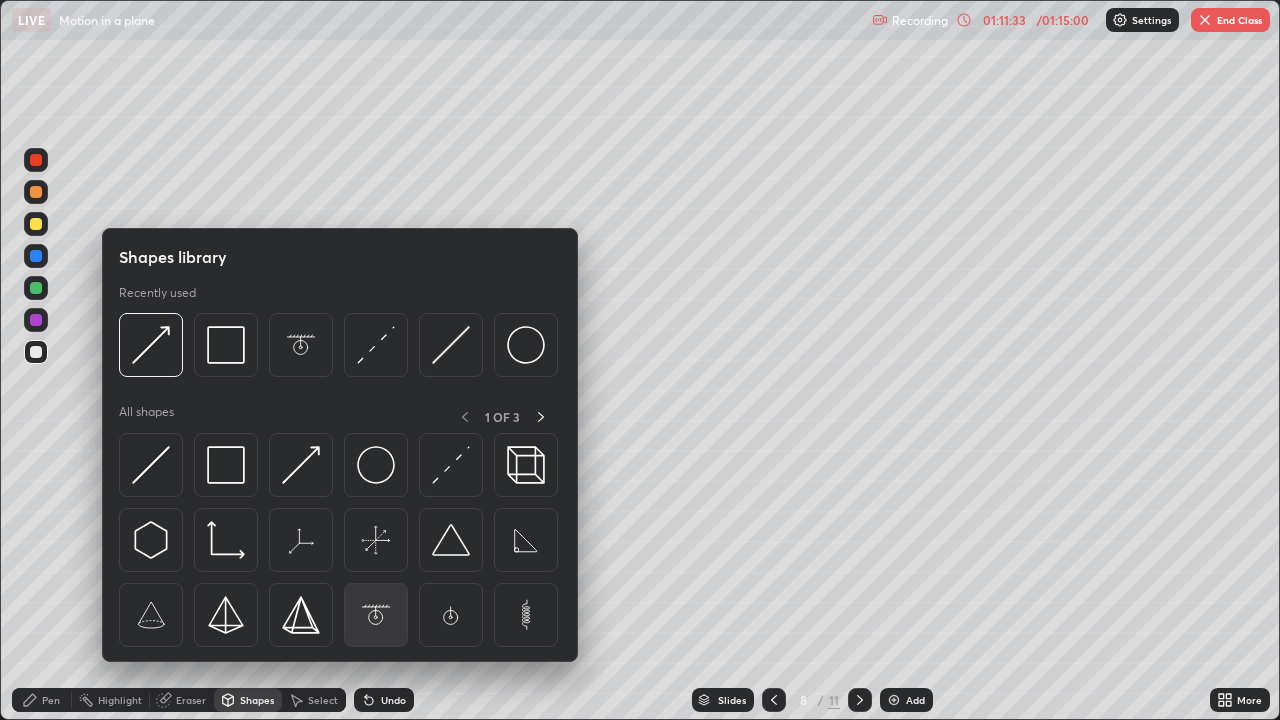 click at bounding box center (376, 615) 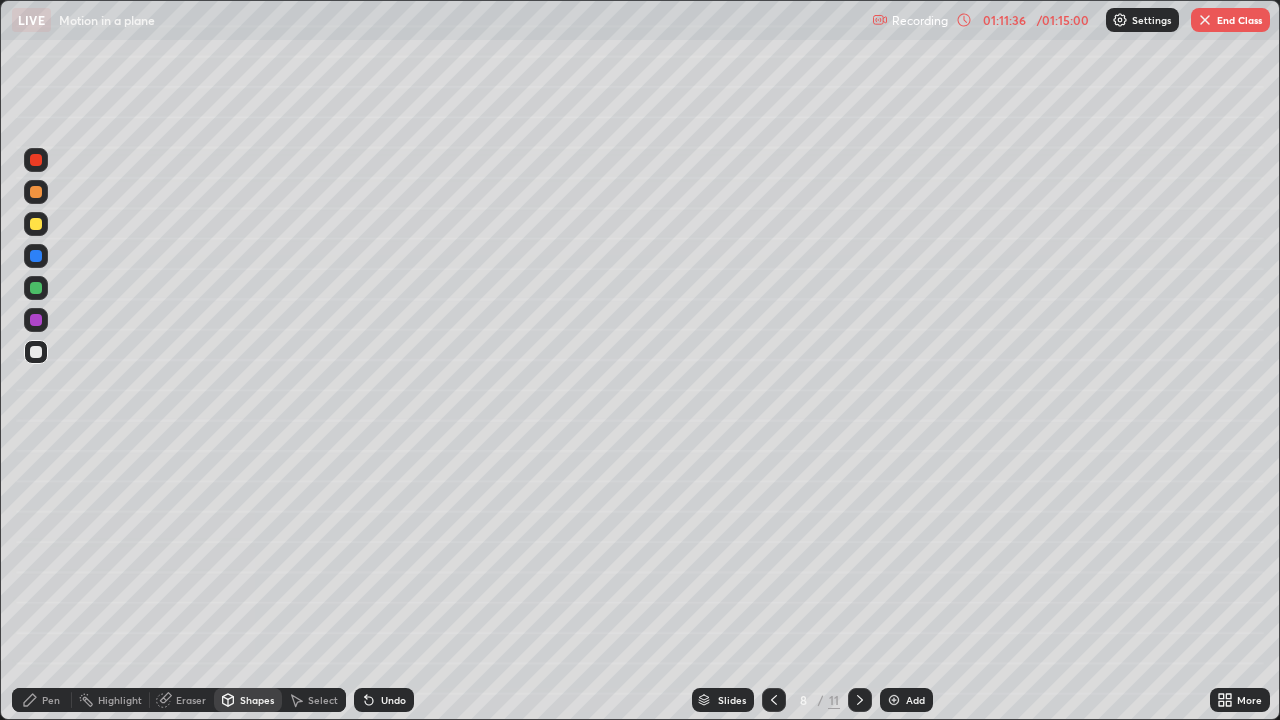 click on "Shapes" at bounding box center (257, 700) 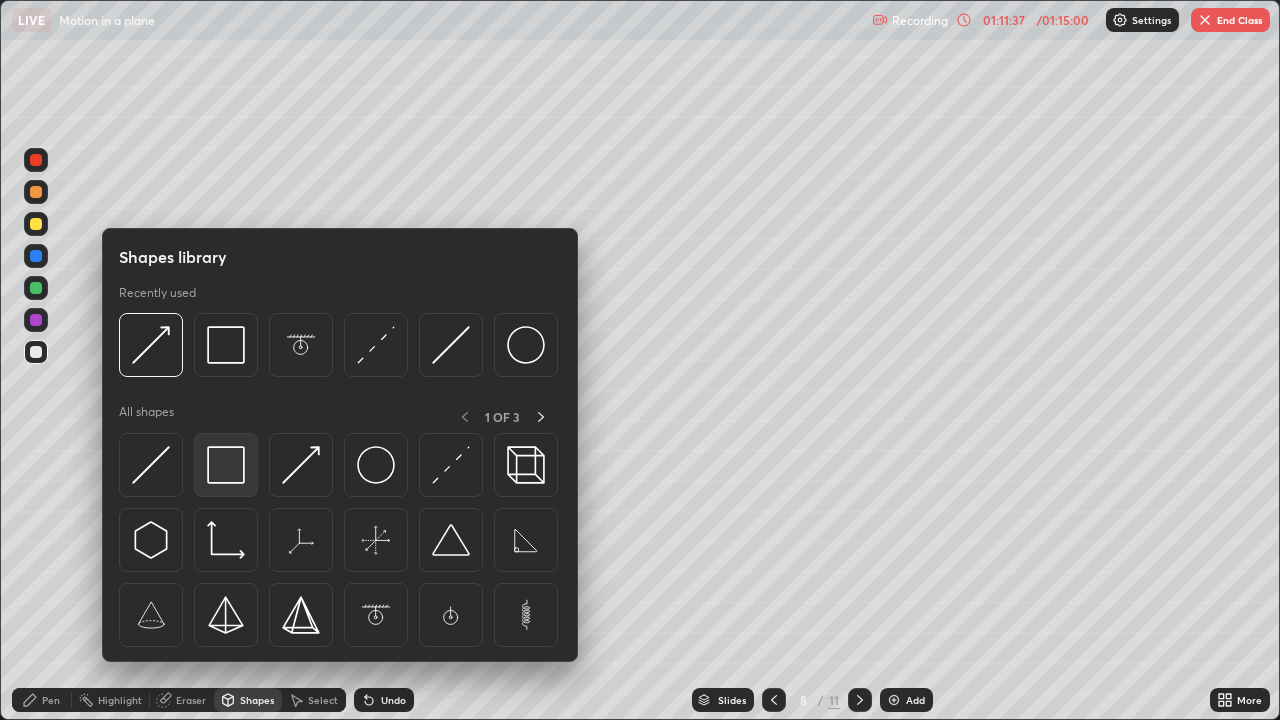 click at bounding box center (226, 465) 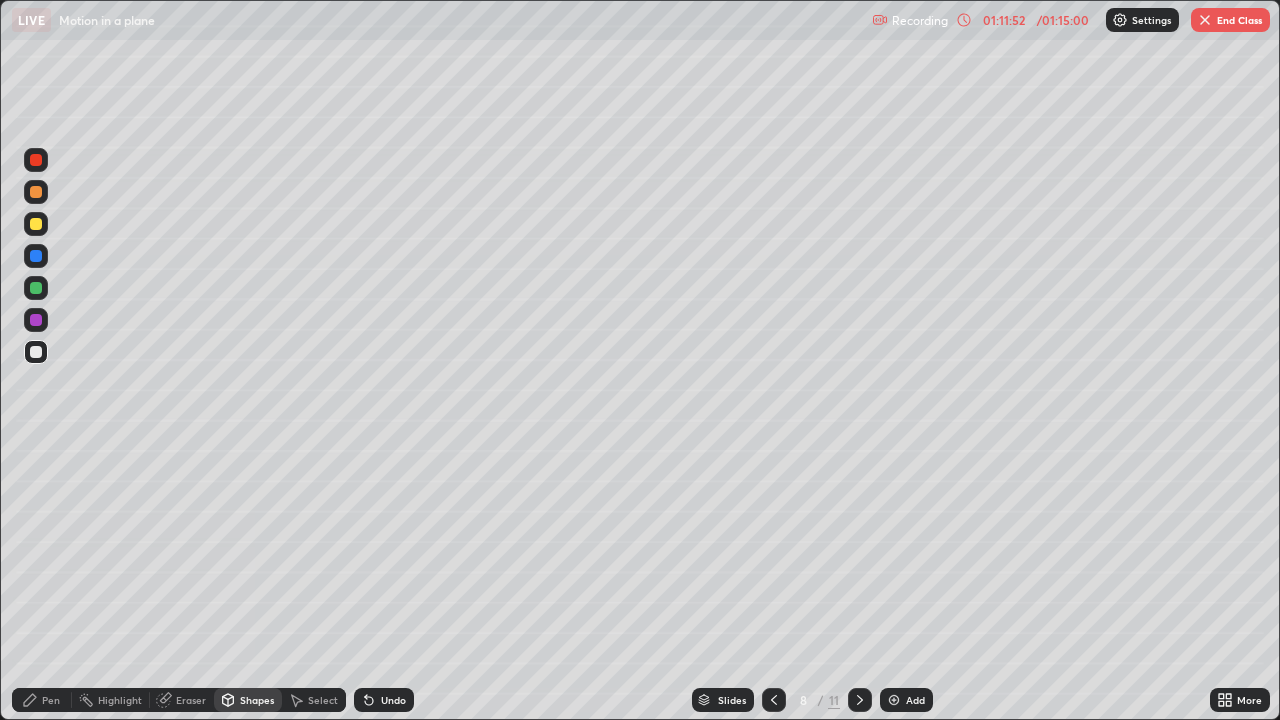click on "Shapes" at bounding box center (257, 700) 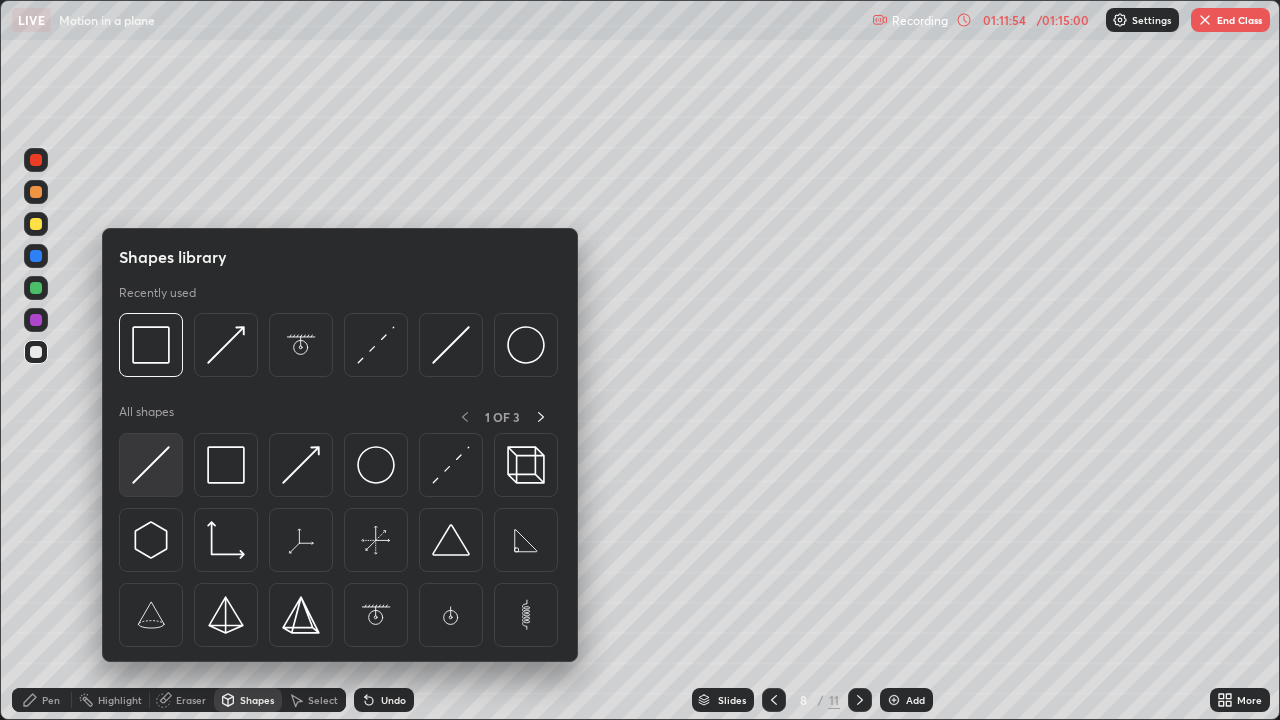 click at bounding box center (151, 465) 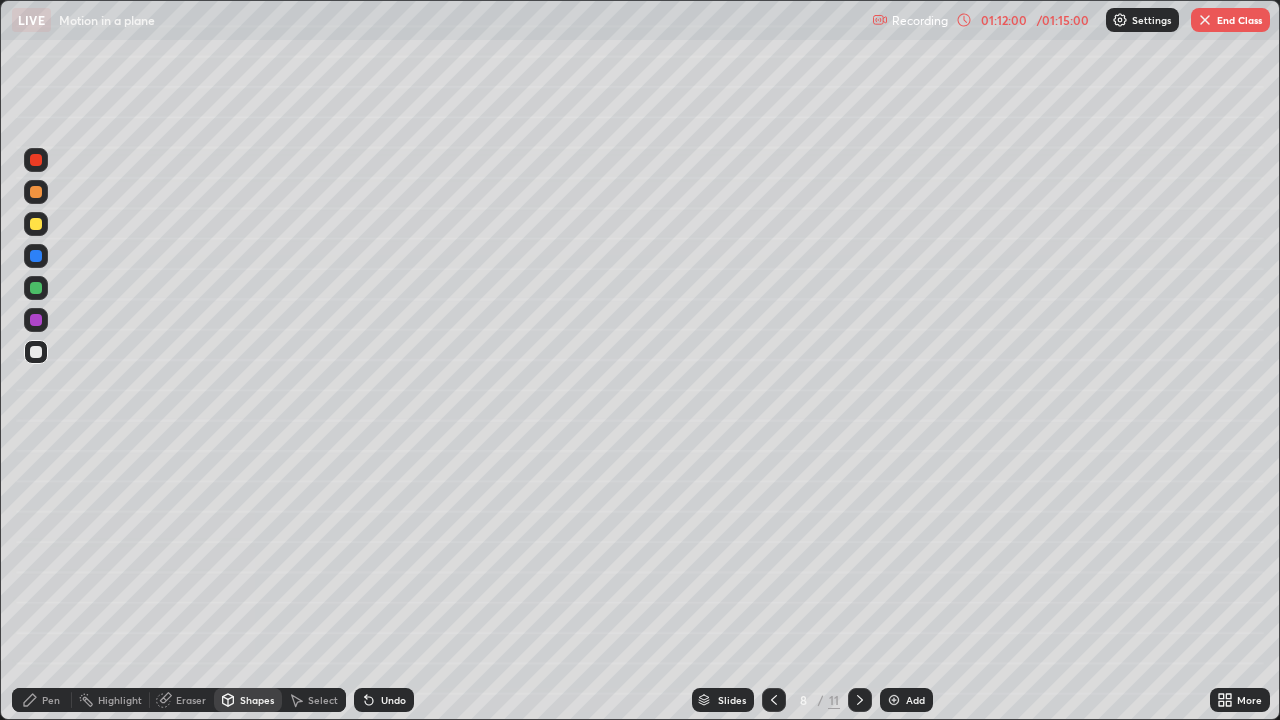click on "Shapes" at bounding box center [257, 700] 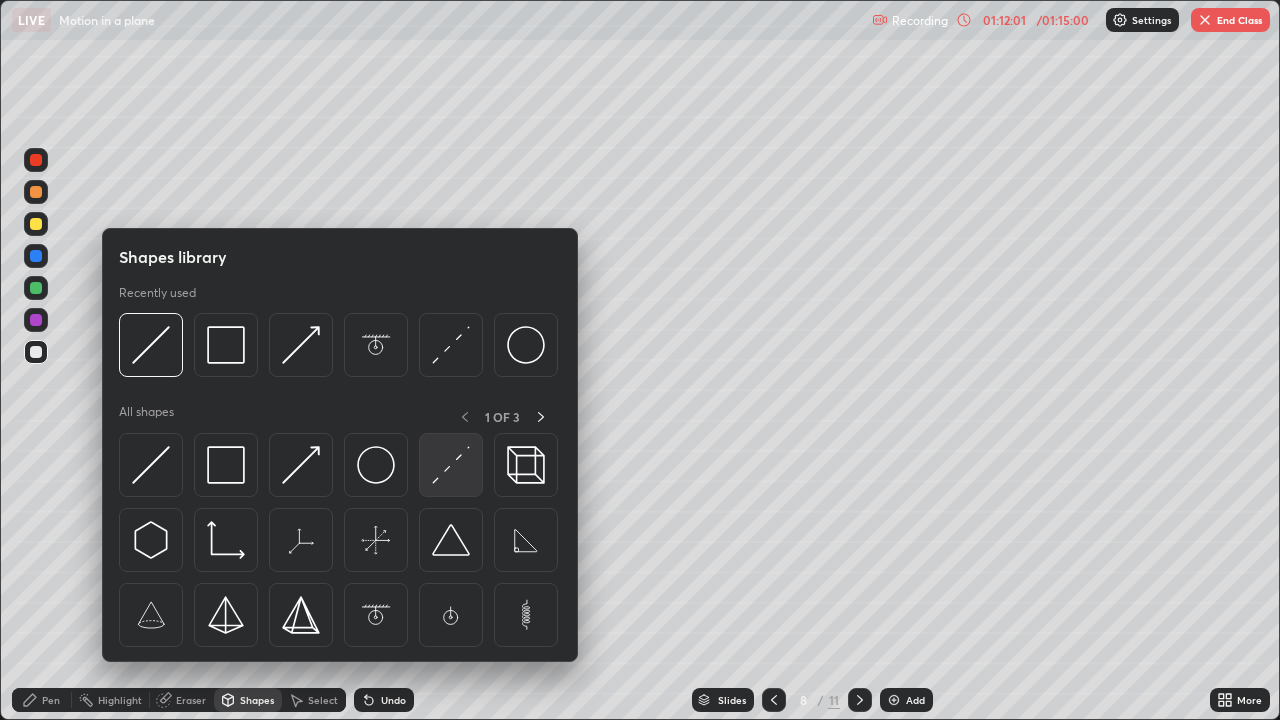 click at bounding box center (451, 465) 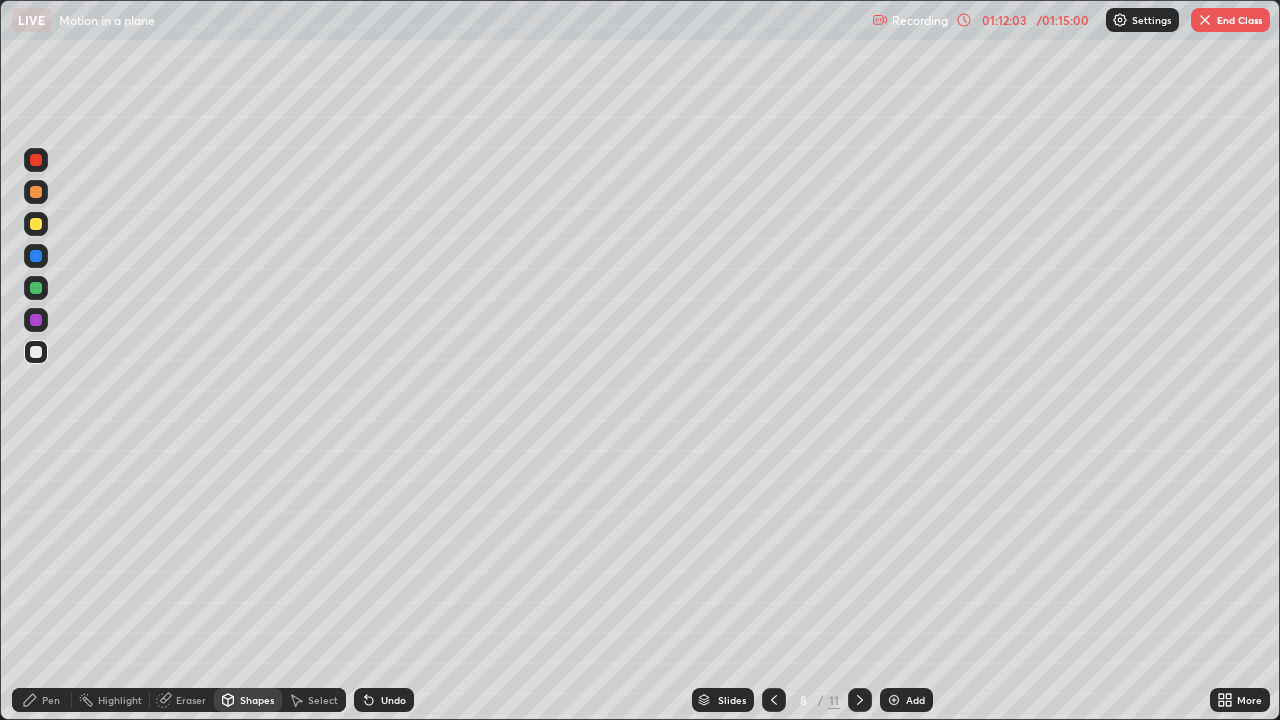 click on "Pen" at bounding box center (51, 700) 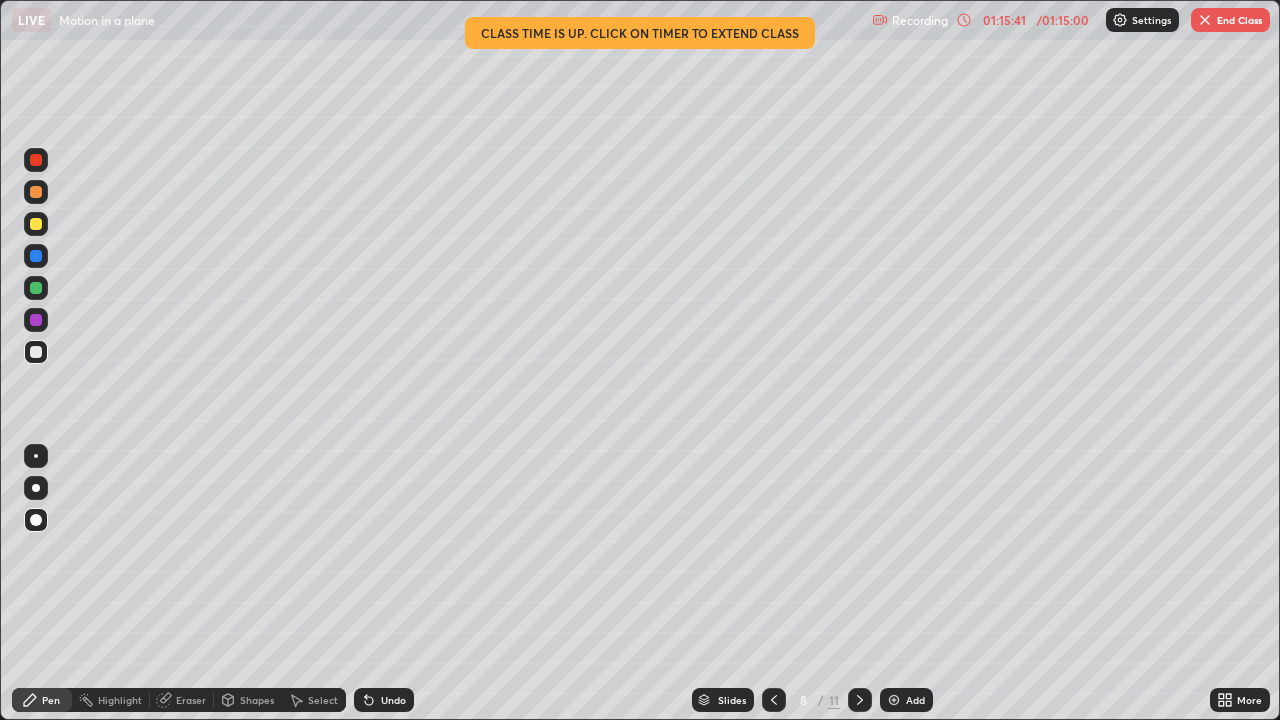 click on "End Class" at bounding box center [1230, 20] 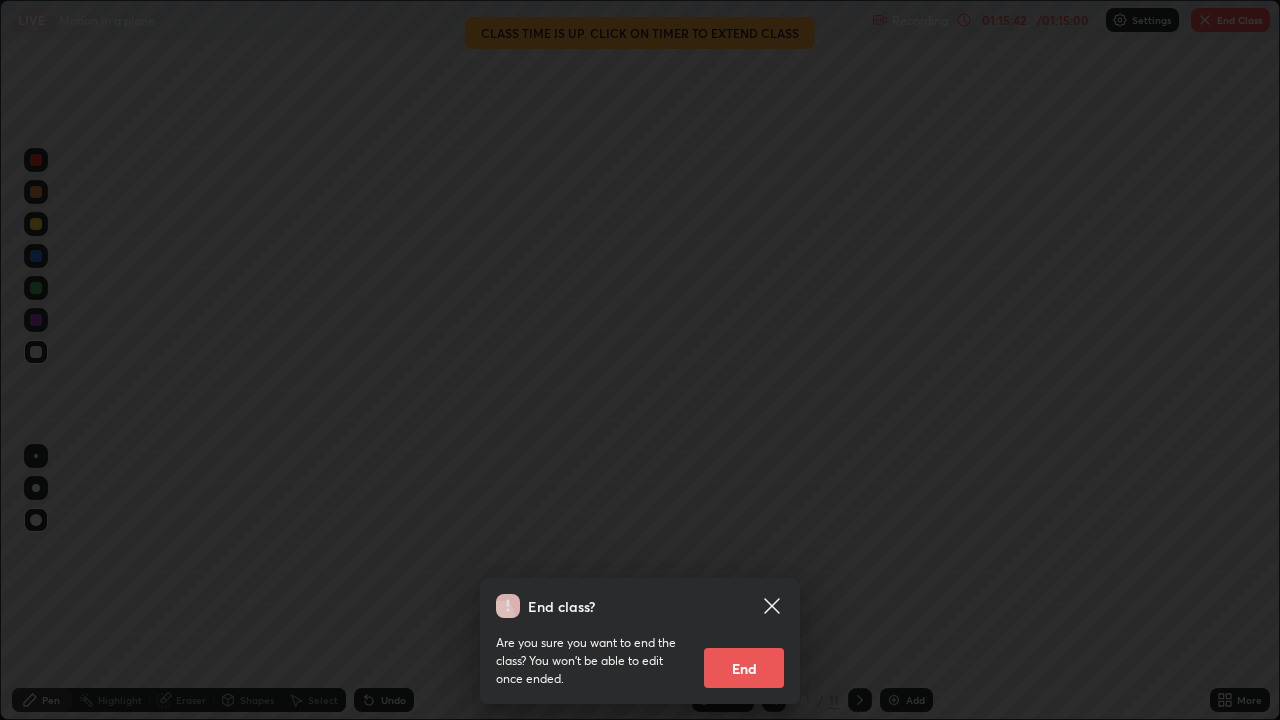 click on "End" at bounding box center (744, 668) 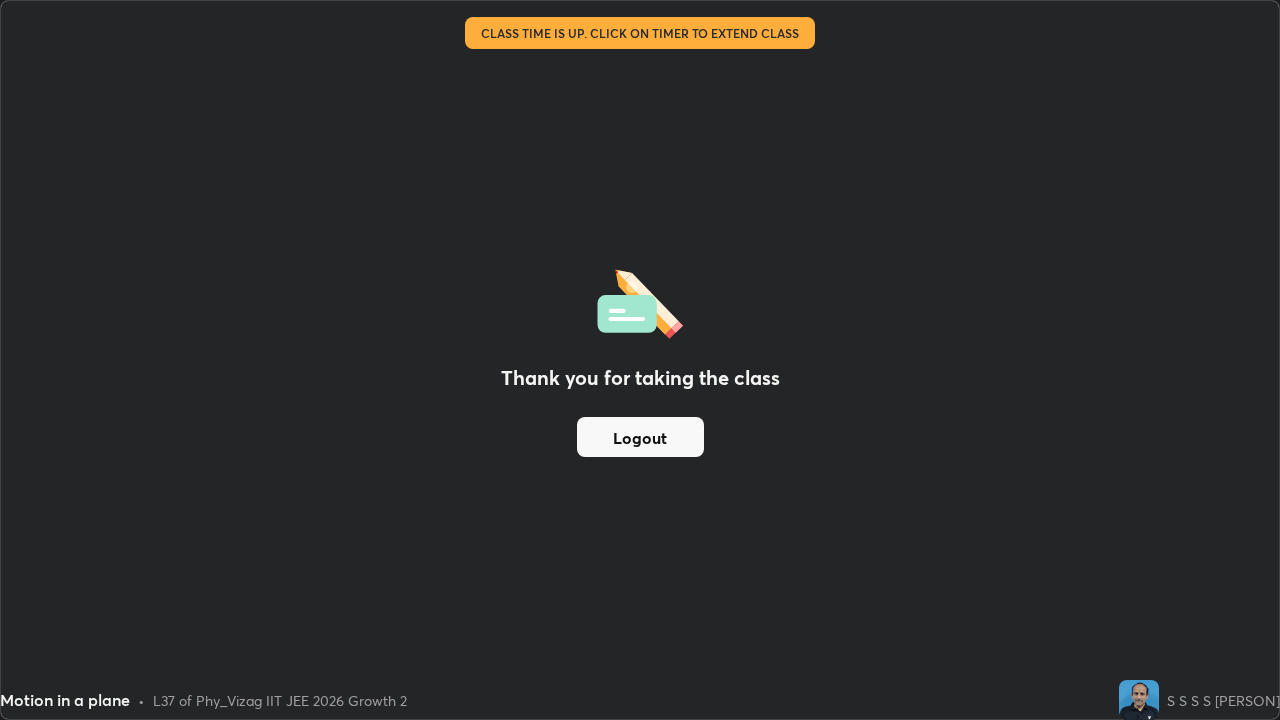 click on "Logout" at bounding box center (640, 437) 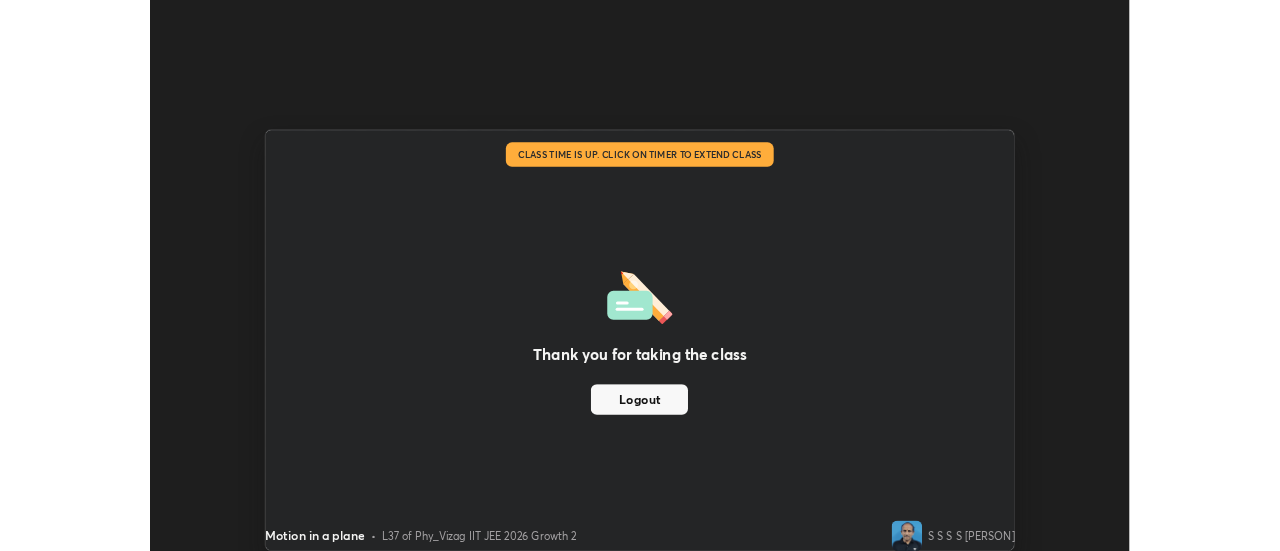 scroll, scrollTop: 551, scrollLeft: 1280, axis: both 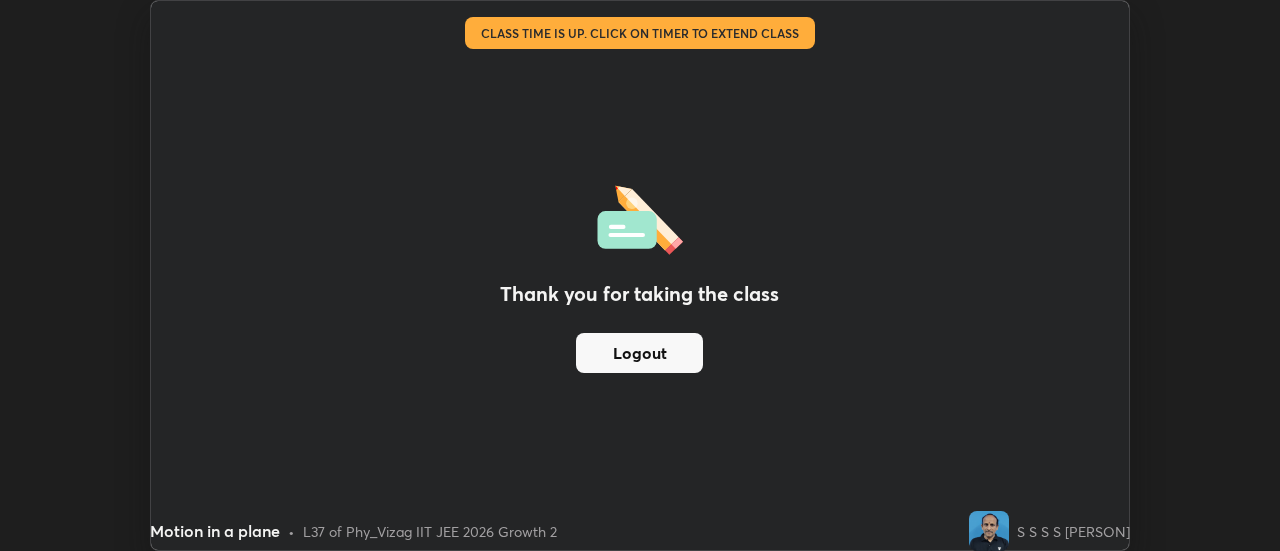 click on "Logout" at bounding box center (639, 353) 